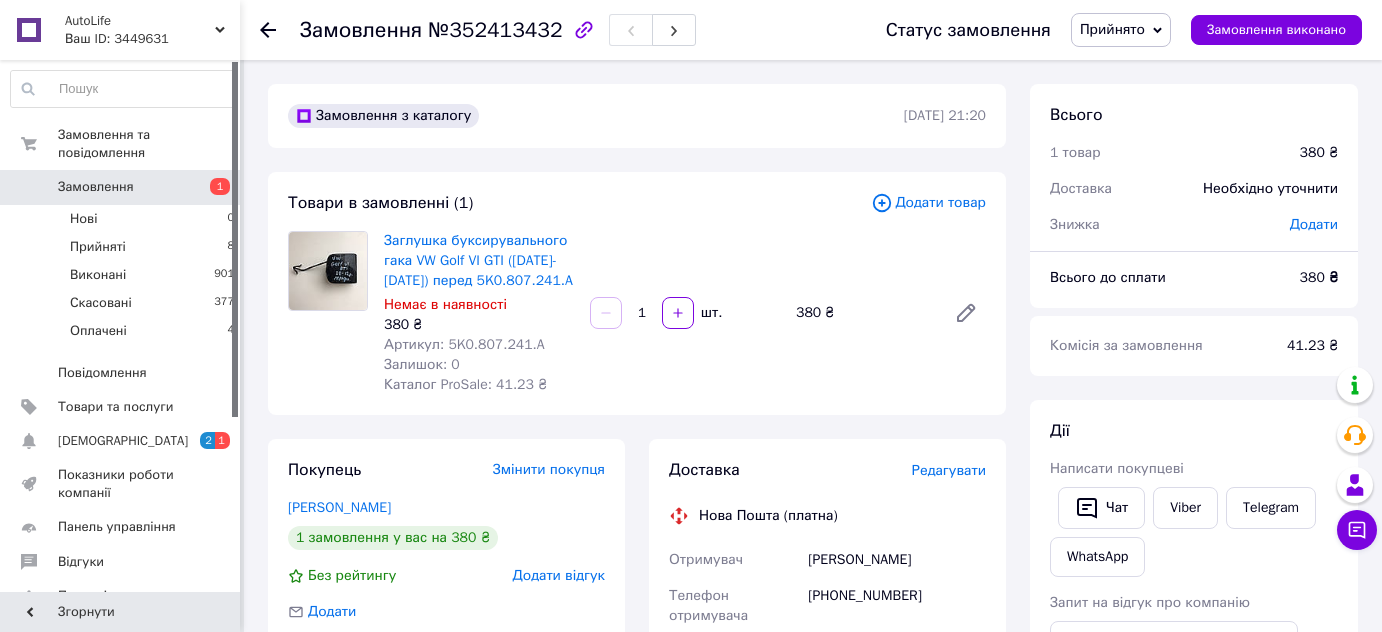 scroll, scrollTop: 0, scrollLeft: 0, axis: both 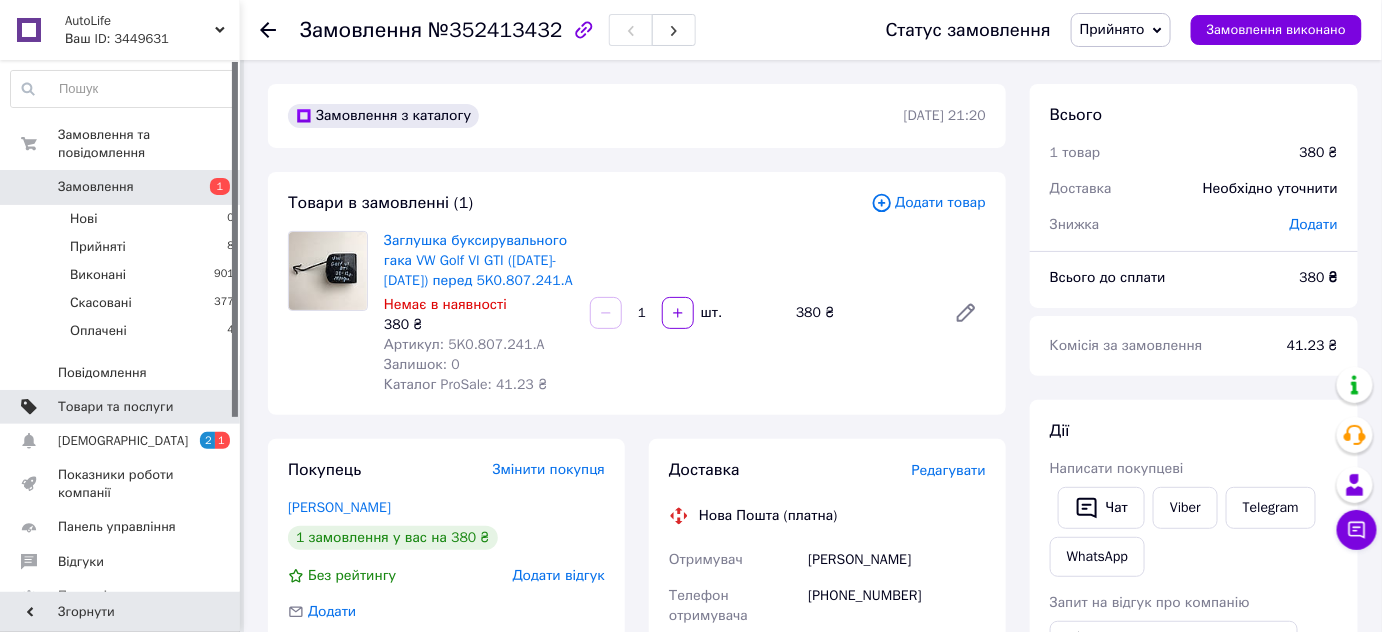 click on "Товари та послуги" at bounding box center (115, 407) 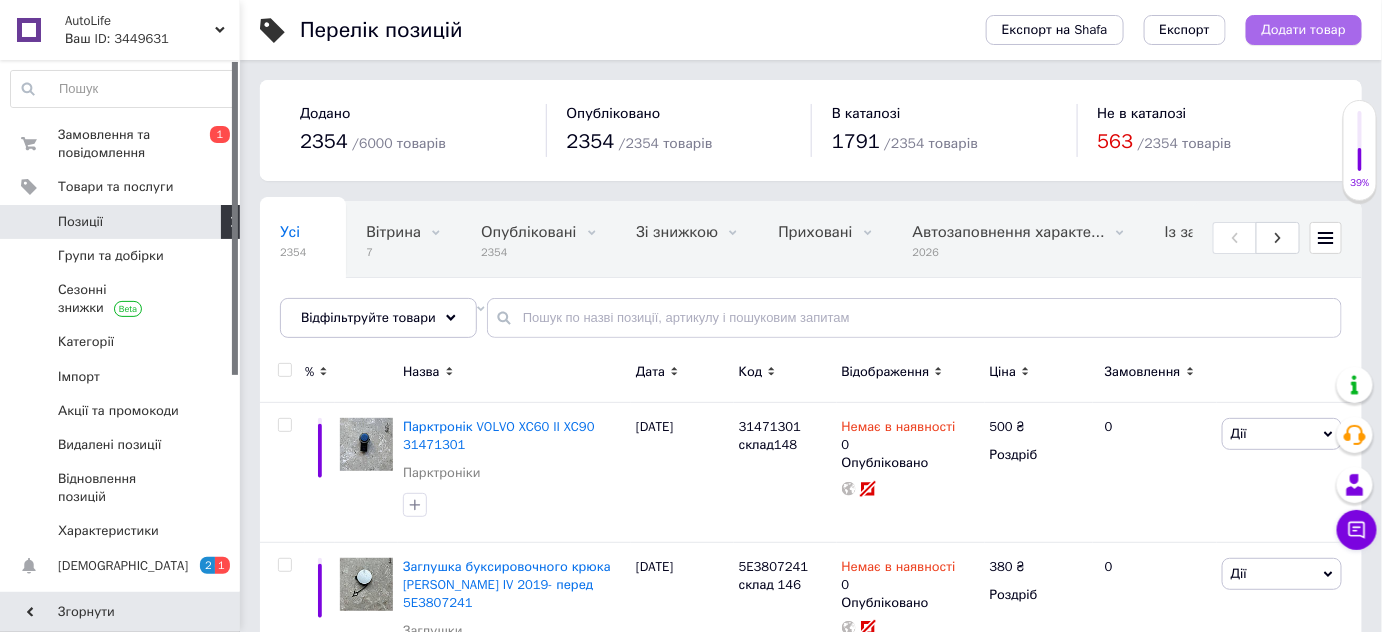 click on "Додати товар" at bounding box center (1304, 30) 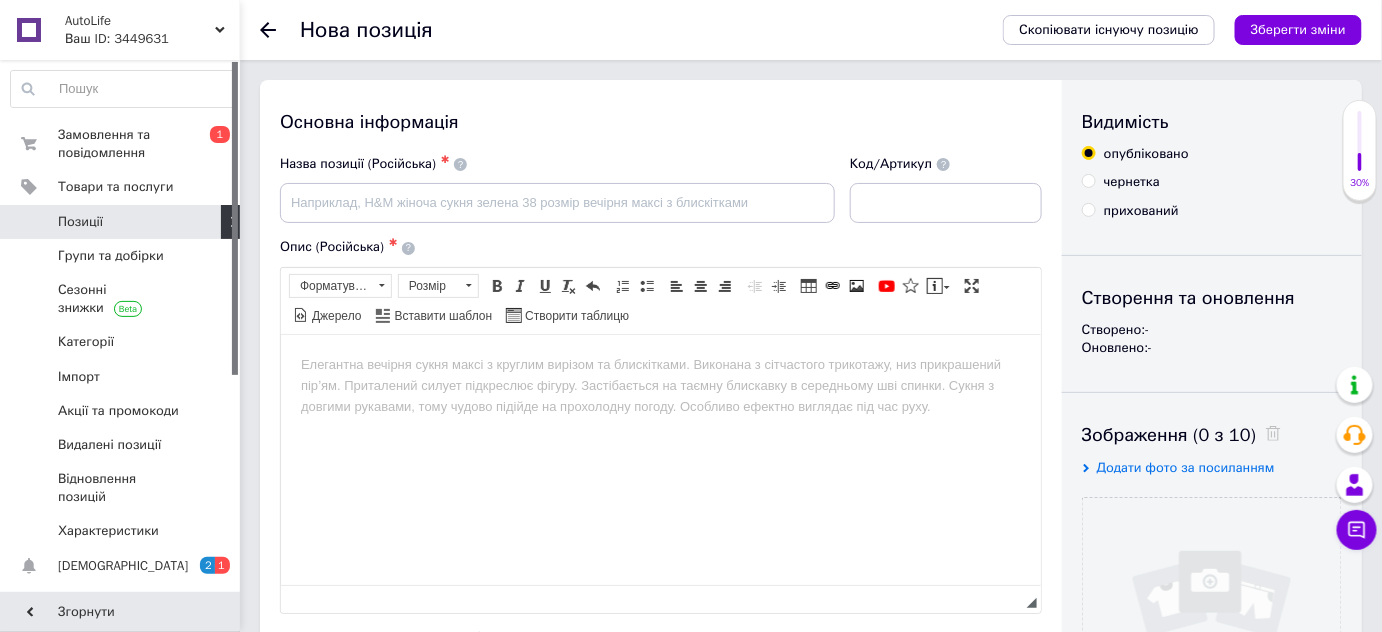 scroll, scrollTop: 0, scrollLeft: 0, axis: both 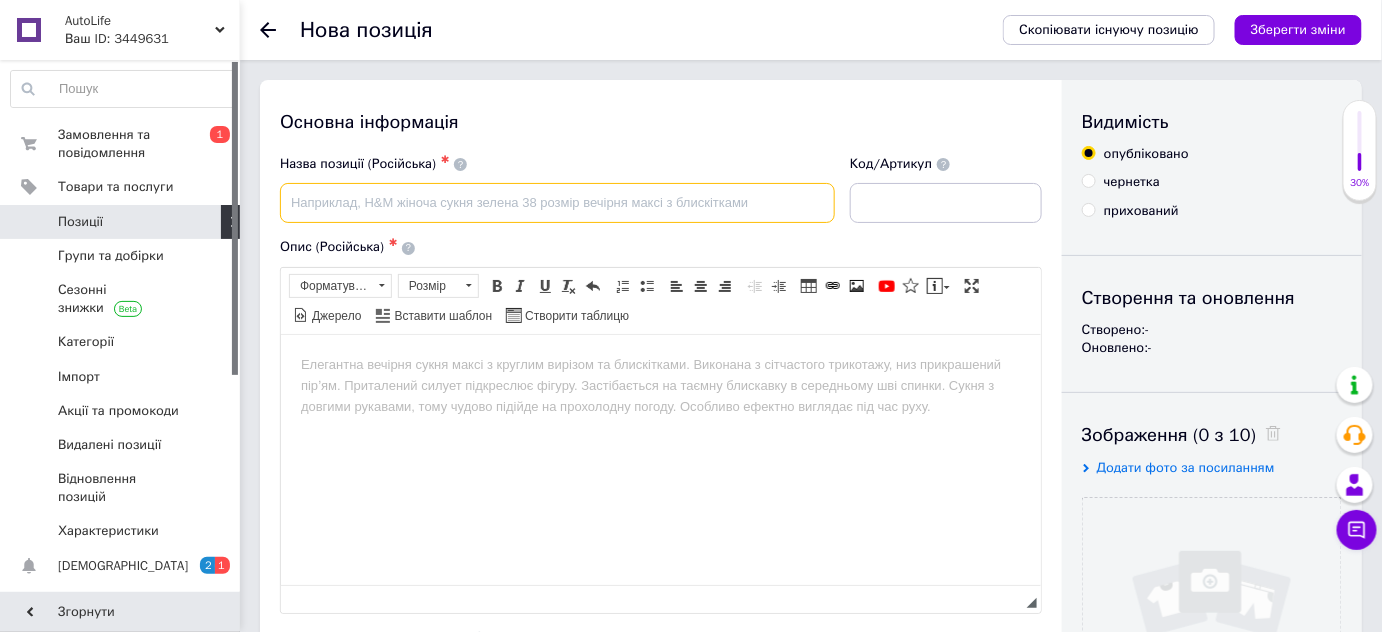 click at bounding box center (557, 203) 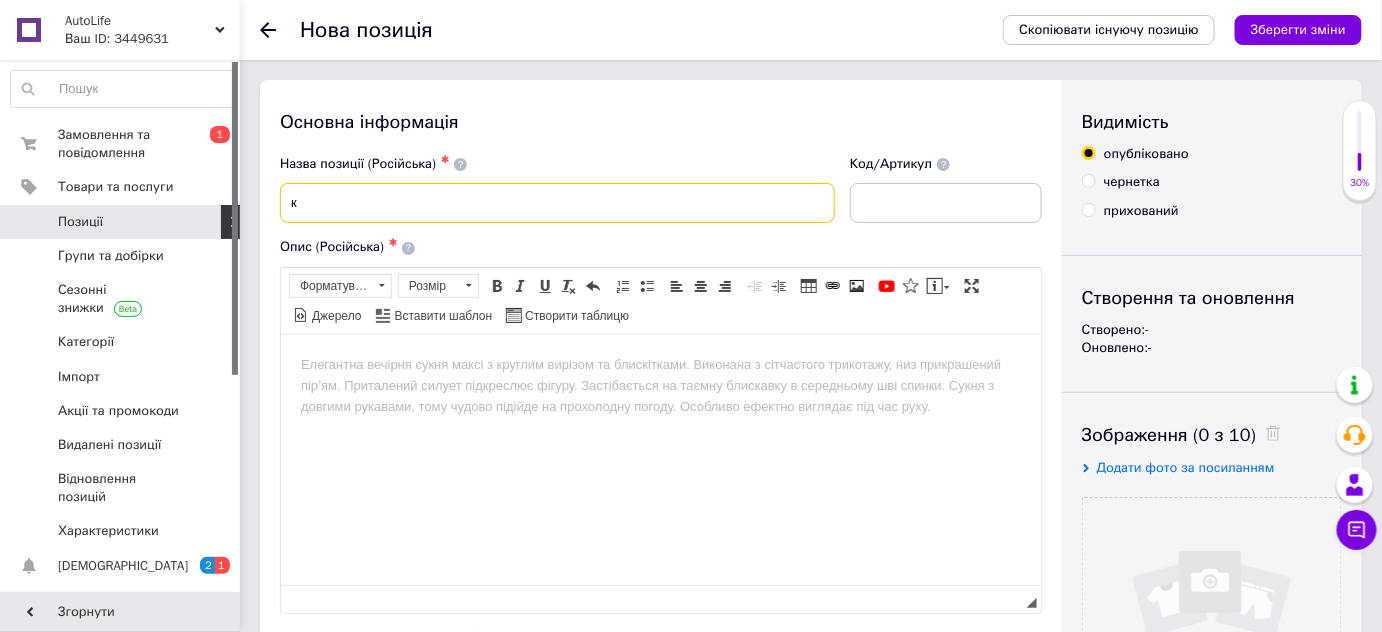 type on "к" 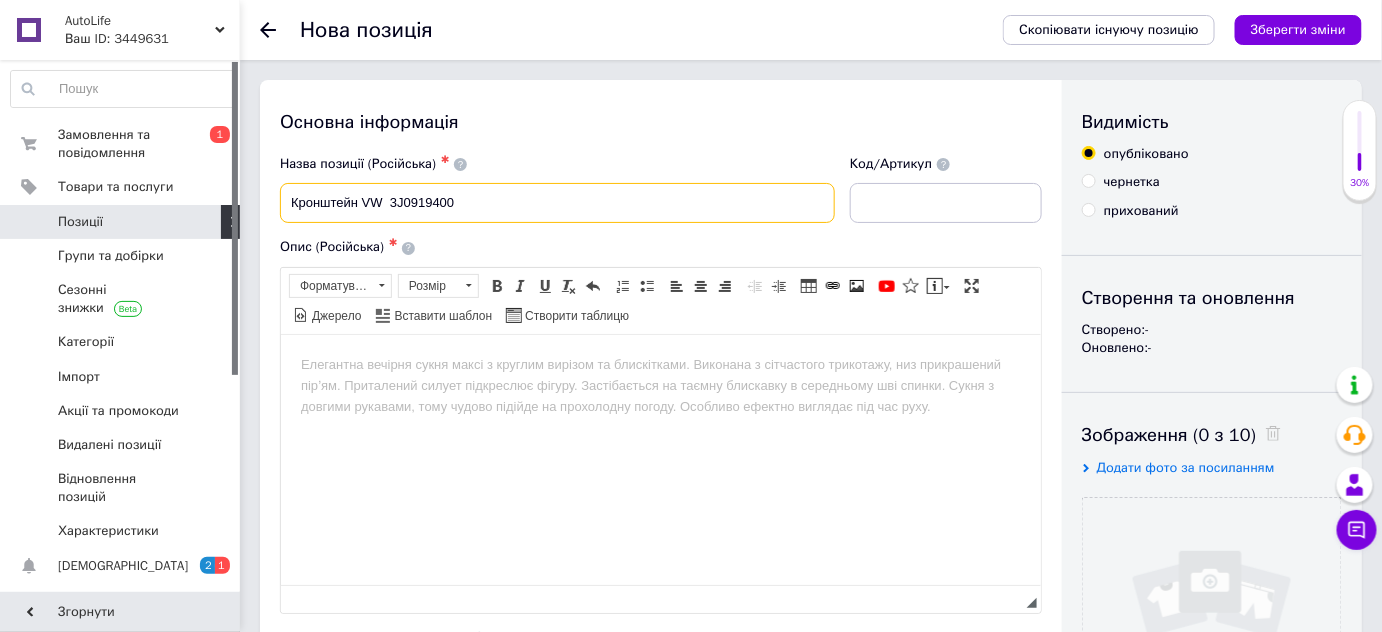drag, startPoint x: 490, startPoint y: 202, endPoint x: 385, endPoint y: 204, distance: 105.01904 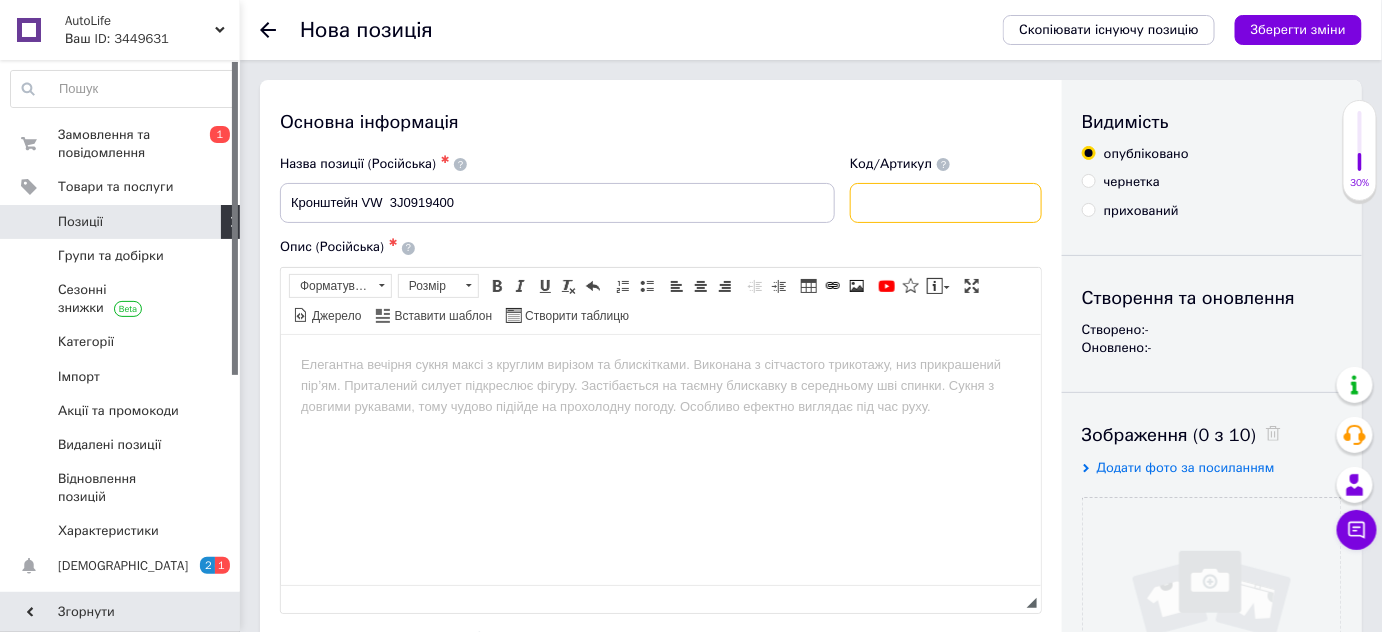 click at bounding box center [946, 203] 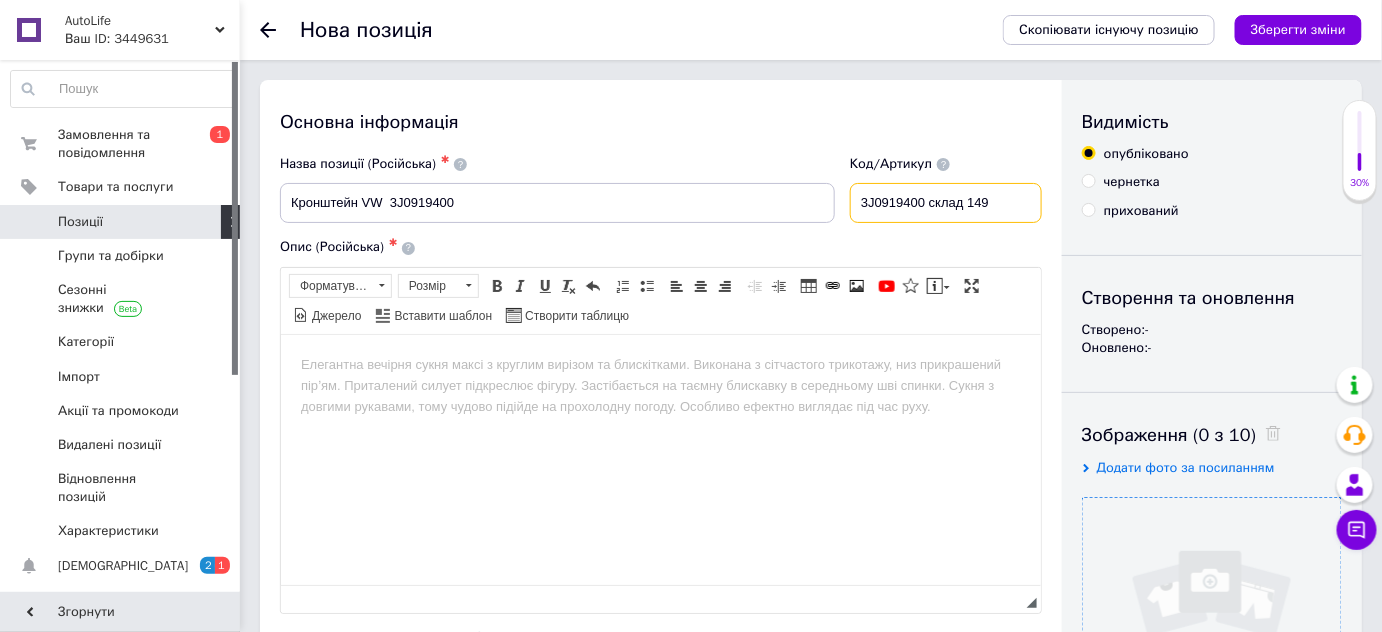 type on "3J0919400 склад 149" 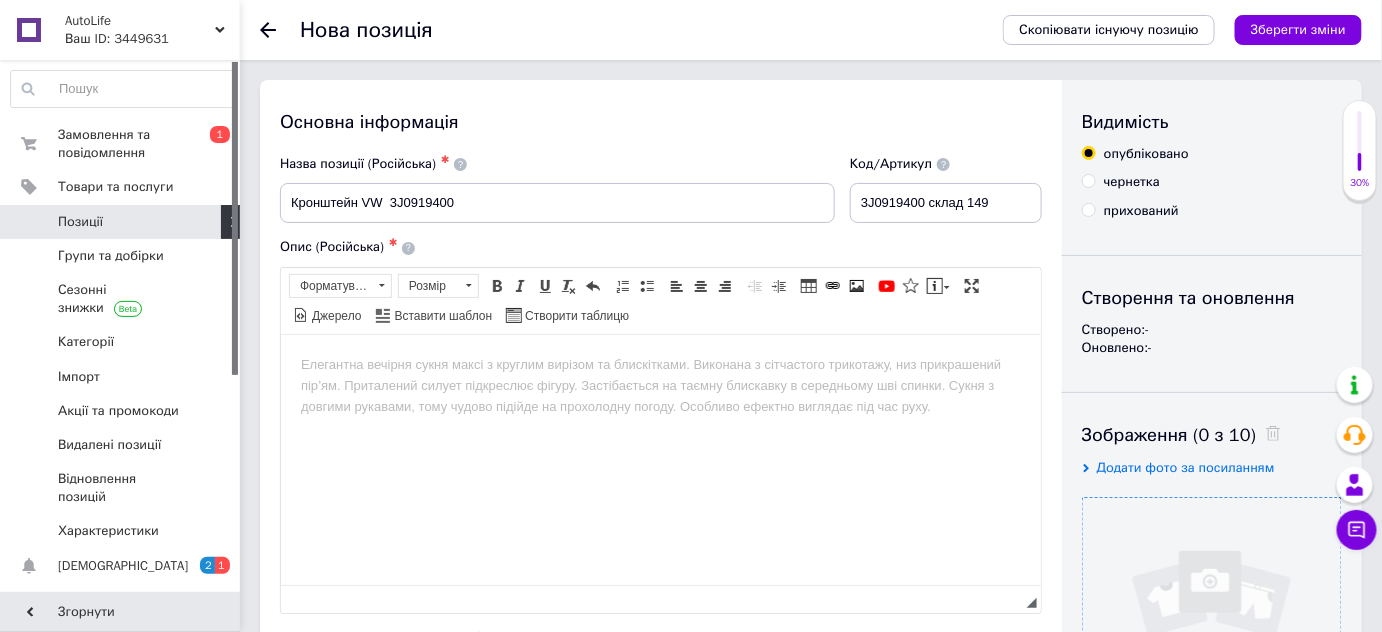 click at bounding box center [1212, 627] 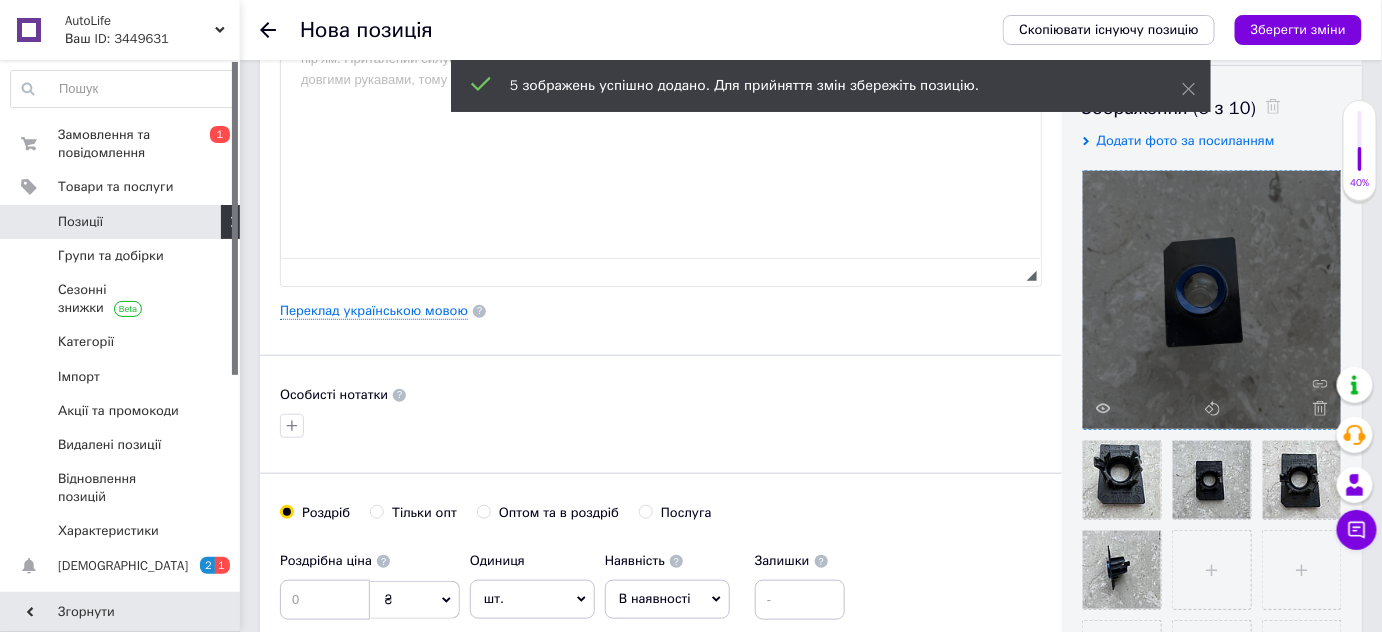 scroll, scrollTop: 334, scrollLeft: 0, axis: vertical 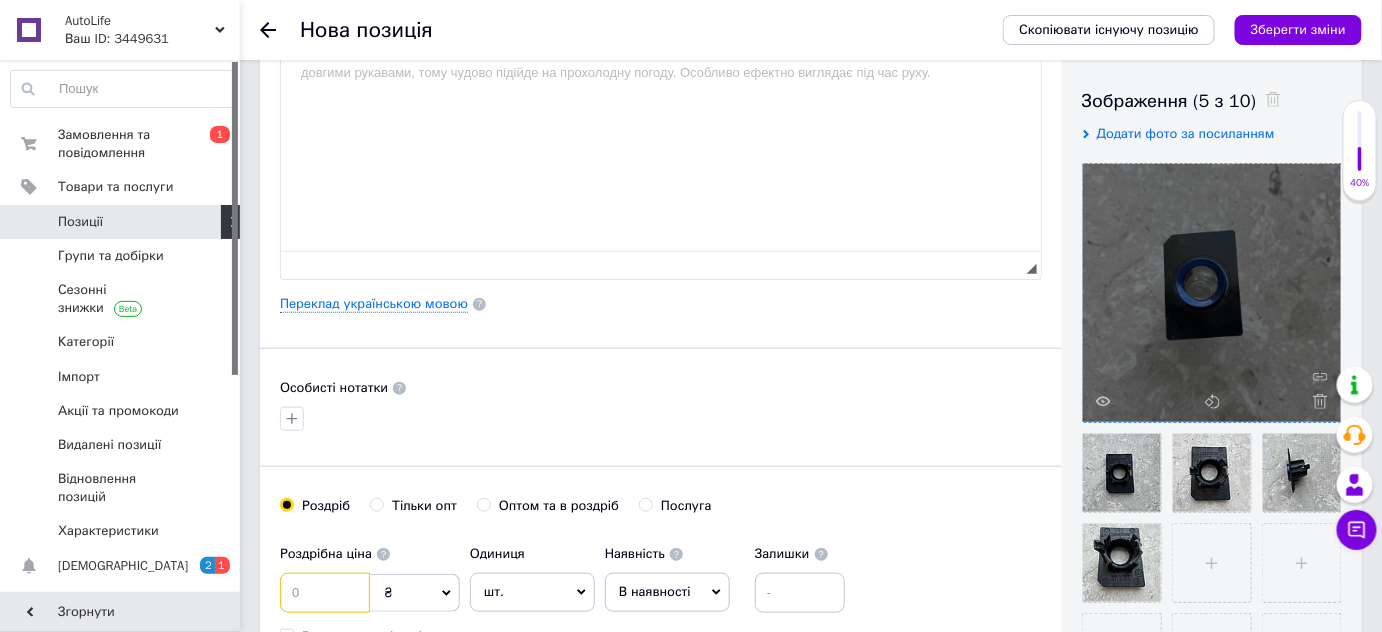 click at bounding box center [325, 593] 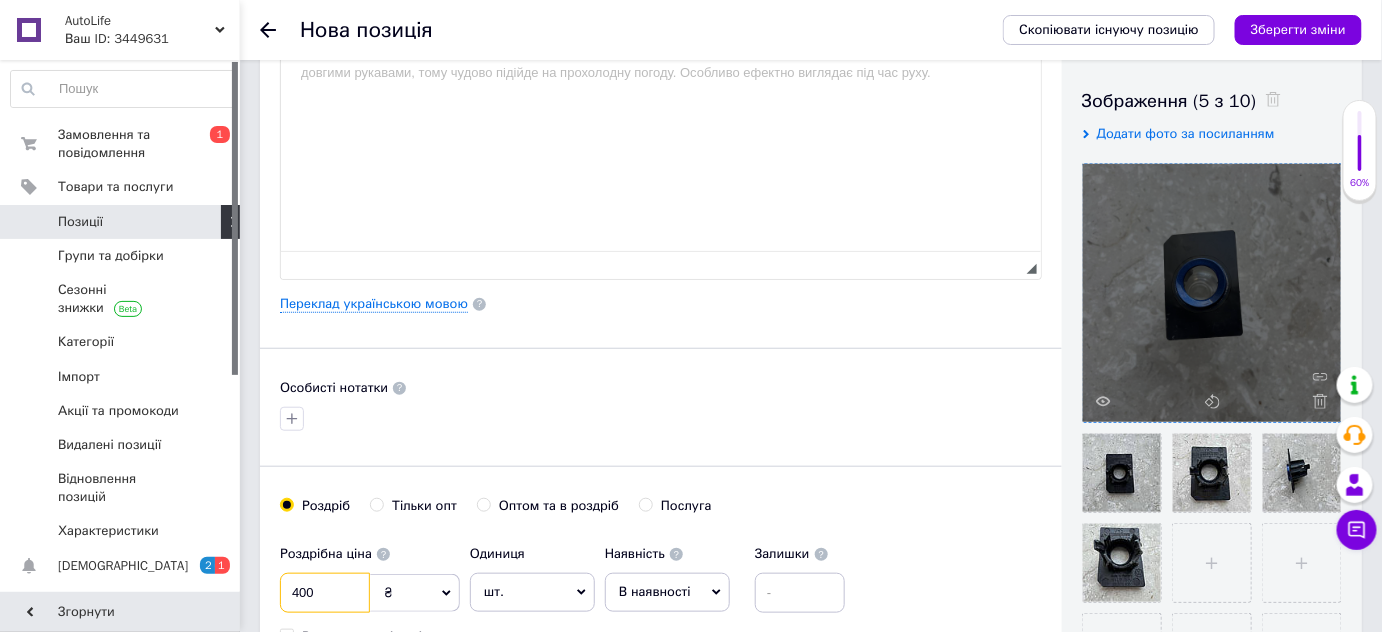 type on "400" 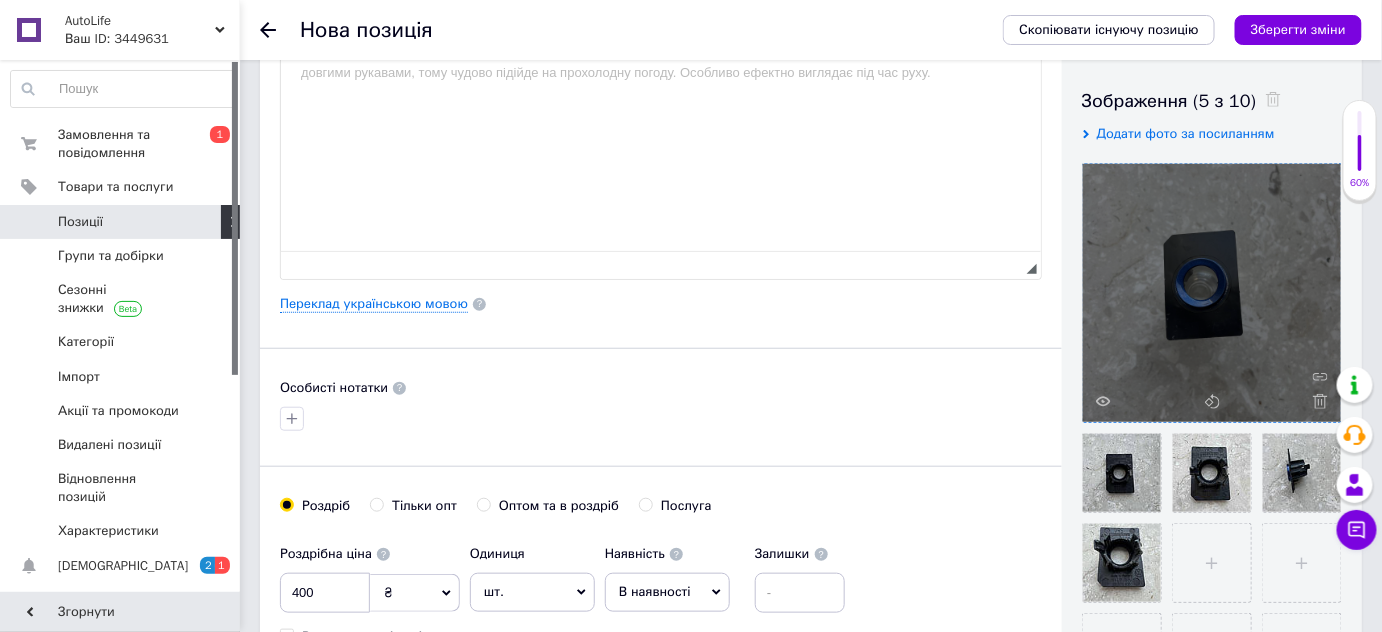 click on "В наявності" at bounding box center [667, 592] 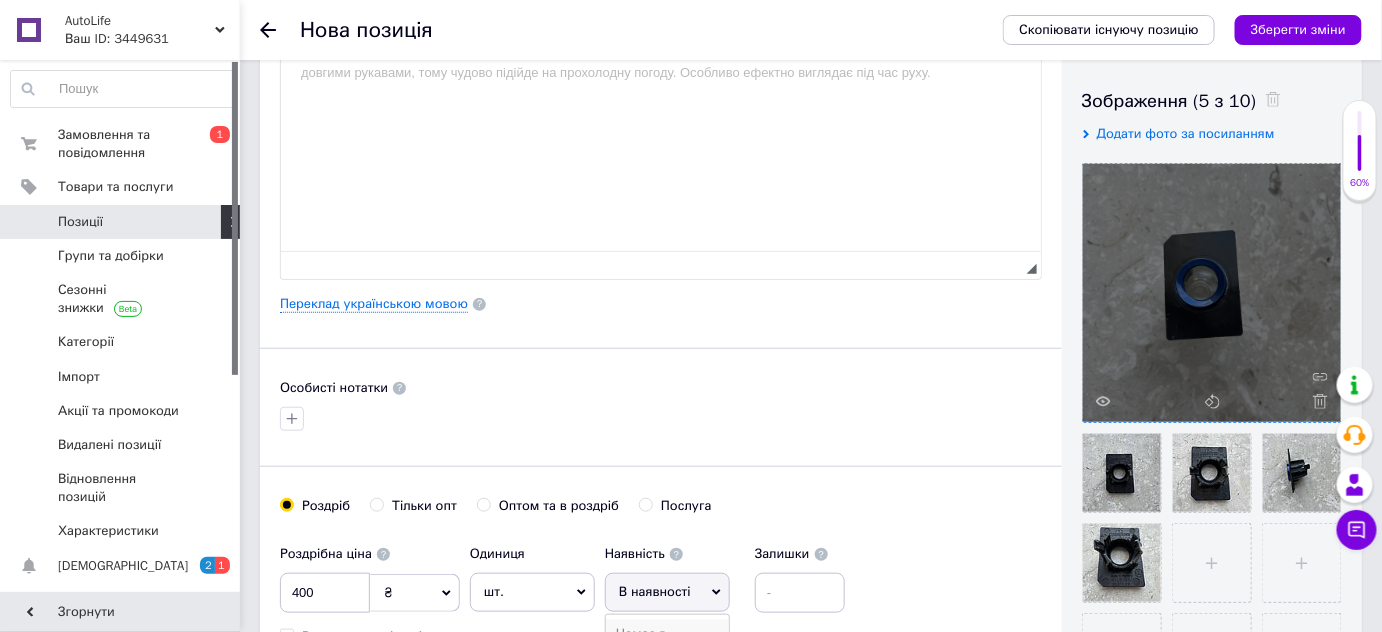 click on "Немає в наявності" at bounding box center (667, 643) 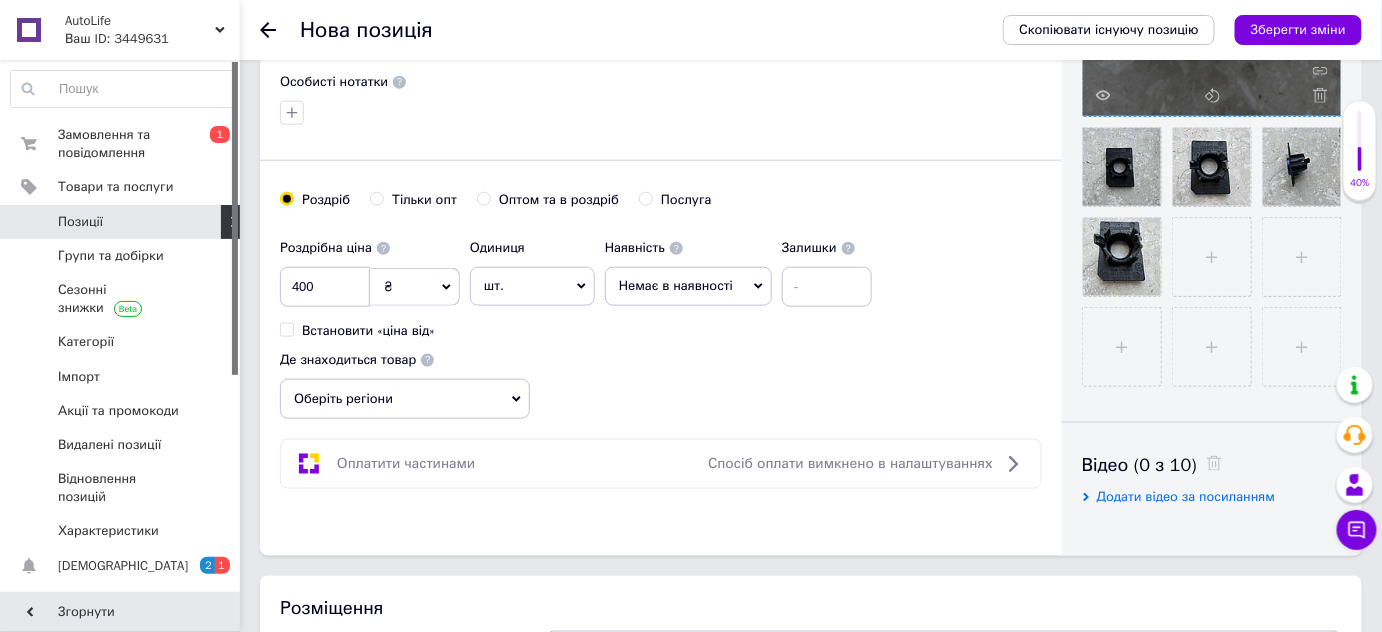 scroll, scrollTop: 642, scrollLeft: 0, axis: vertical 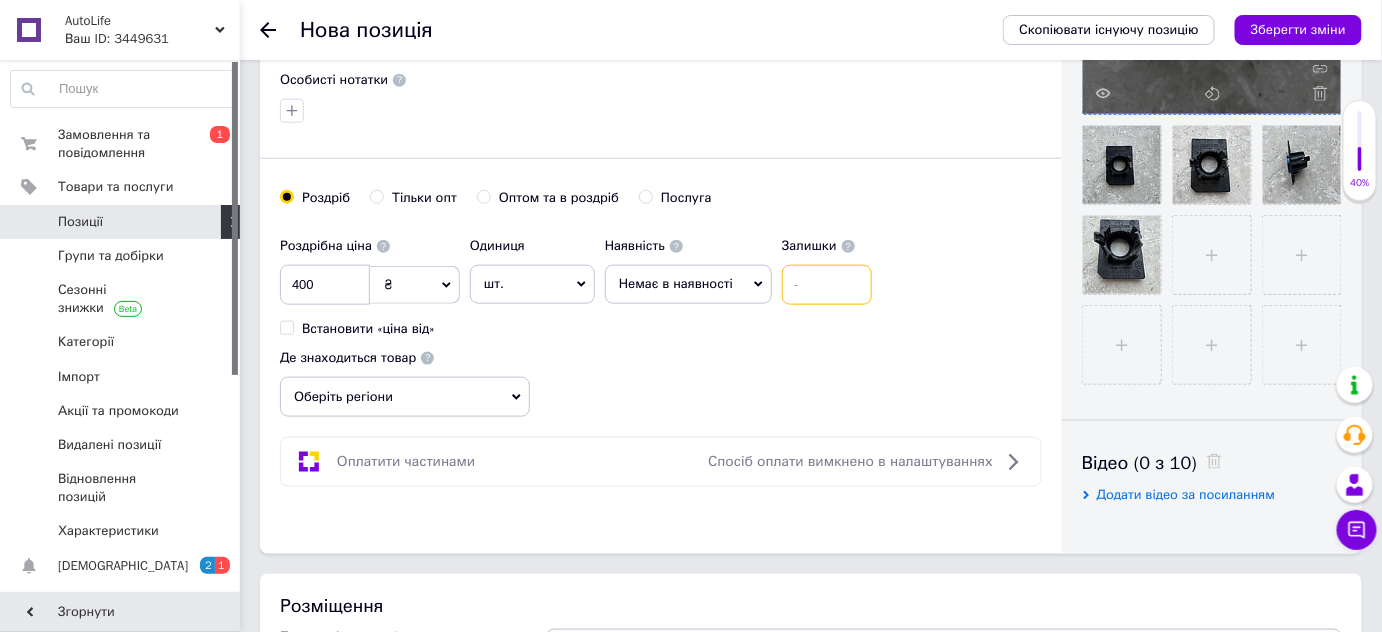 click at bounding box center [827, 285] 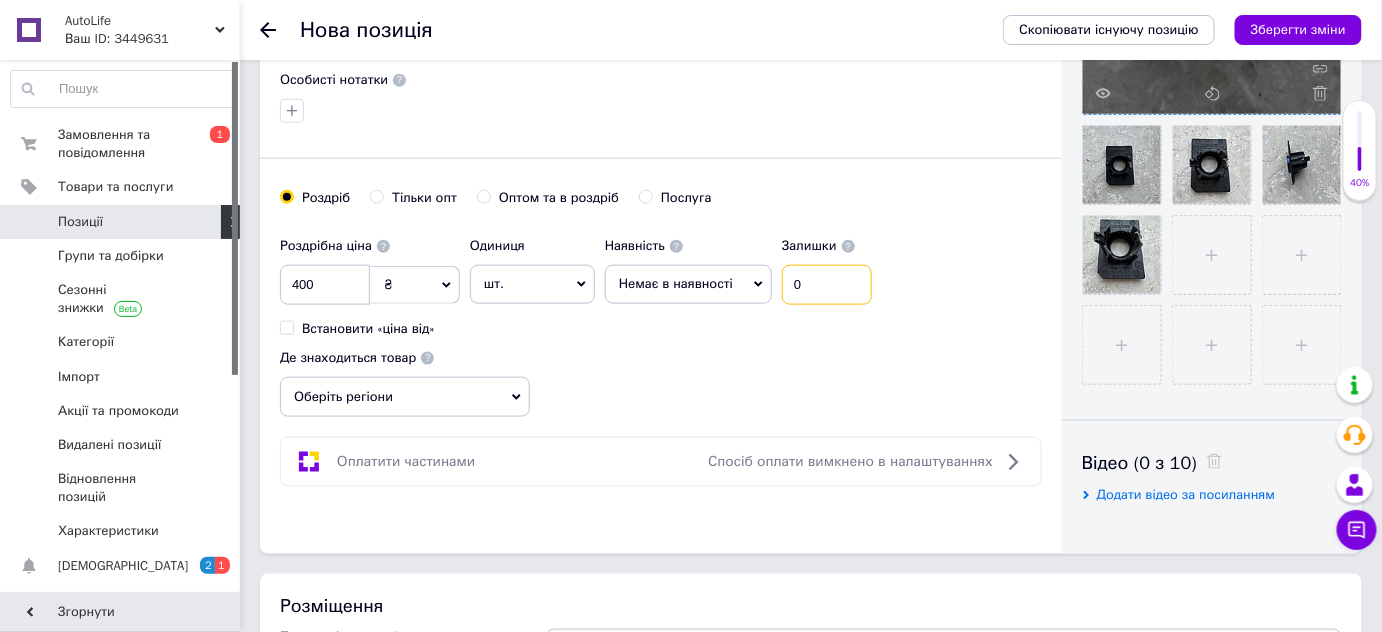 type on "0" 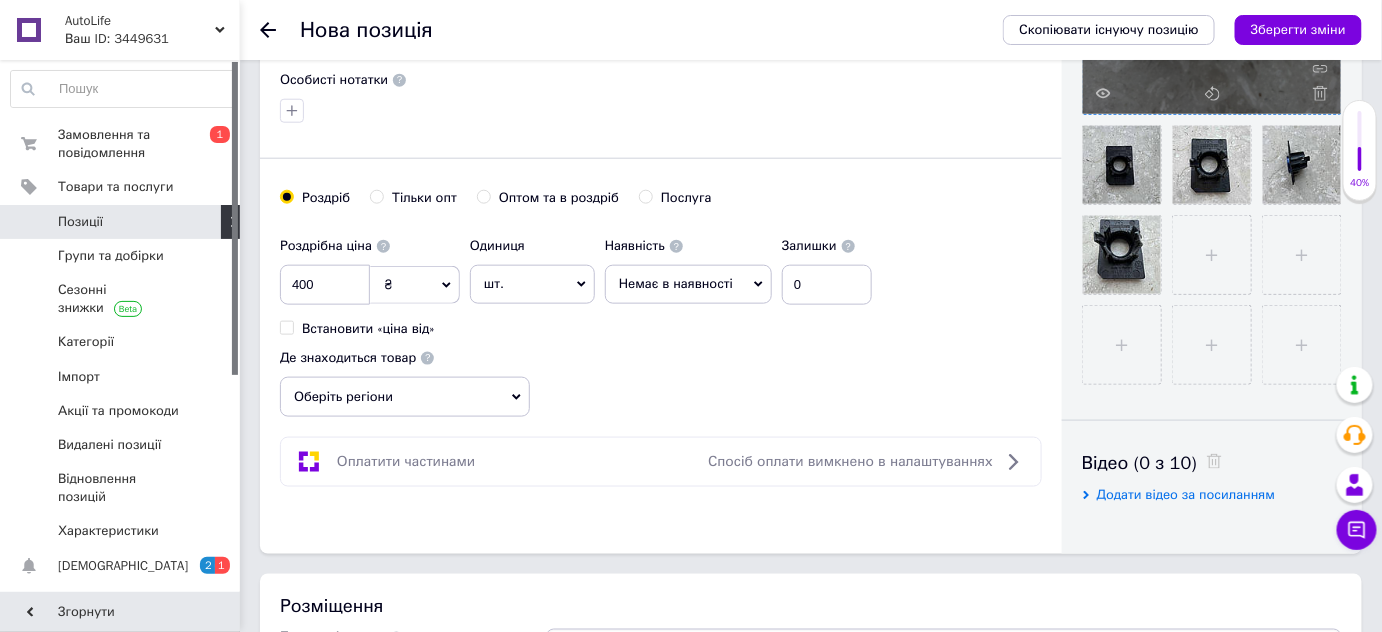 click on "Оберіть регіони" at bounding box center (405, 397) 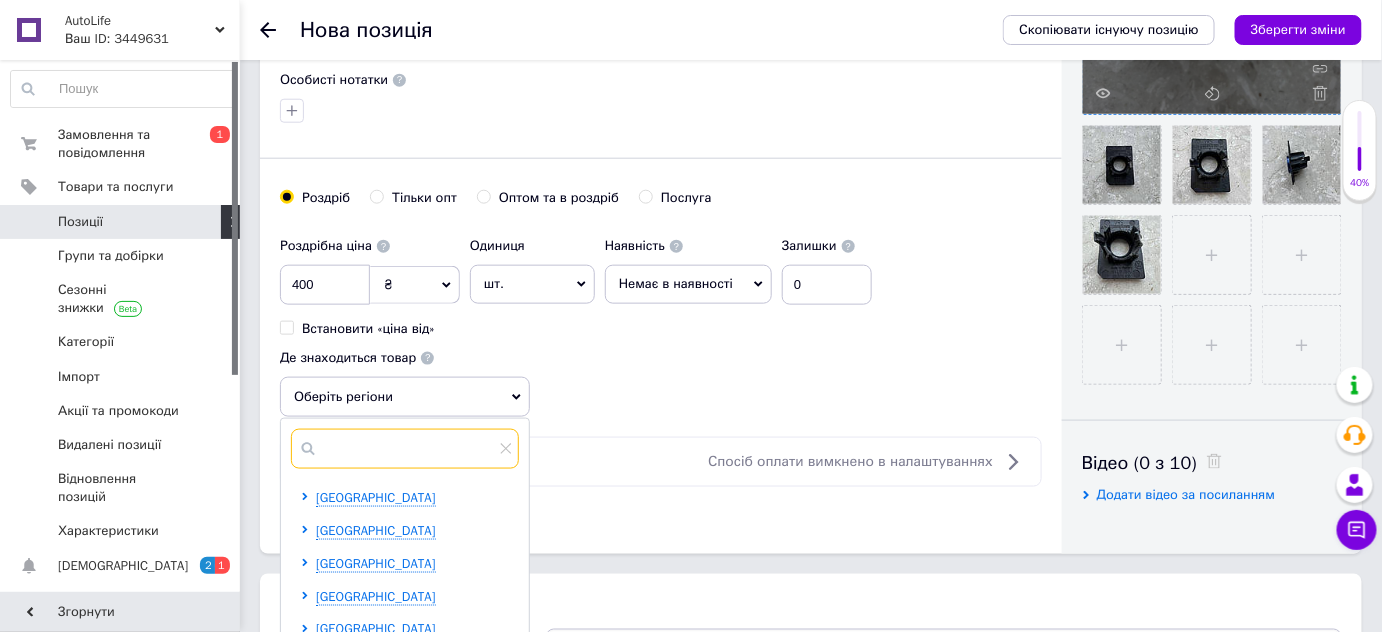 click at bounding box center (405, 449) 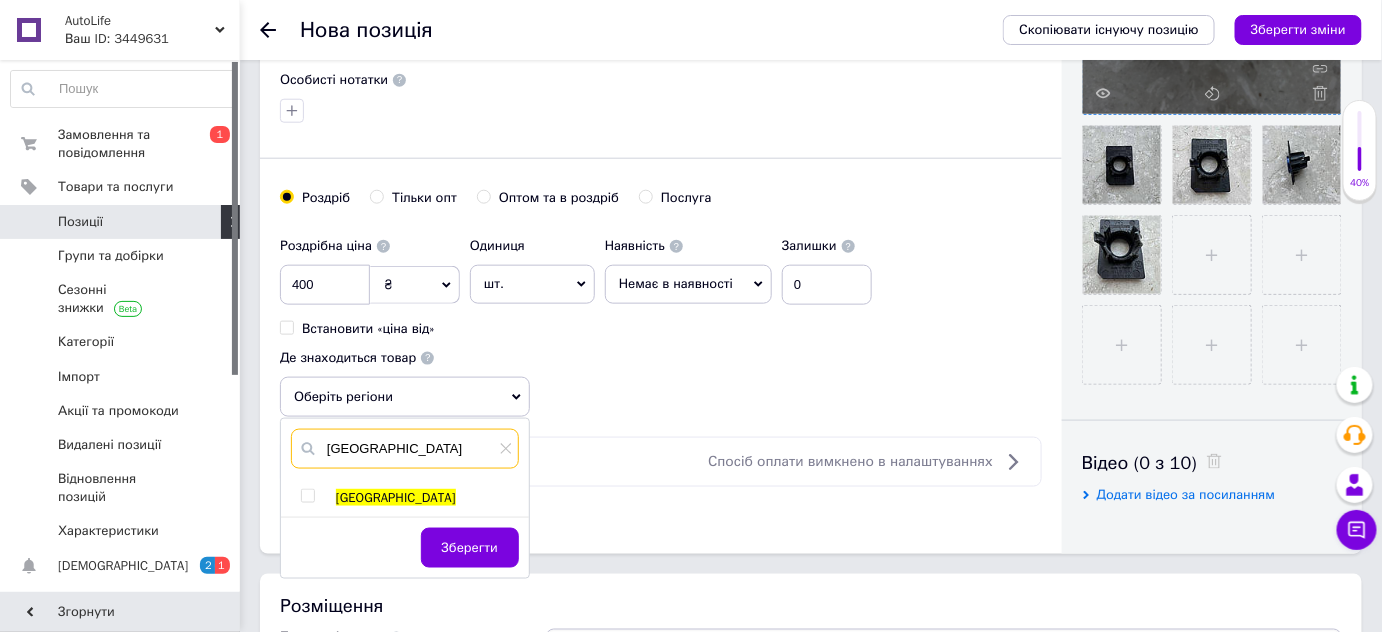 type on "[GEOGRAPHIC_DATA]" 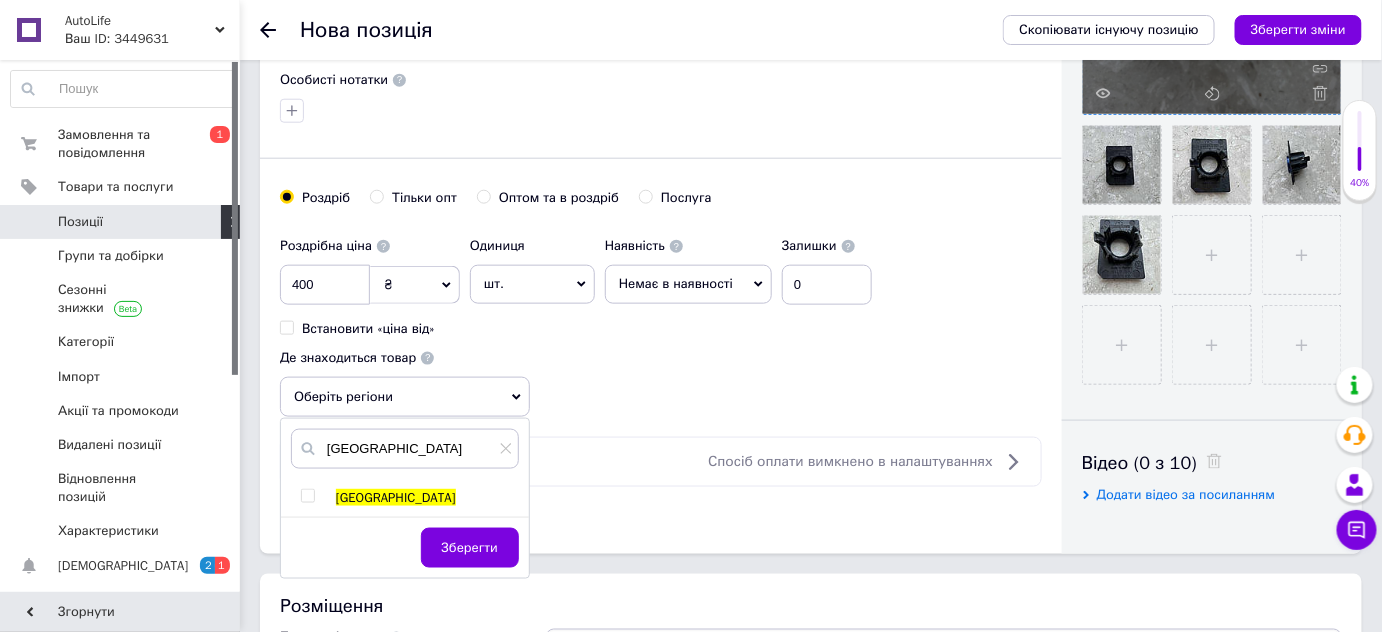 click at bounding box center [307, 496] 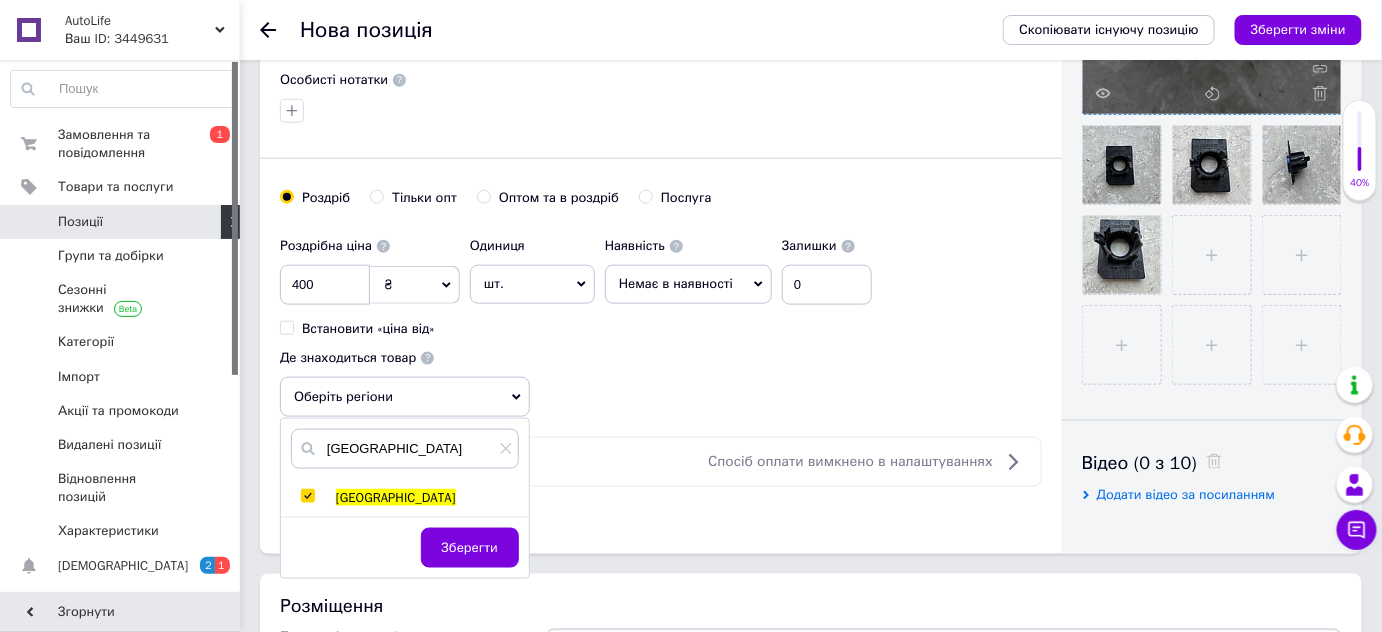 checkbox on "true" 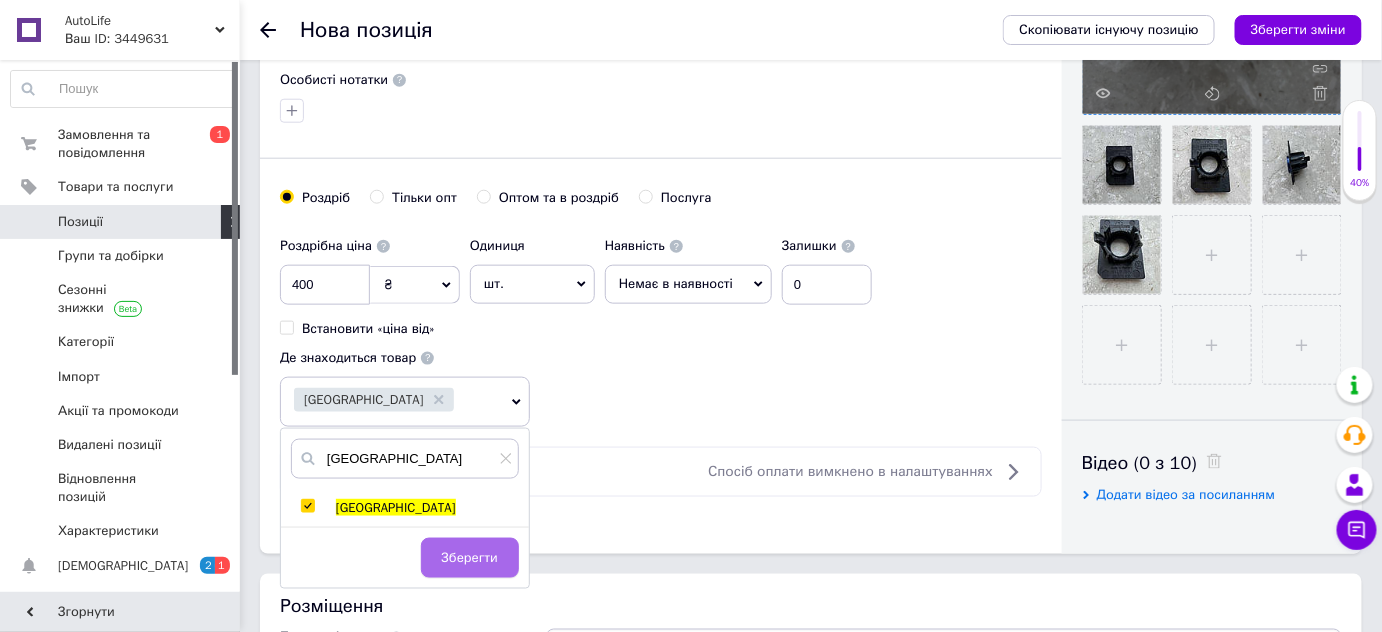click on "Зберегти" at bounding box center (470, 558) 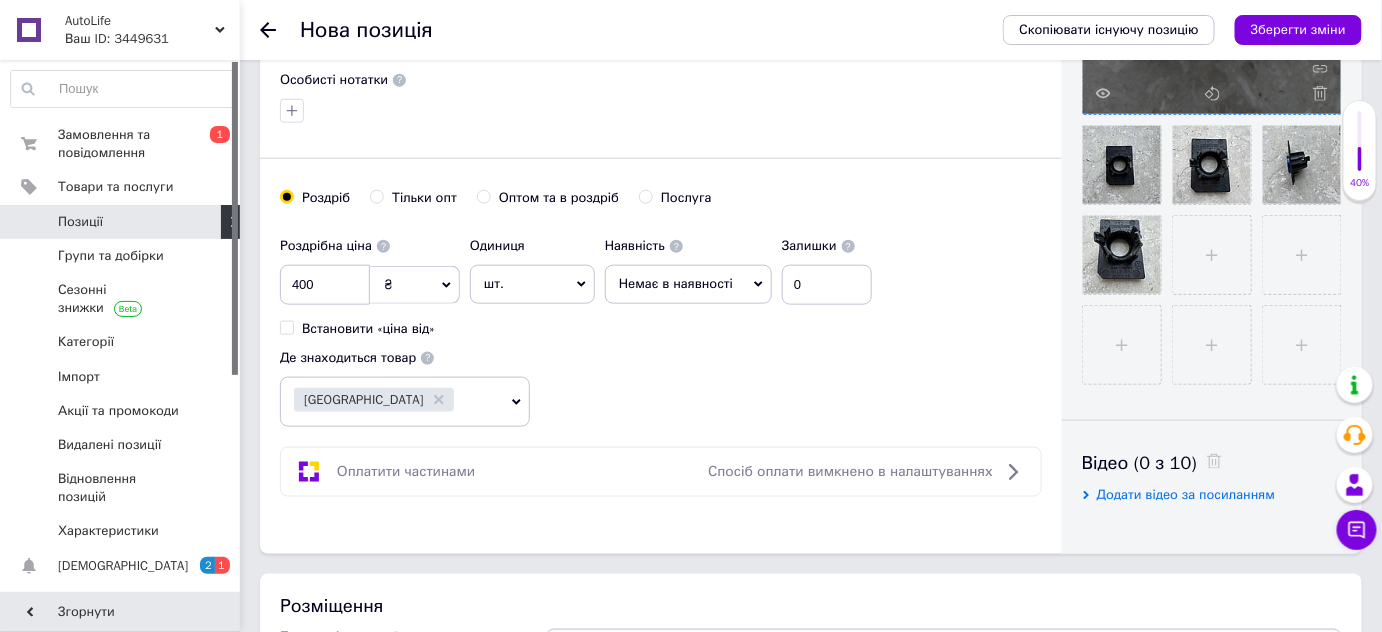 scroll, scrollTop: 89, scrollLeft: 0, axis: vertical 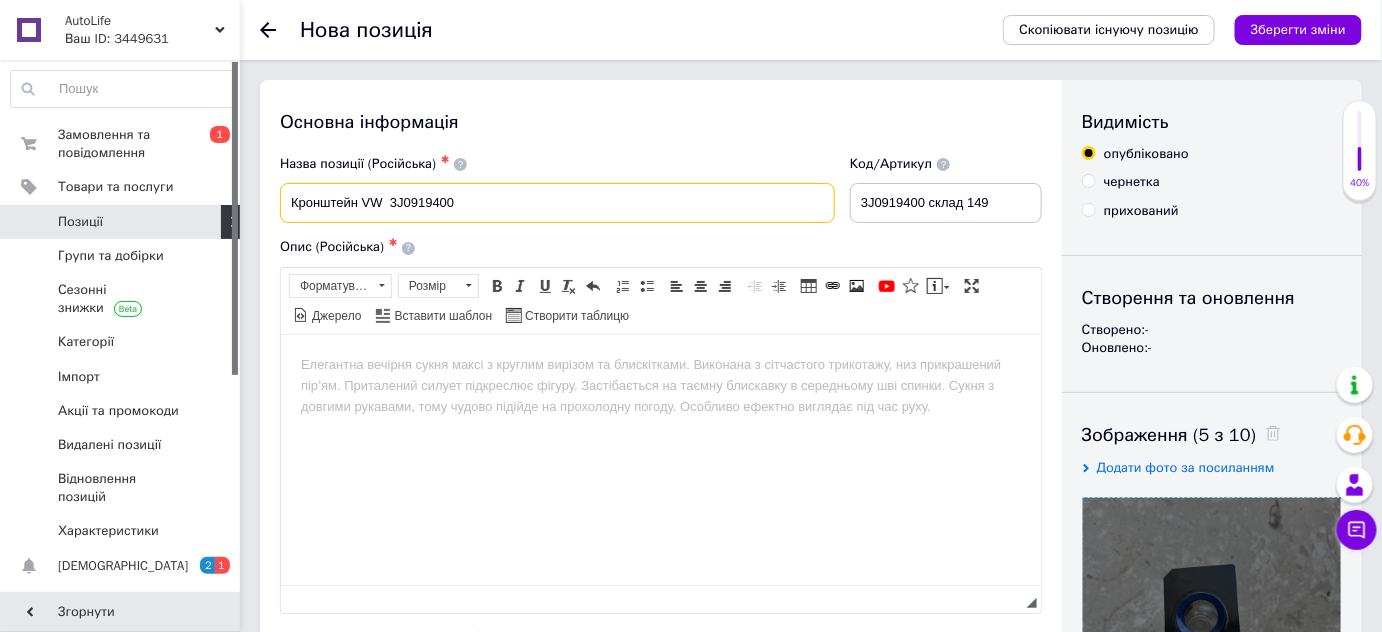 drag, startPoint x: 498, startPoint y: 190, endPoint x: 136, endPoint y: 204, distance: 362.27063 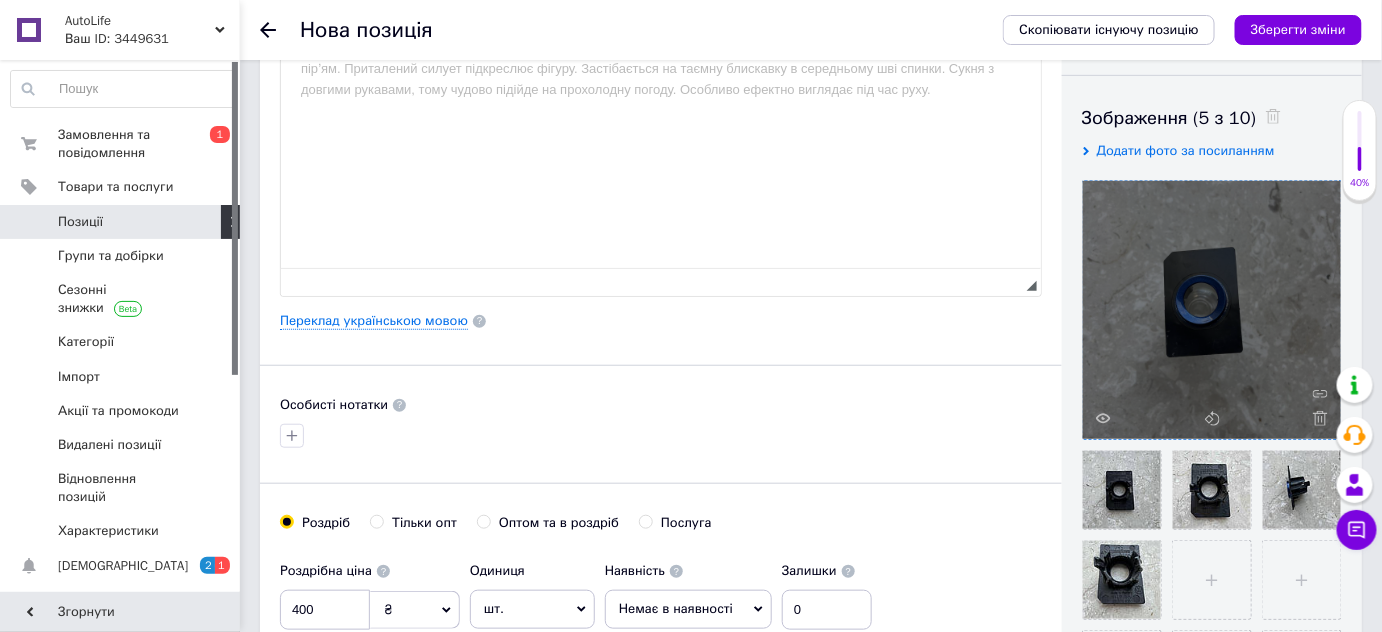 scroll, scrollTop: 25, scrollLeft: 0, axis: vertical 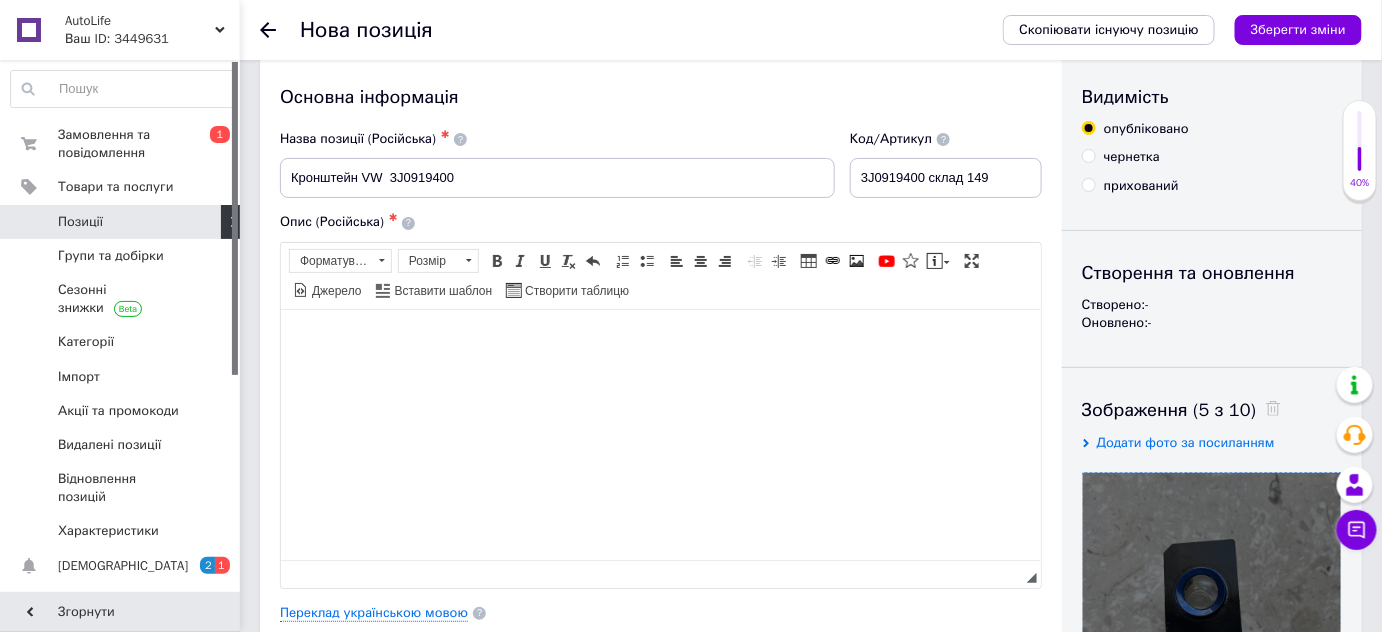 click at bounding box center [660, 339] 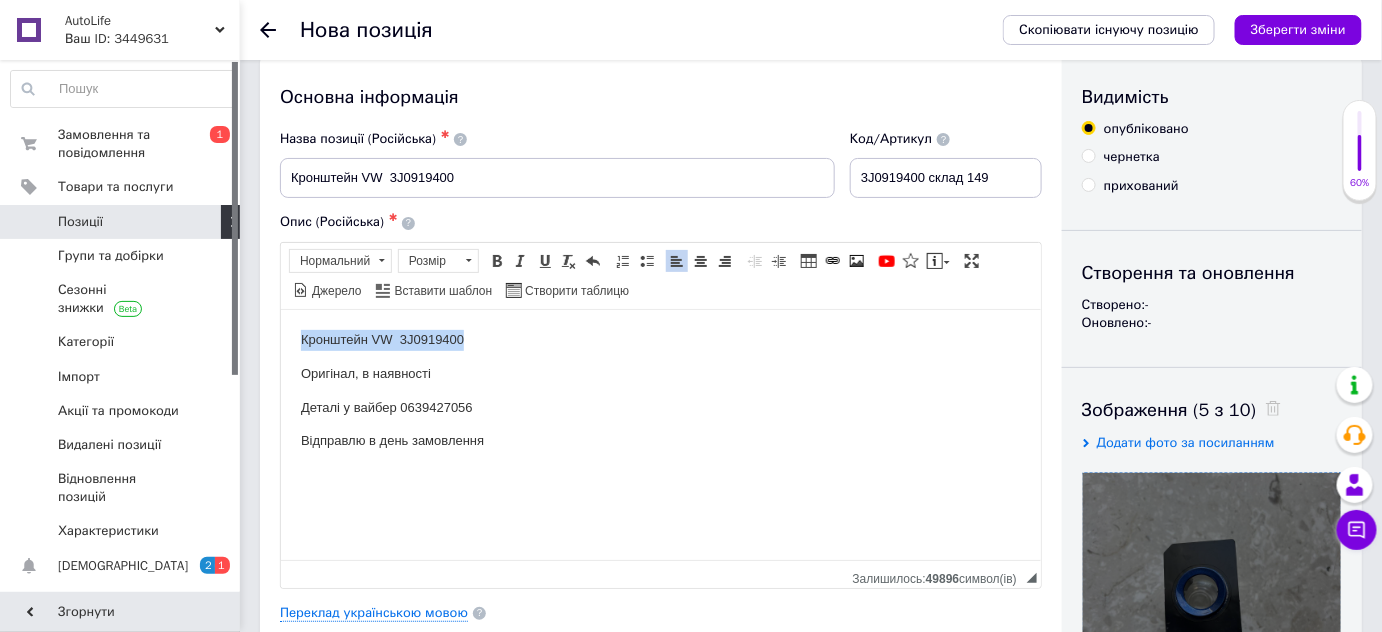drag, startPoint x: 468, startPoint y: 338, endPoint x: 178, endPoint y: 325, distance: 290.29123 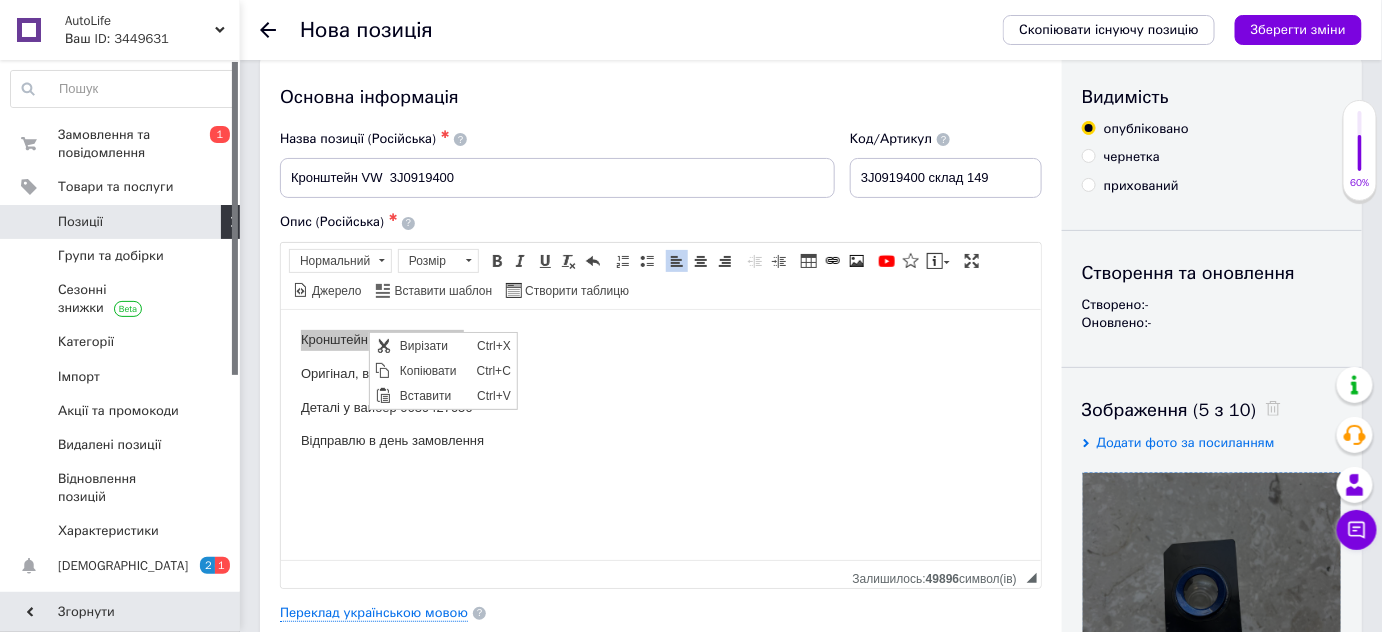 scroll, scrollTop: 0, scrollLeft: 0, axis: both 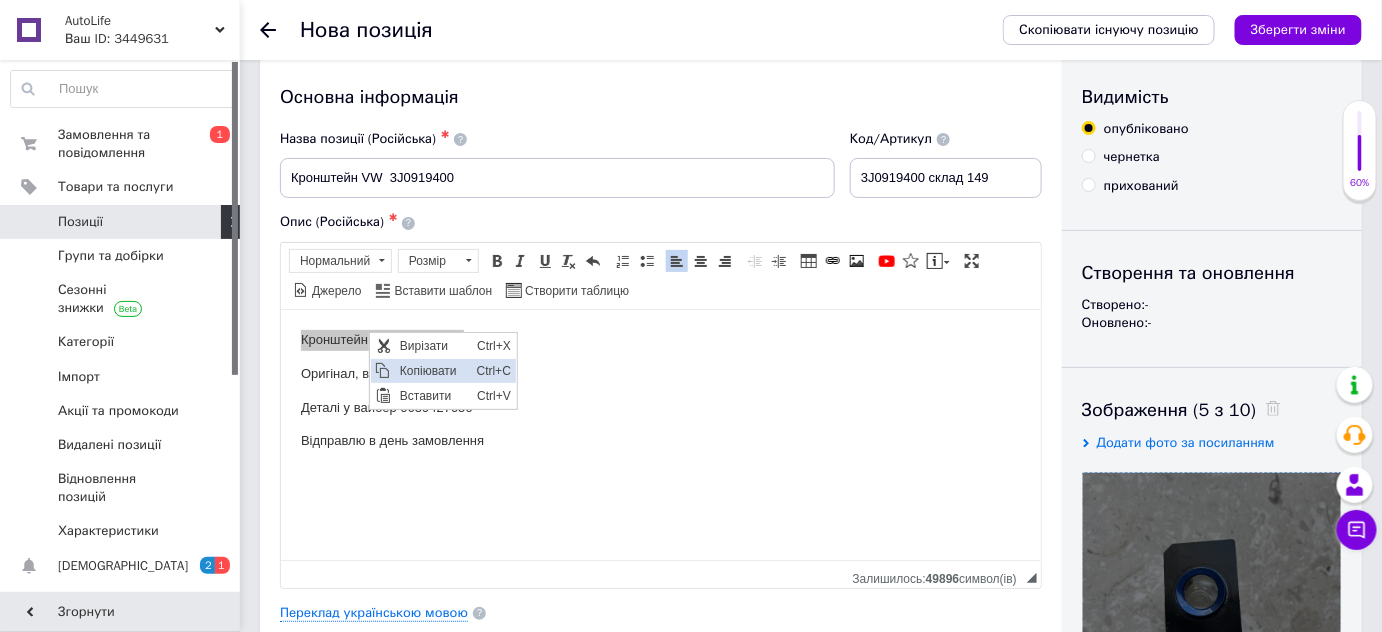 click at bounding box center [382, 371] 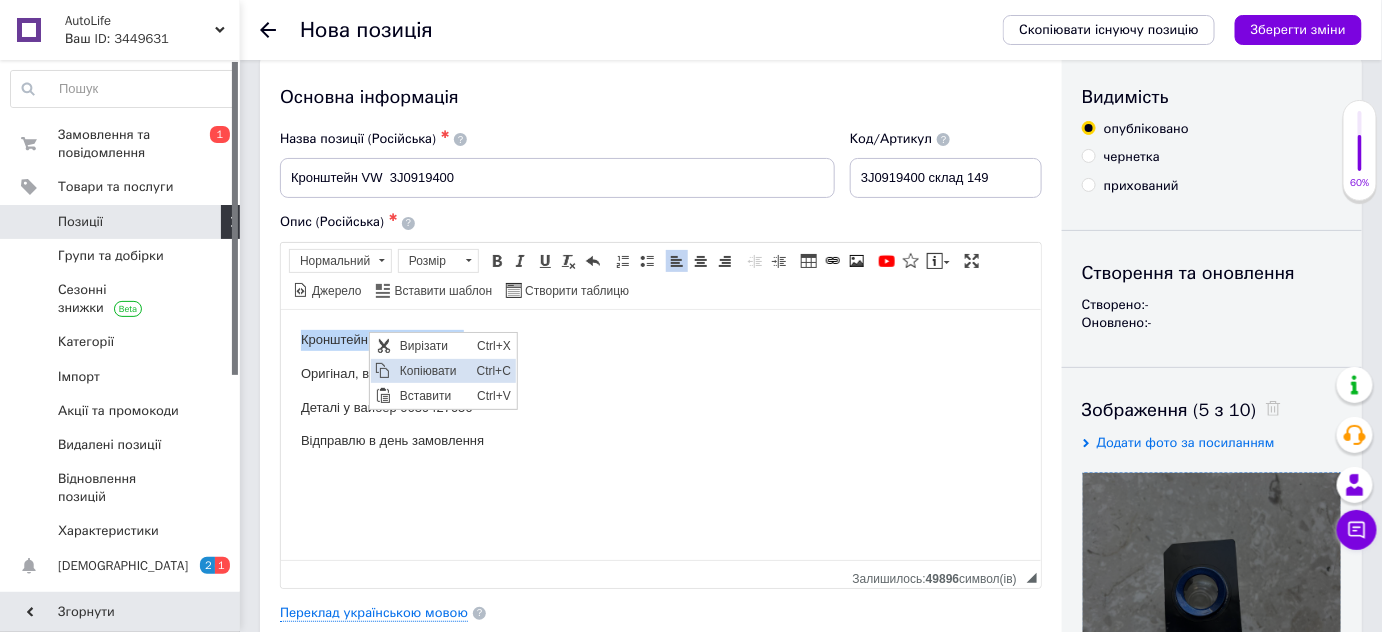 copy on "Кронштейн VW  3J0919400" 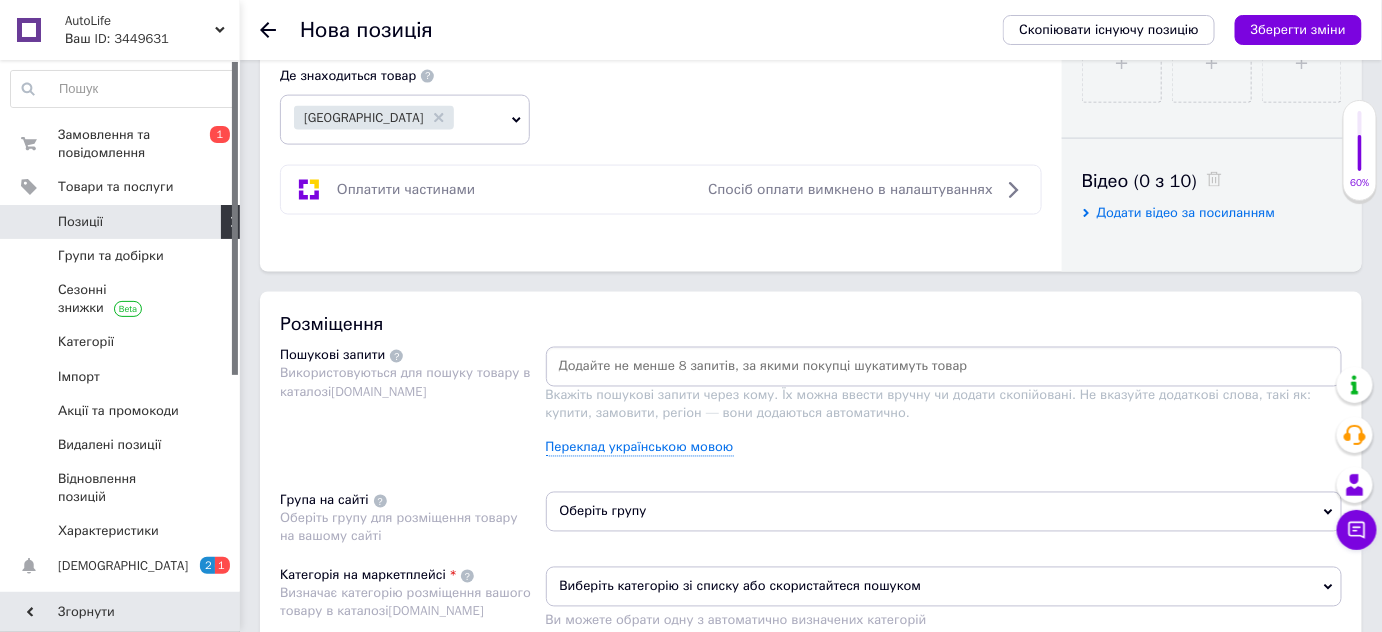 scroll, scrollTop: 961, scrollLeft: 0, axis: vertical 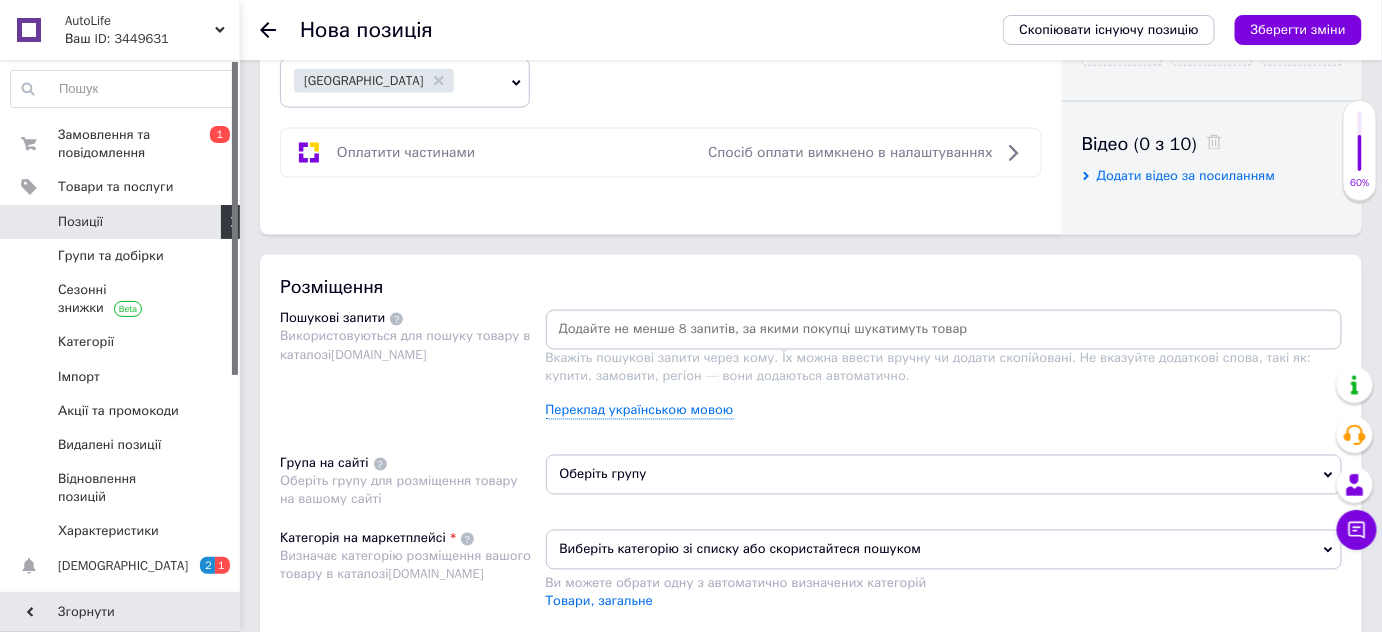 click at bounding box center [944, 330] 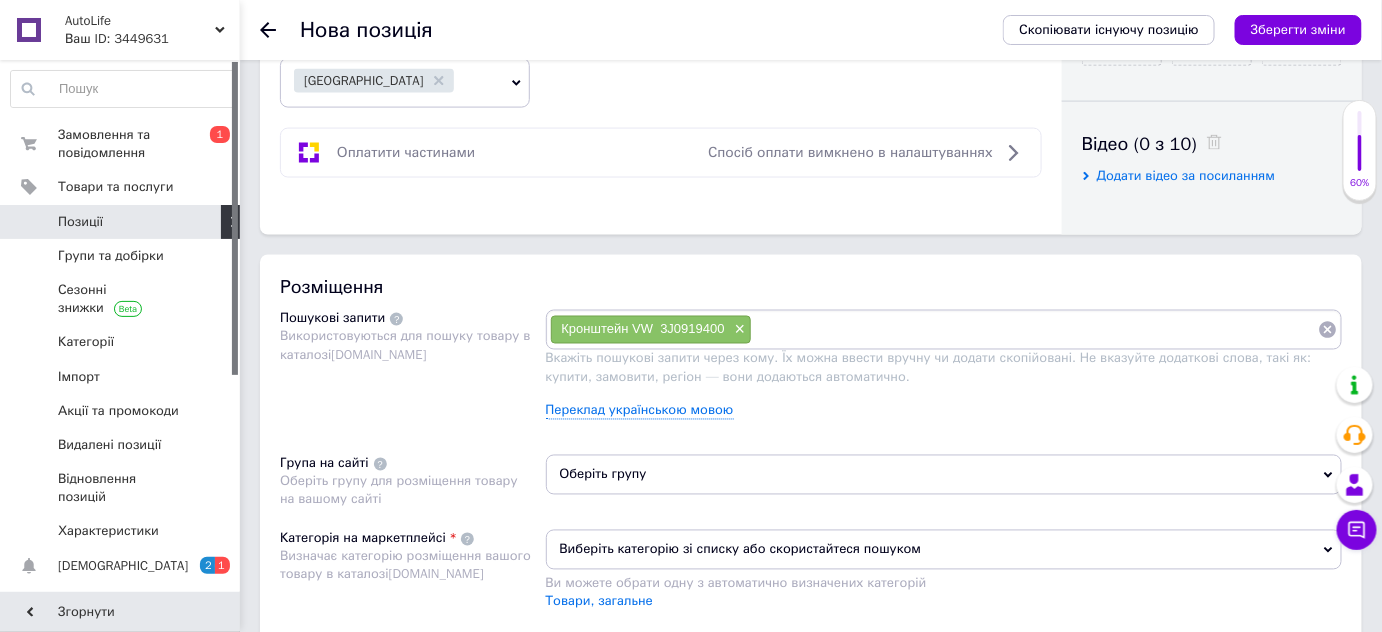 paste on "Кронштейн VW  3J0919400" 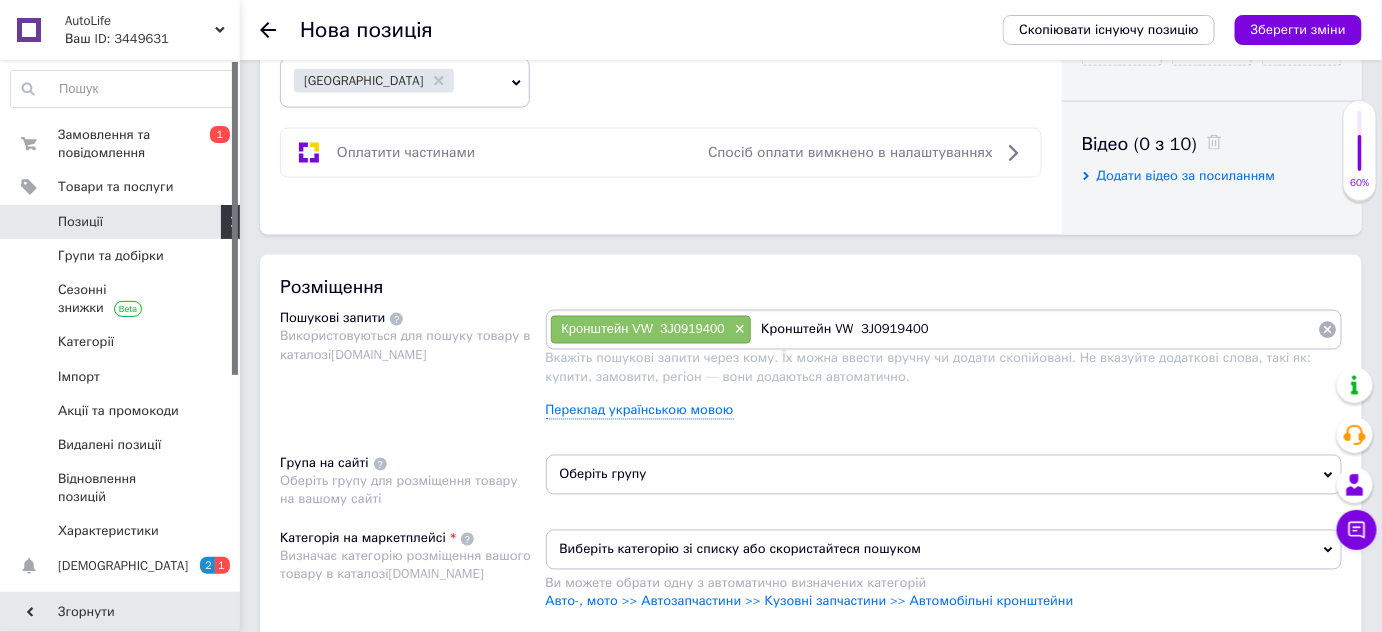 click on "Кронштейн VW  3J0919400" at bounding box center (1035, 330) 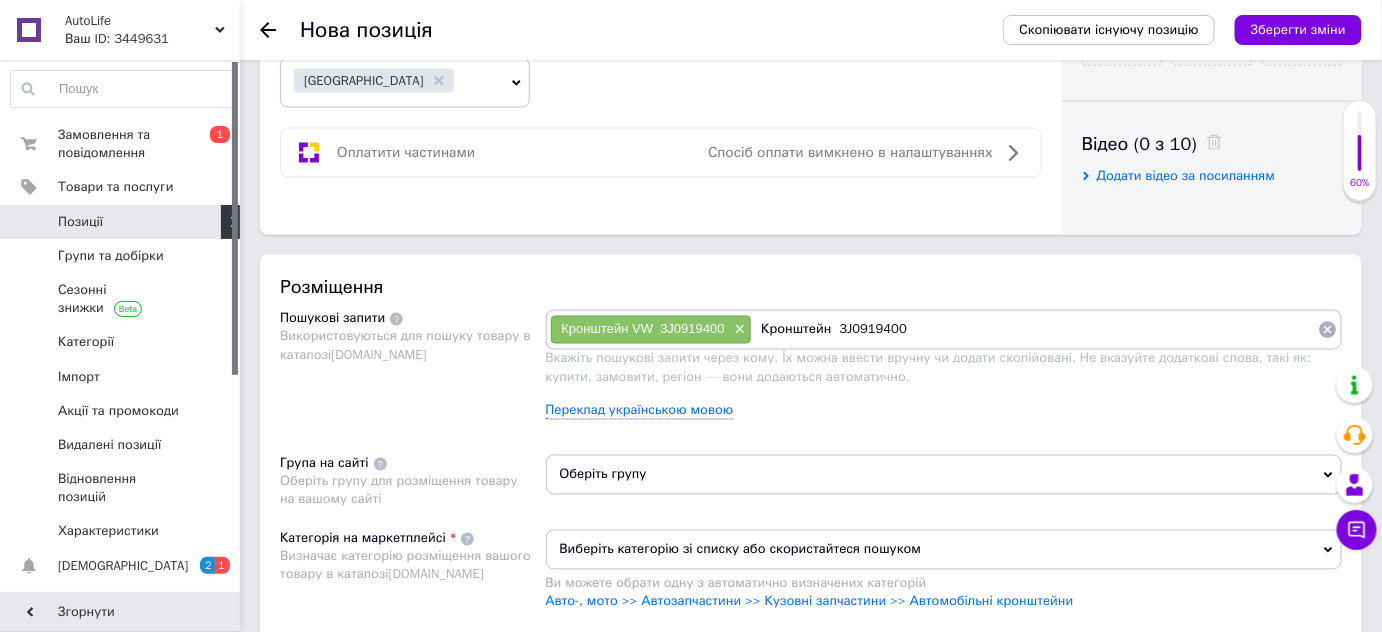 type on "Кронштейн 3J0919400" 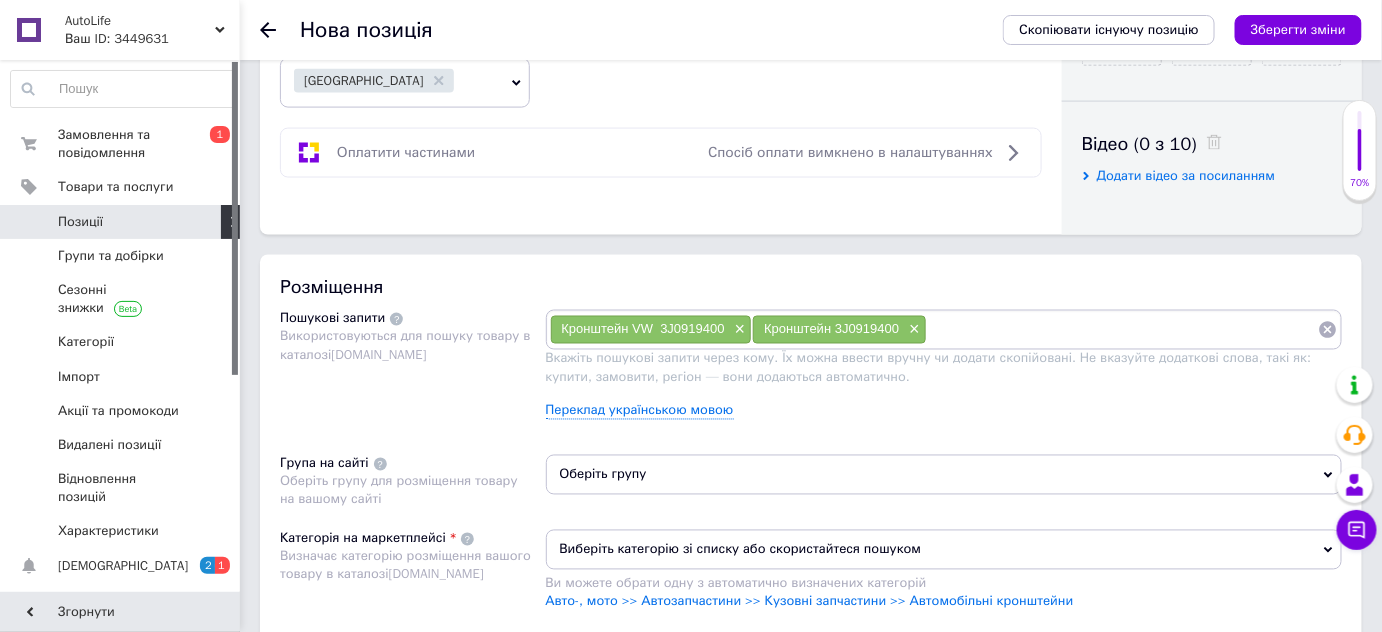 paste on "Кронштейн VW  3J0919400" 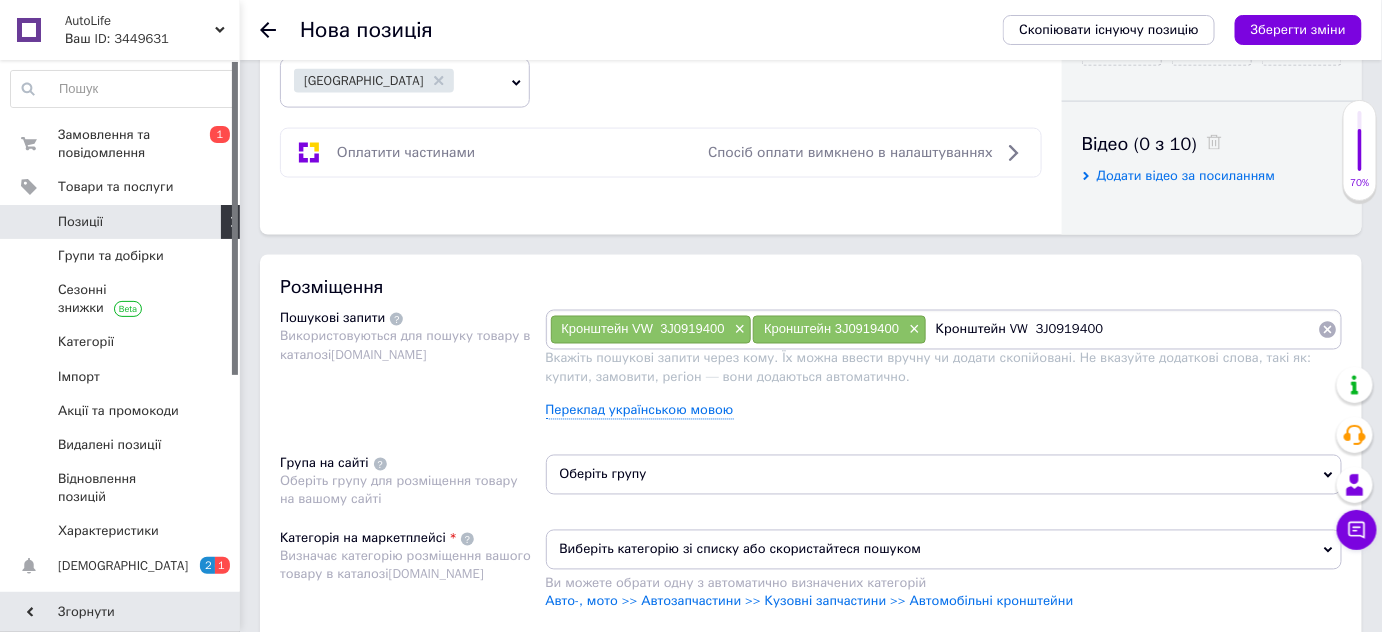 click on "Кронштейн VW  3J0919400" at bounding box center (1122, 330) 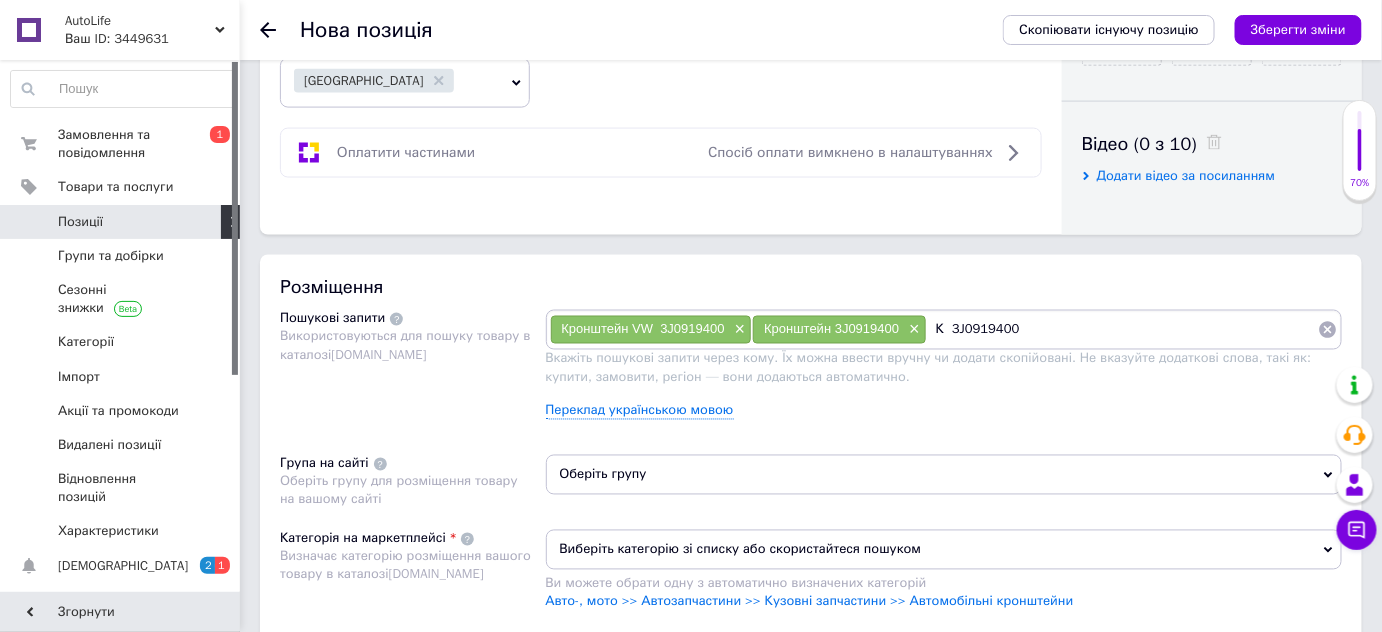 type on "3J0919400" 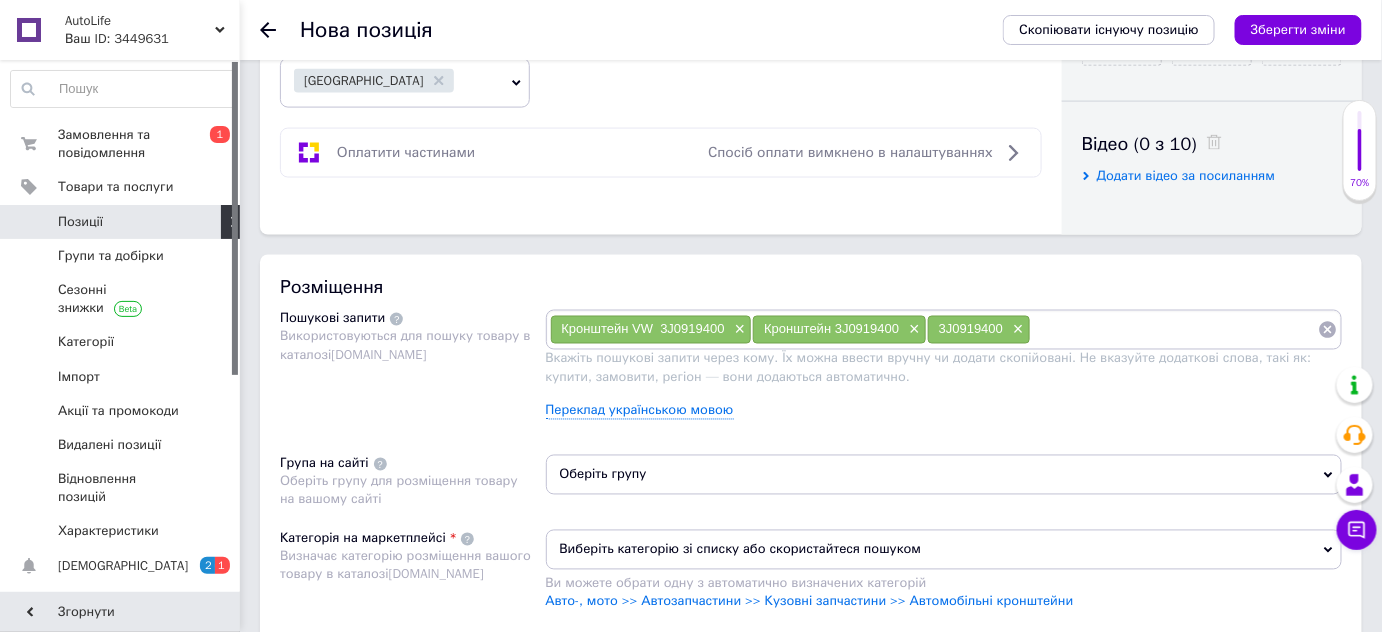 paste on "Кронштейн VW  3J0919400" 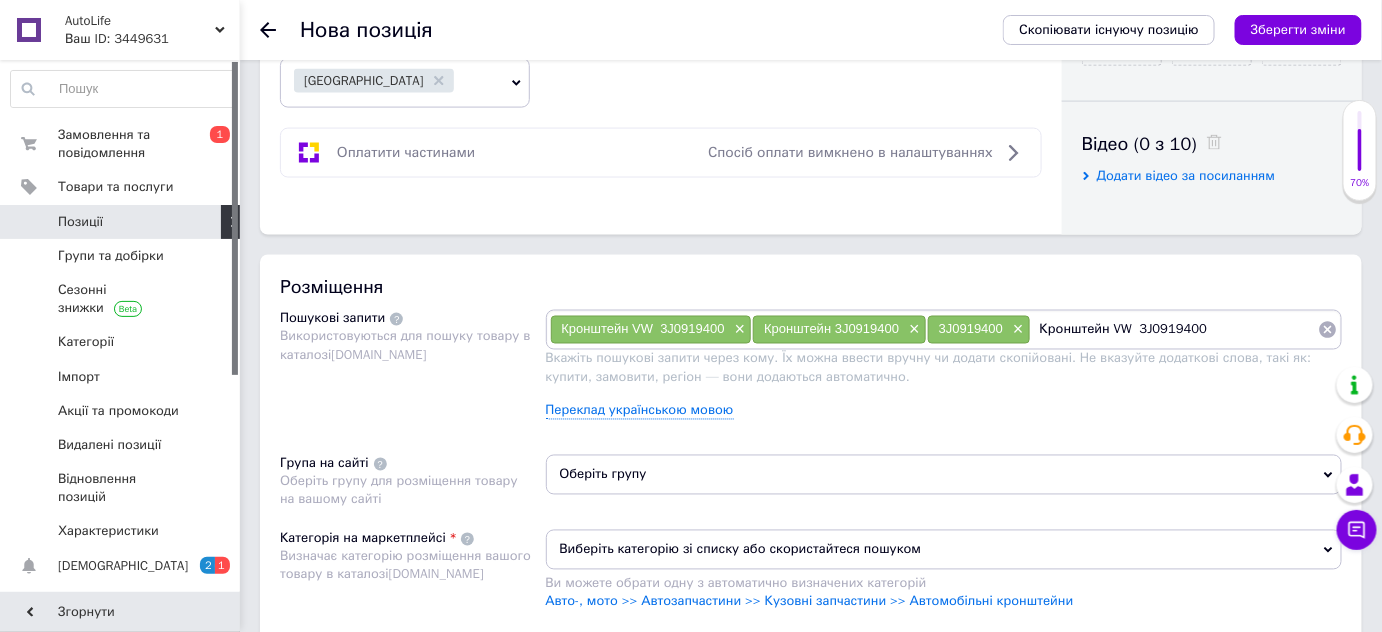 click on "Кронштейн VW  3J0919400" at bounding box center (1174, 330) 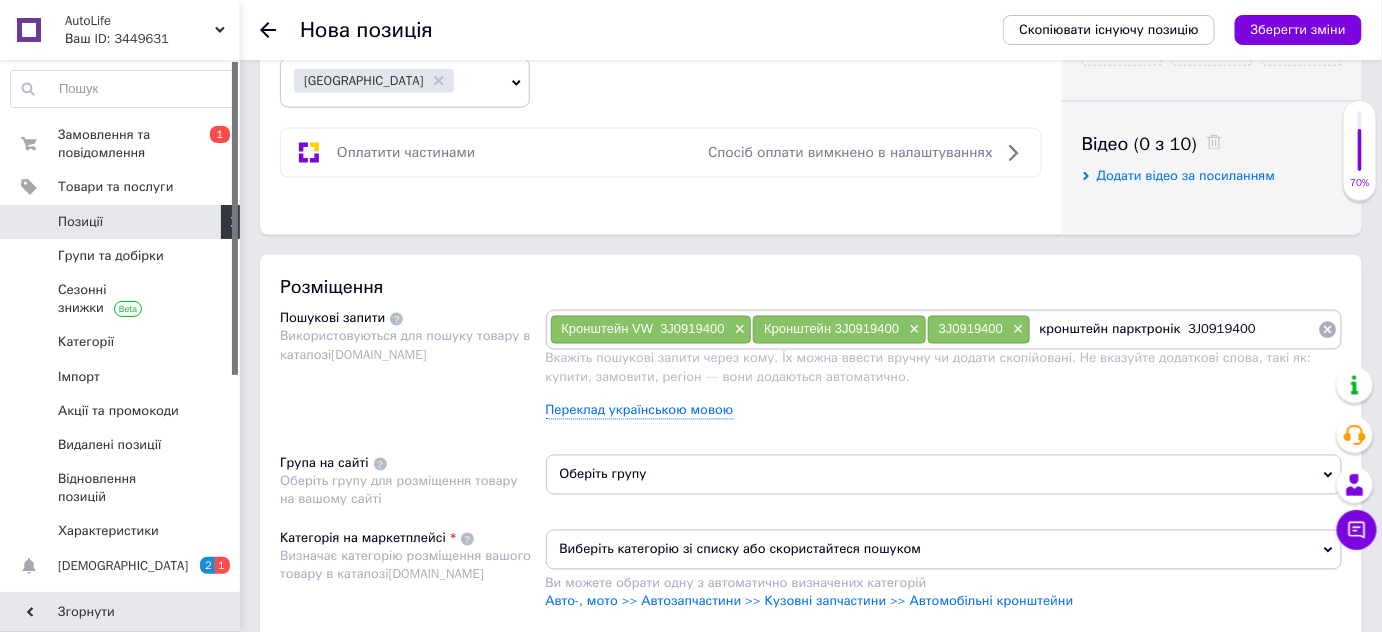 type on "кронштейн парктроніка  3J0919400" 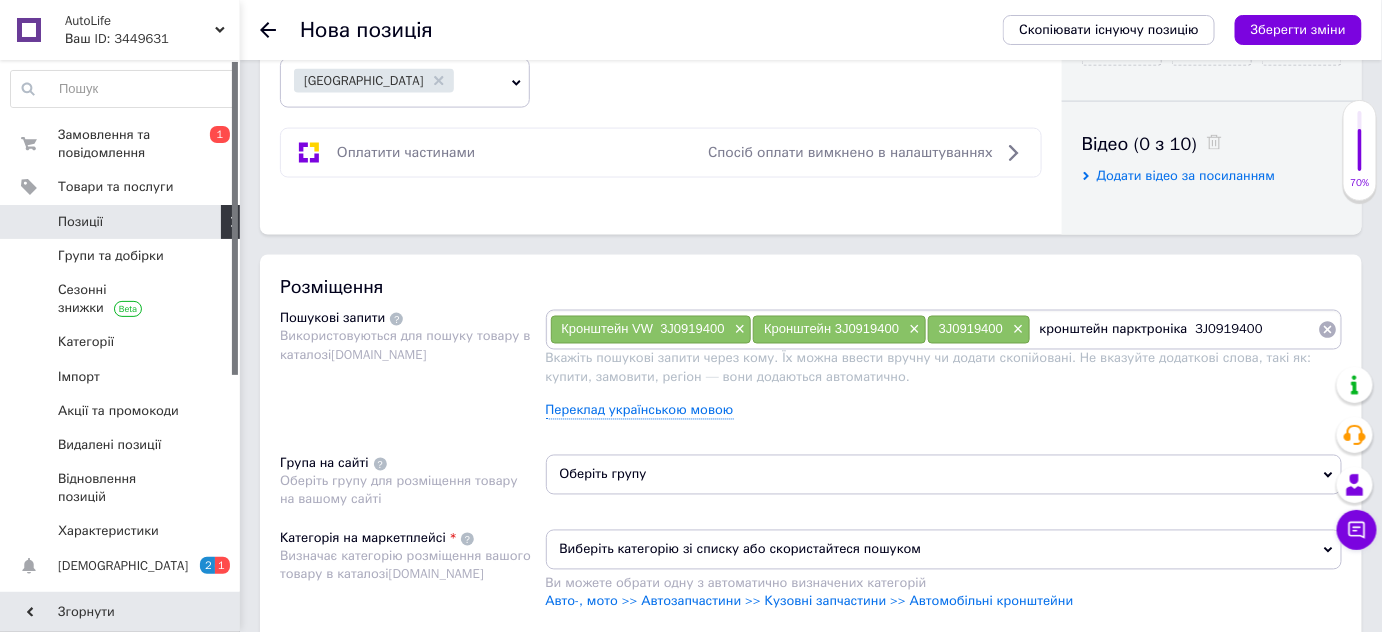 type 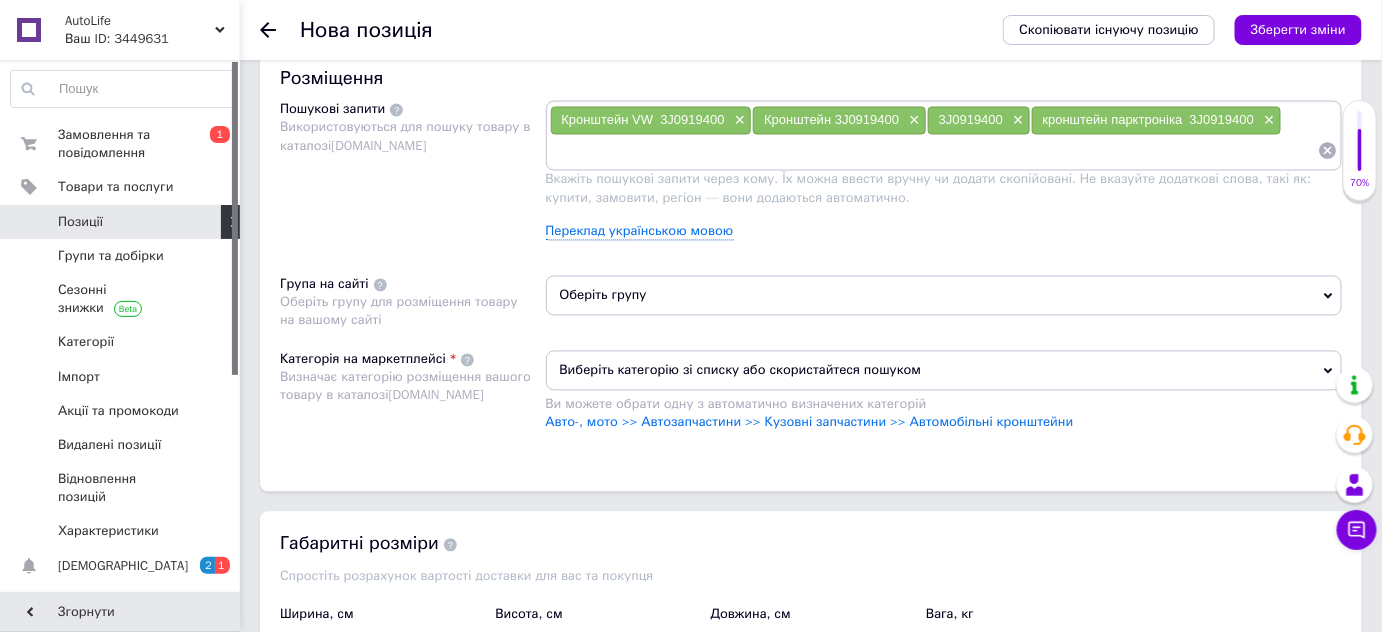 scroll, scrollTop: 1186, scrollLeft: 0, axis: vertical 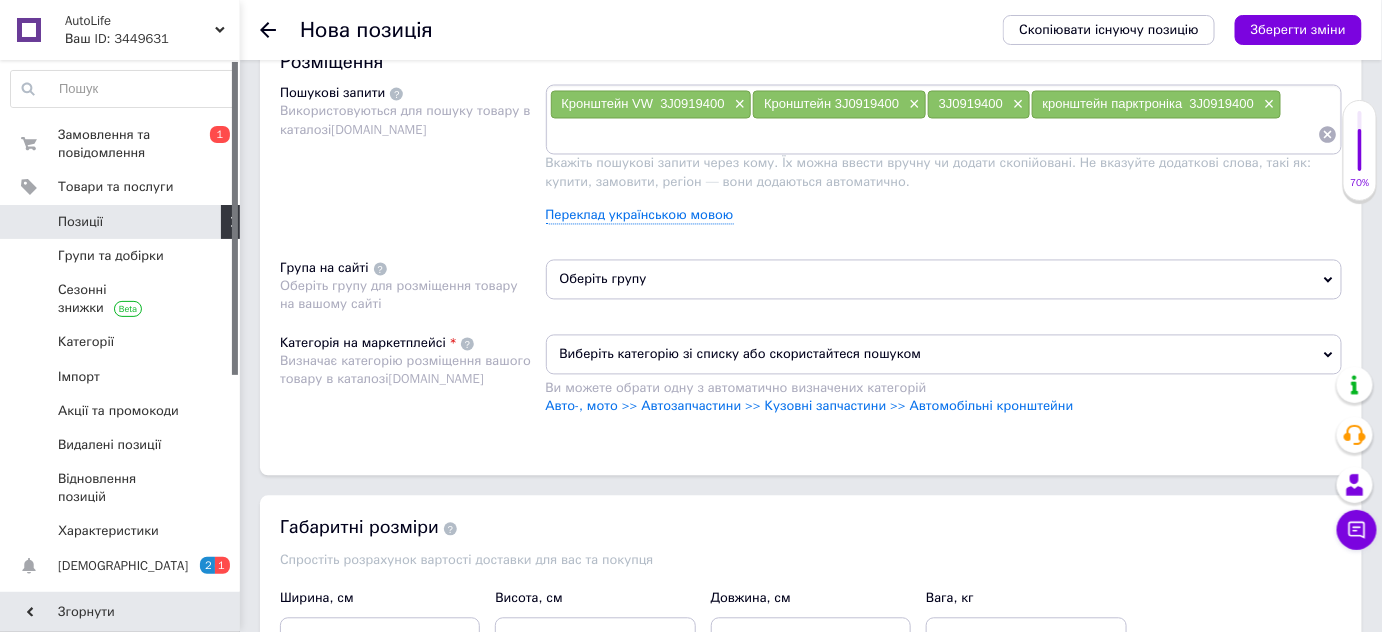 click on "Оберіть групу" at bounding box center [944, 280] 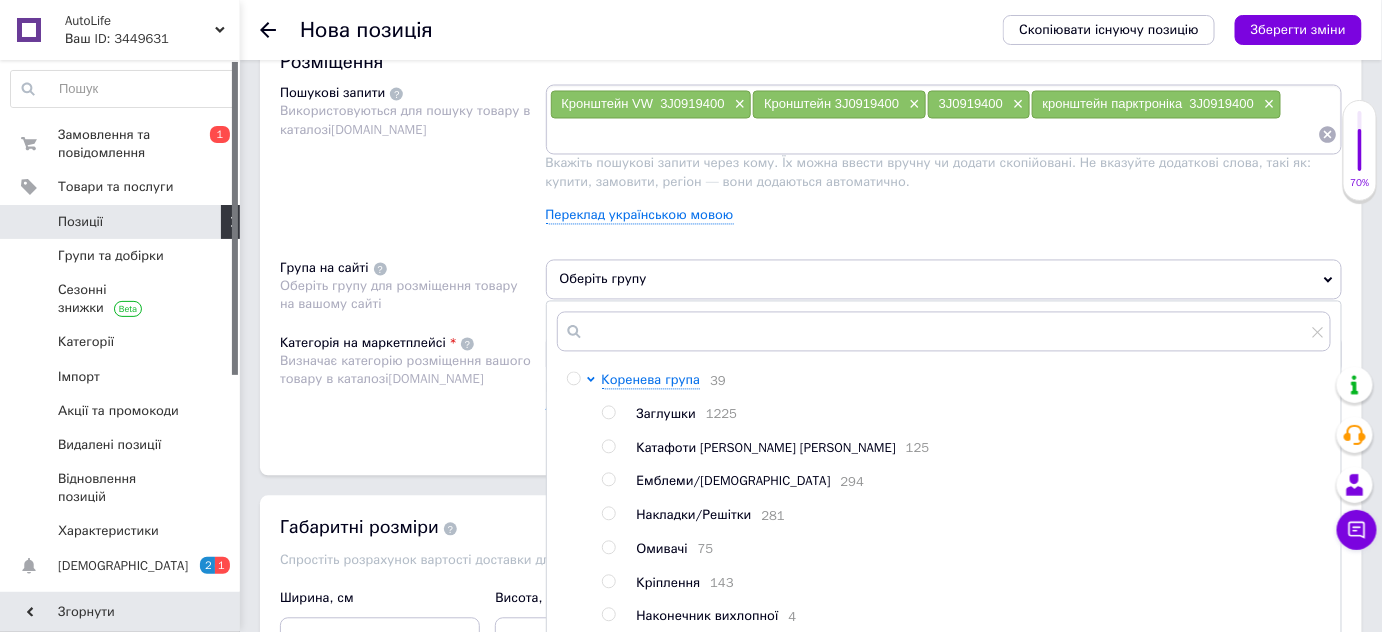 click at bounding box center [608, 582] 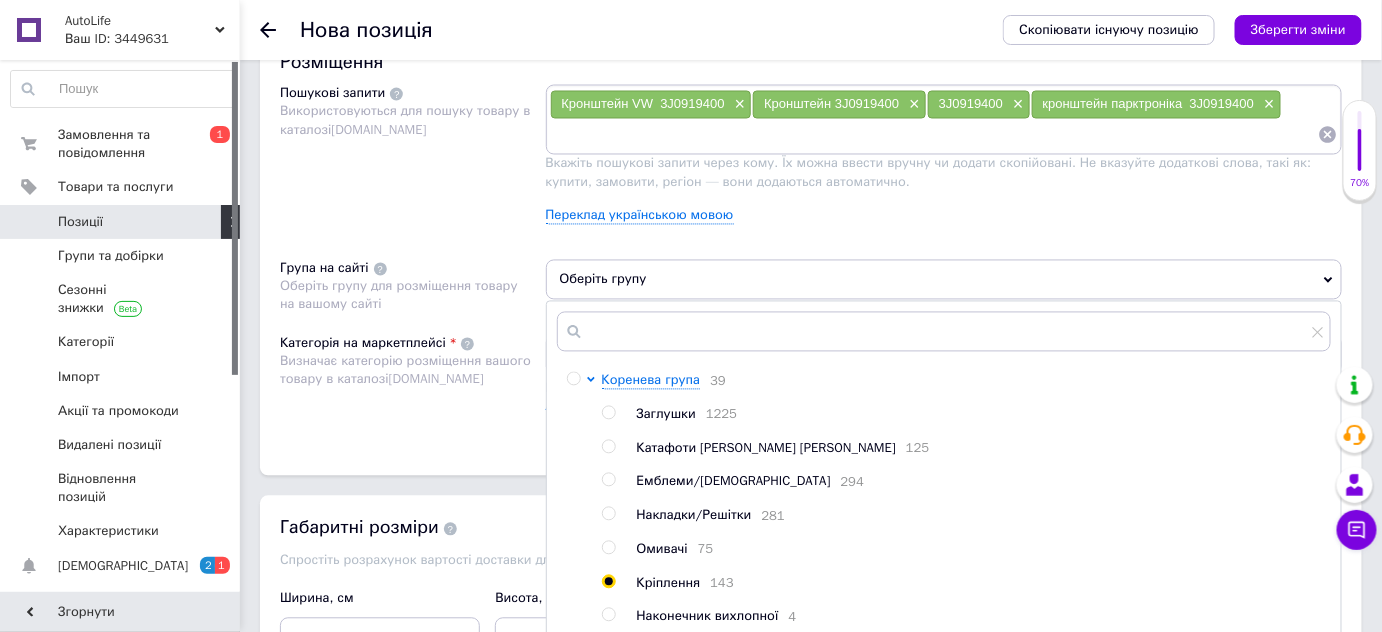 radio on "true" 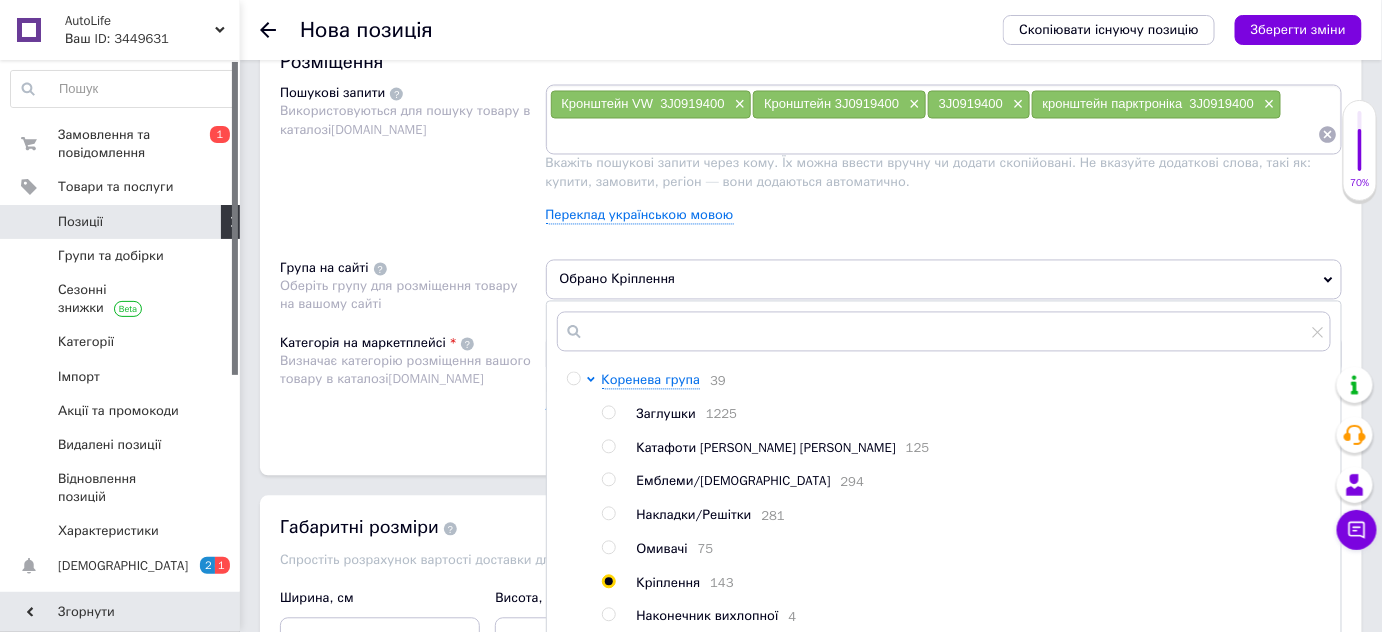 click on "Розміщення Пошукові запити Використовуються для пошуку товару в каталозі  [DOMAIN_NAME] Кронштейн VW  3J0919400 × Кронштейн 3J0919400 × 3J0919400 × кронштейн парктроніка  3J0919400 × Вкажіть пошукові запити через кому. Їх можна ввести вручну чи додати скопійовані. Не вказуйте додаткові слова, такі як: купити, замовити, регіон — вони додаються автоматично. Переклад українською мовою Група на сайті Оберіть групу для розміщення товару на вашому сайті Обрано Кріплення Коренева група 39 Заглушки 1225 Катафоти [PERSON_NAME] [PERSON_NAME] 125 Емблеми/Букви 294 Накладки/Решітки 281 75 143 4" at bounding box center [811, 253] 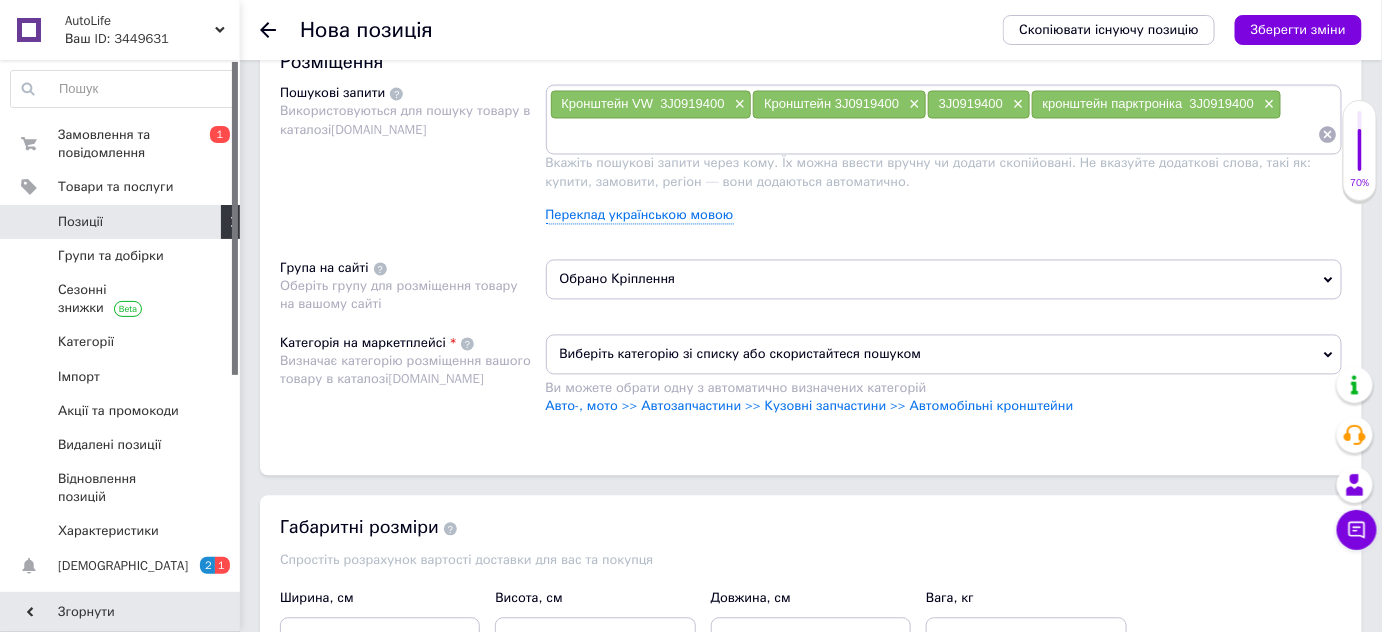 click on "Виберіть категорію зі списку або скористайтеся пошуком" at bounding box center [944, 355] 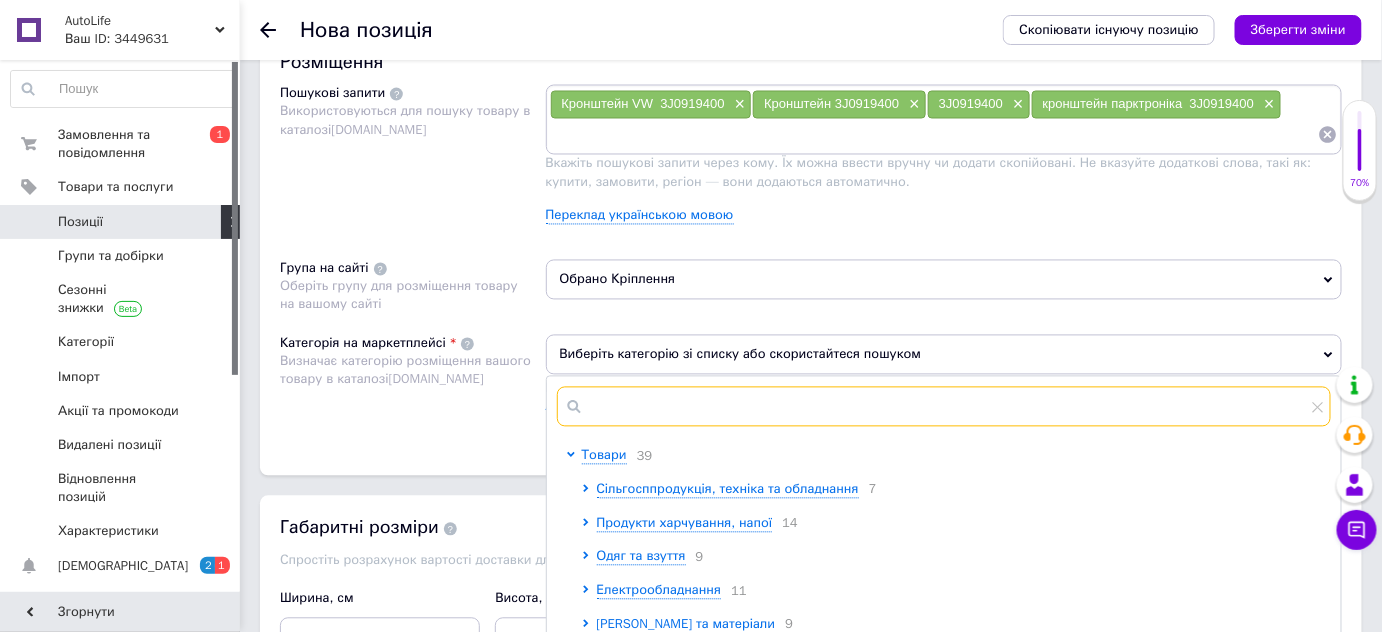 click at bounding box center (944, 407) 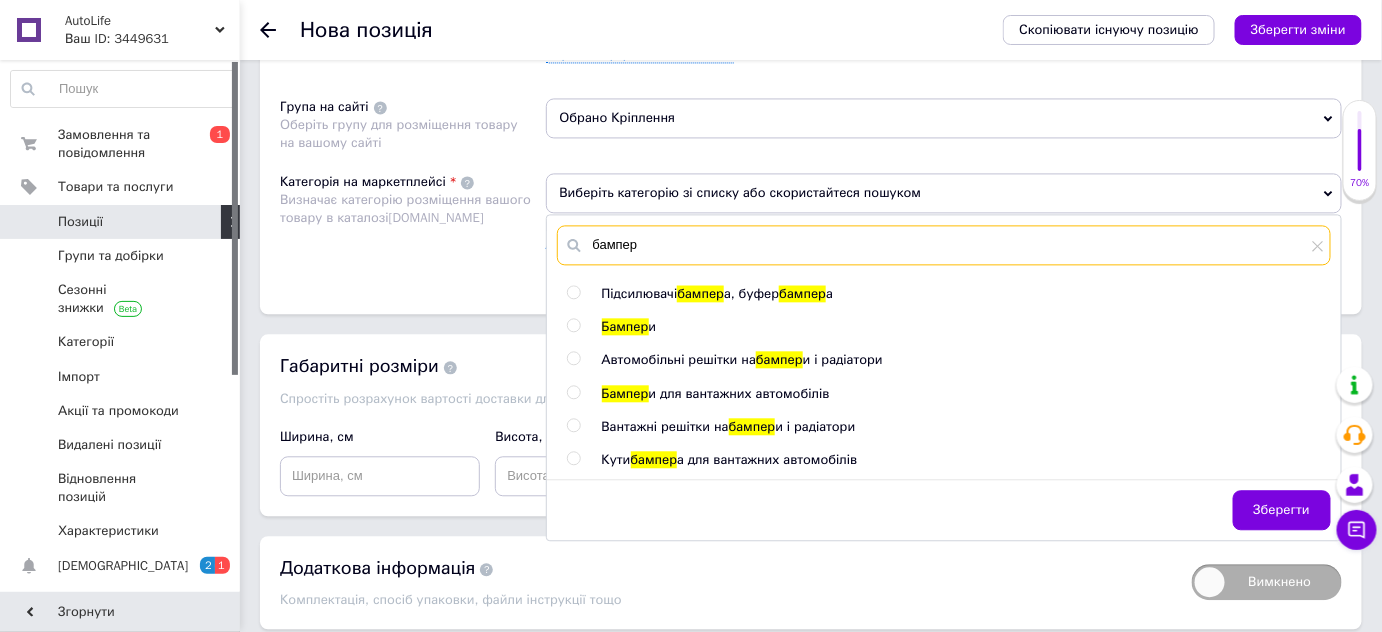scroll, scrollTop: 1355, scrollLeft: 0, axis: vertical 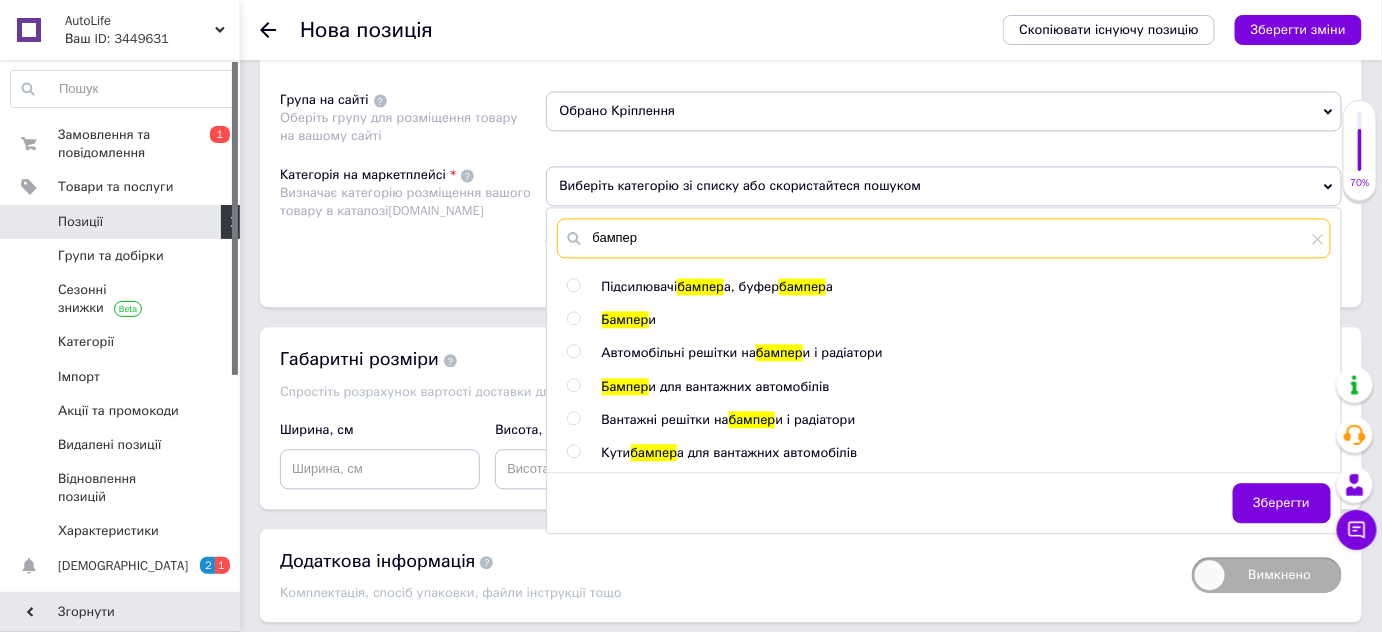 type on "бампер" 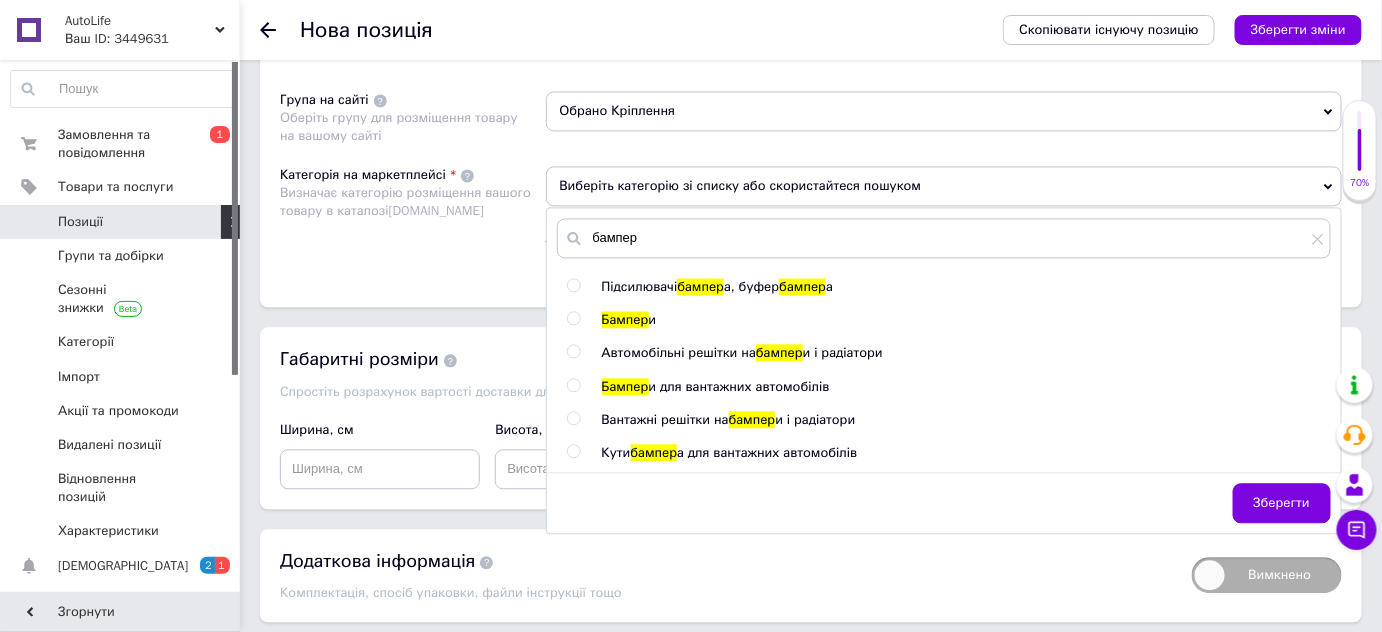 click at bounding box center [573, 318] 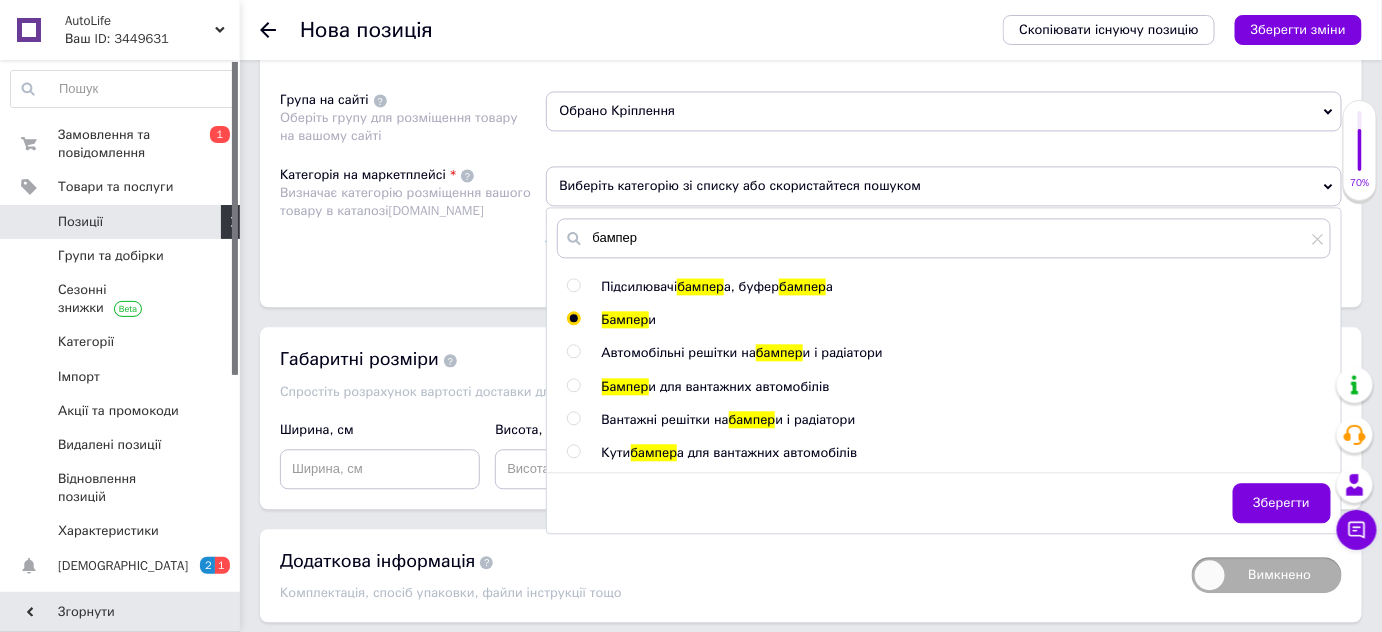 radio on "true" 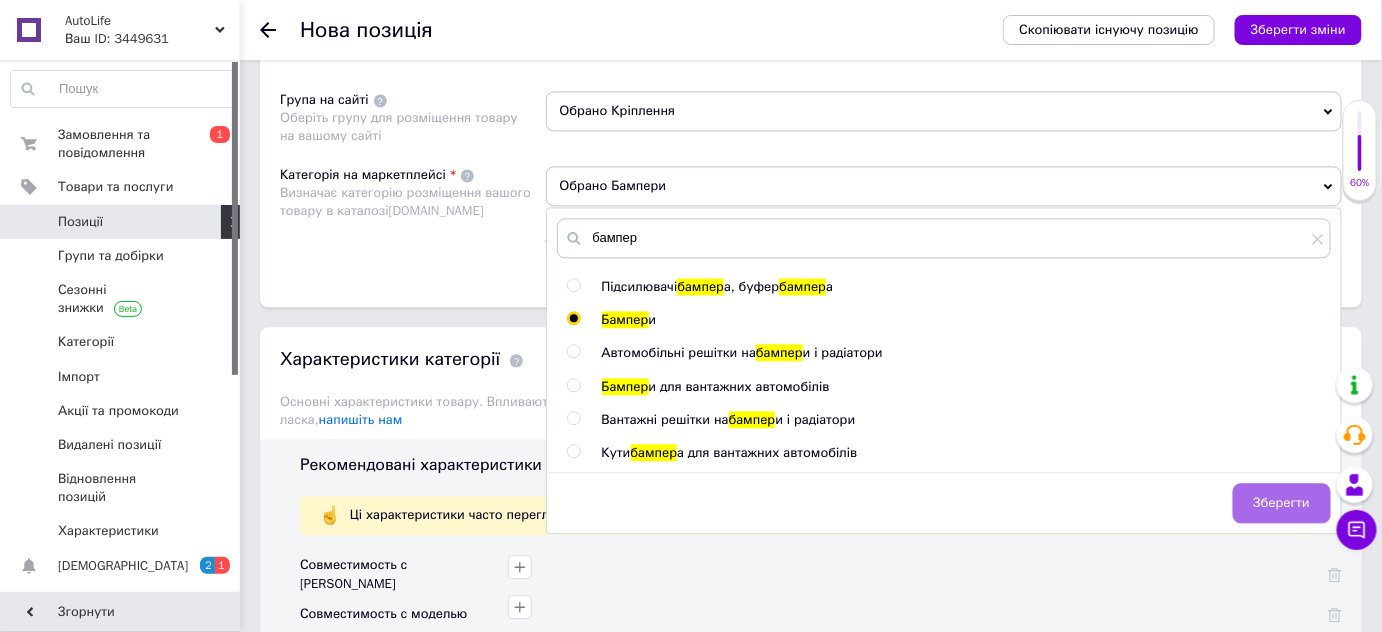 click on "Зберегти" at bounding box center (1282, 503) 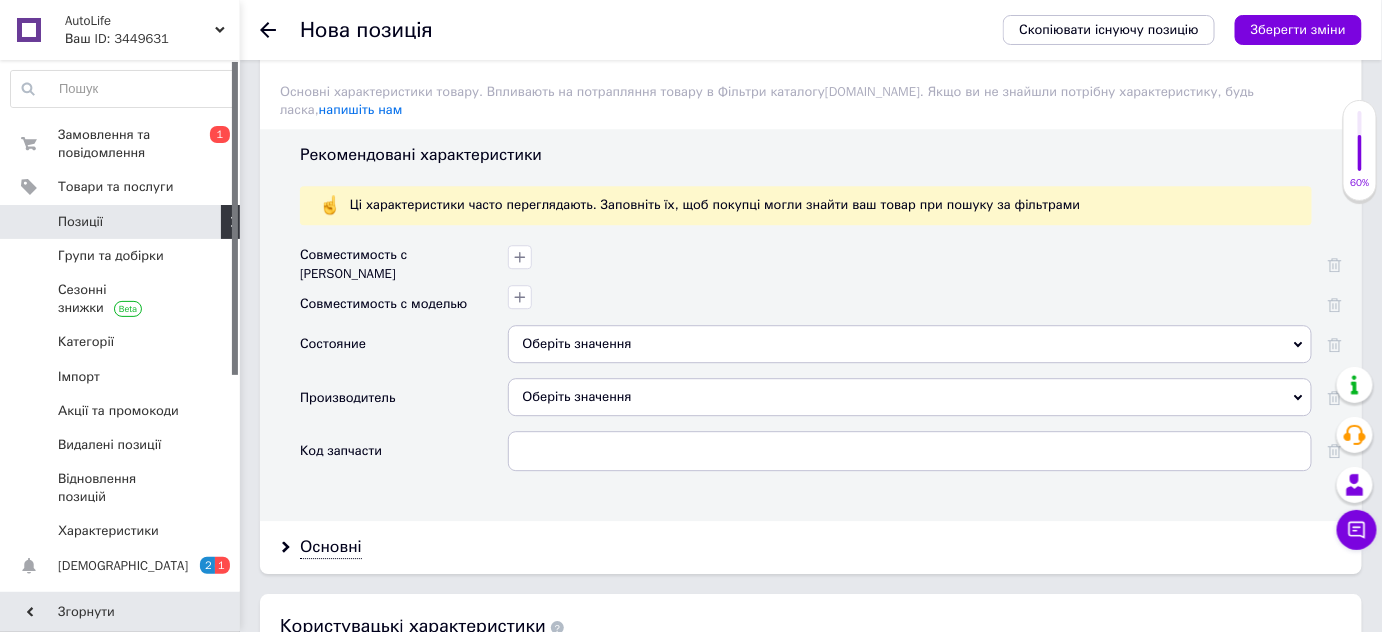 scroll, scrollTop: 1699, scrollLeft: 0, axis: vertical 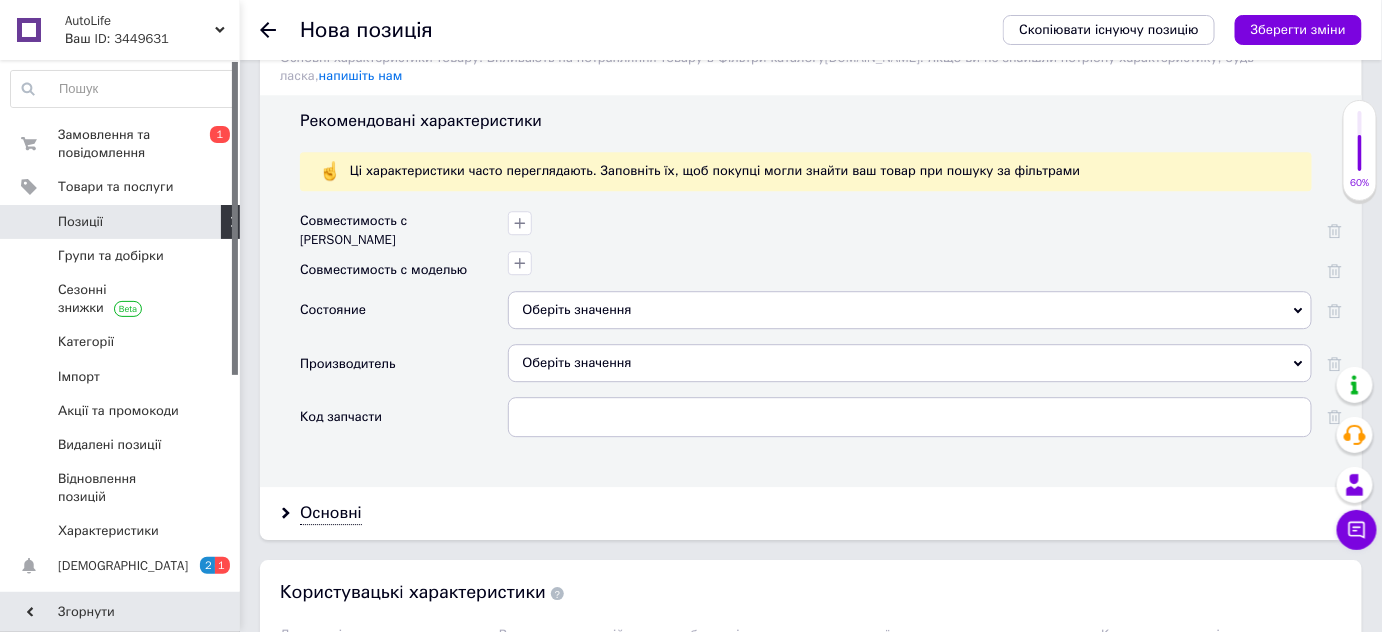click on "Оберіть значення" at bounding box center (910, 310) 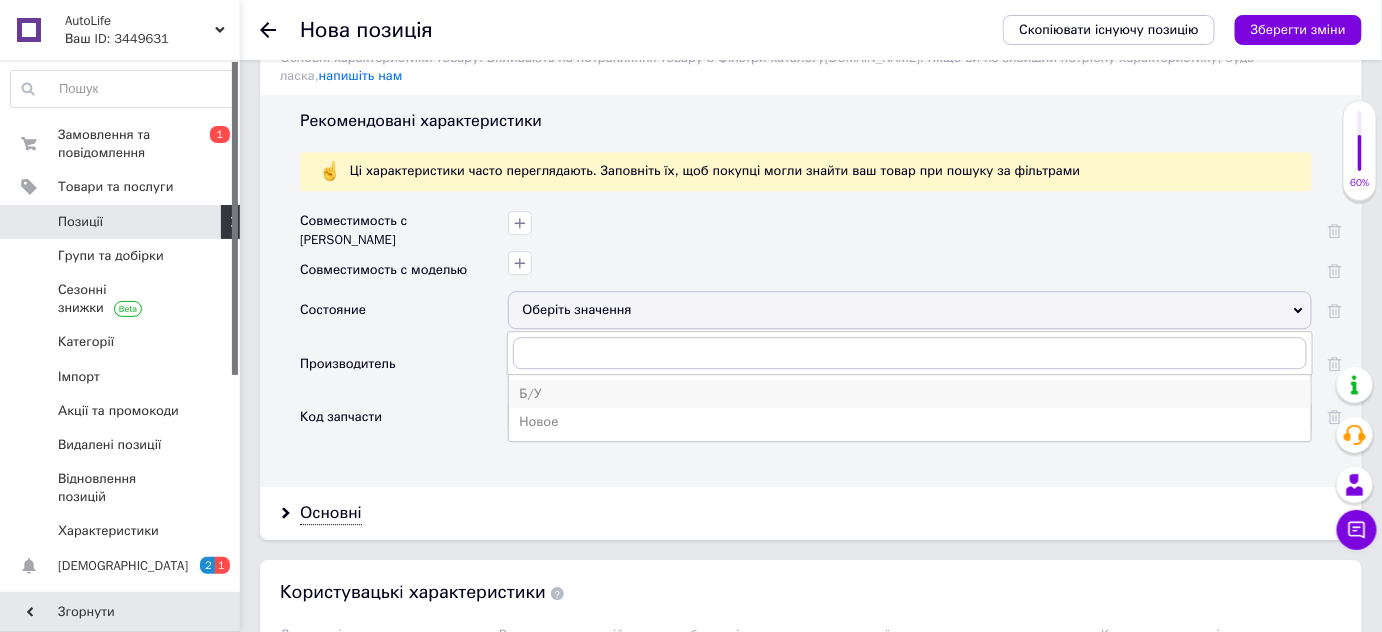 click on "Б/У" at bounding box center [910, 394] 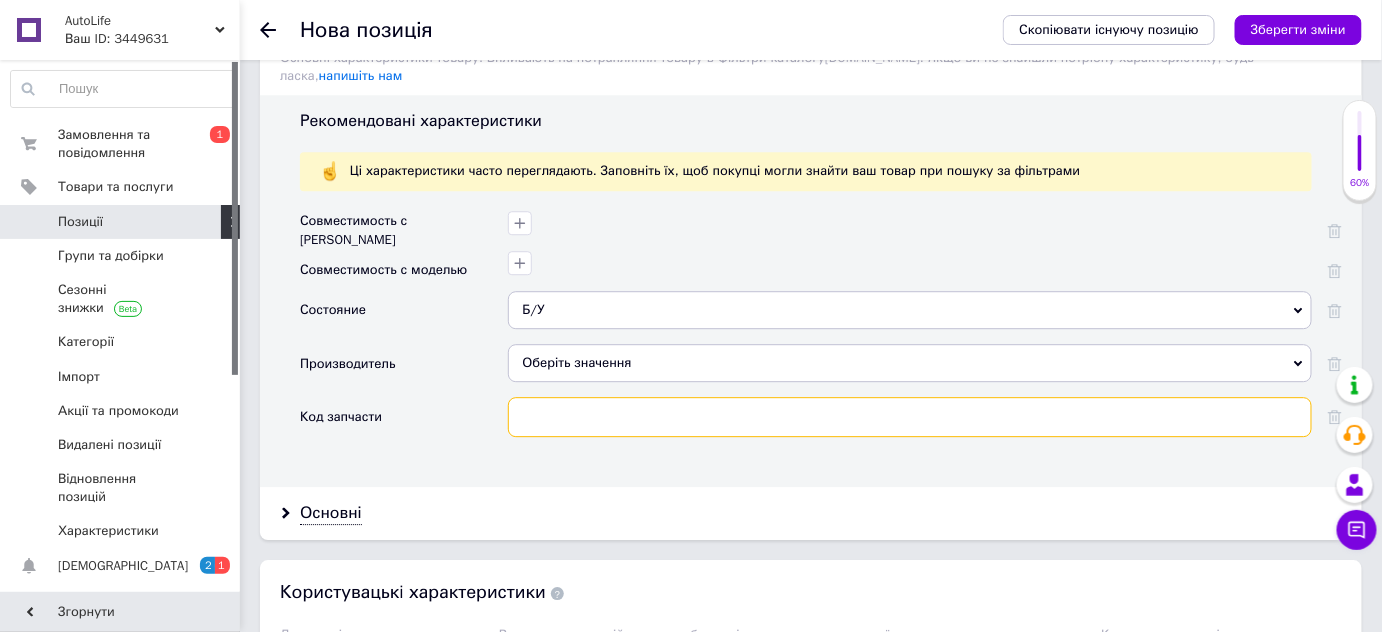 click at bounding box center [910, 417] 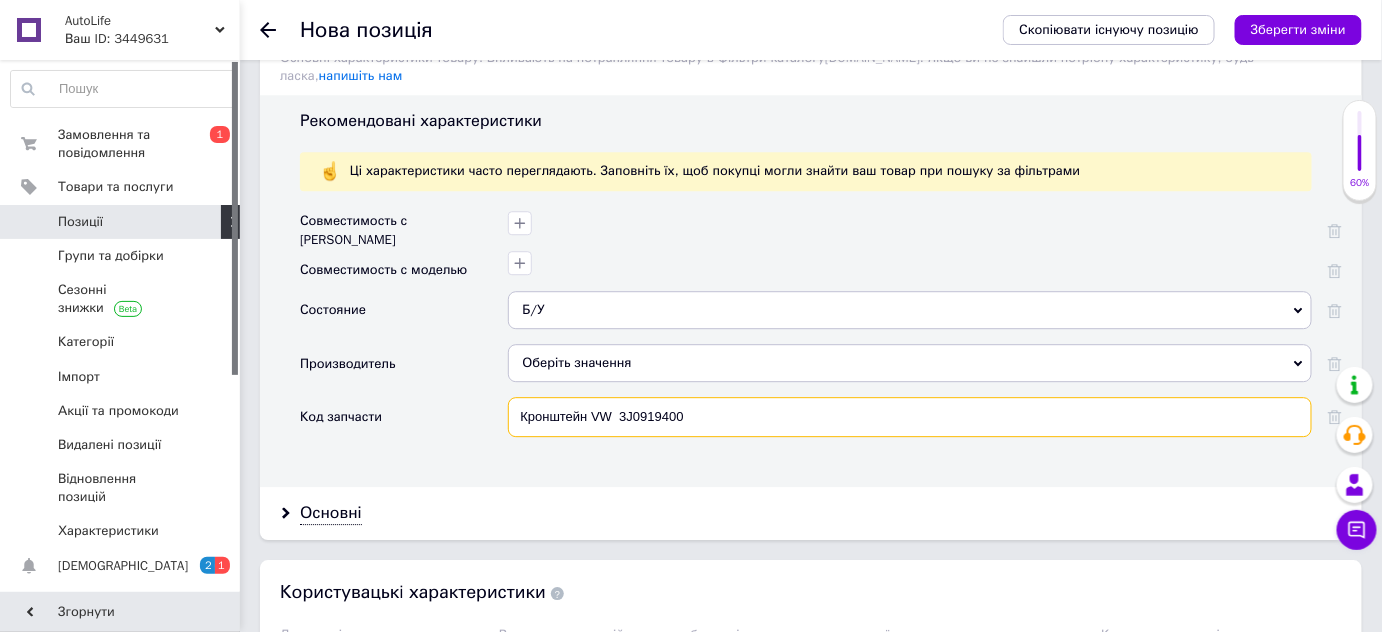 drag, startPoint x: 612, startPoint y: 389, endPoint x: 423, endPoint y: 379, distance: 189.26436 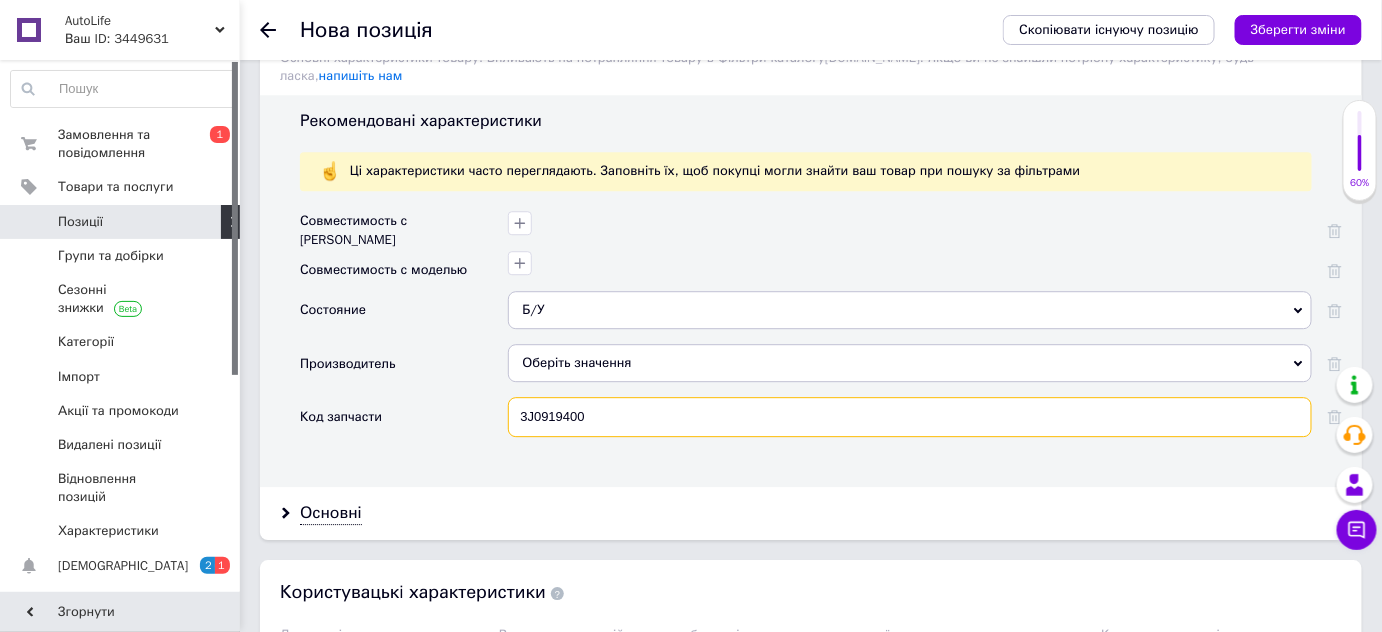 type on "3J0919400" 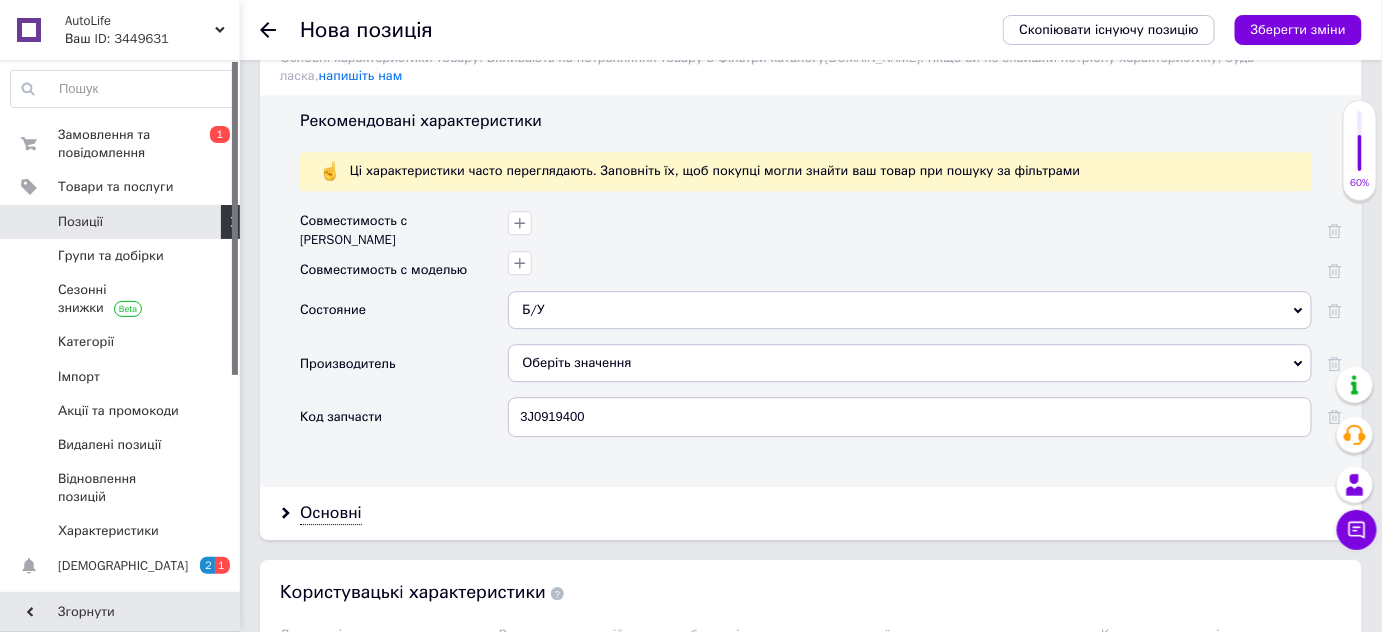 click on "Оберіть значення" at bounding box center (910, 363) 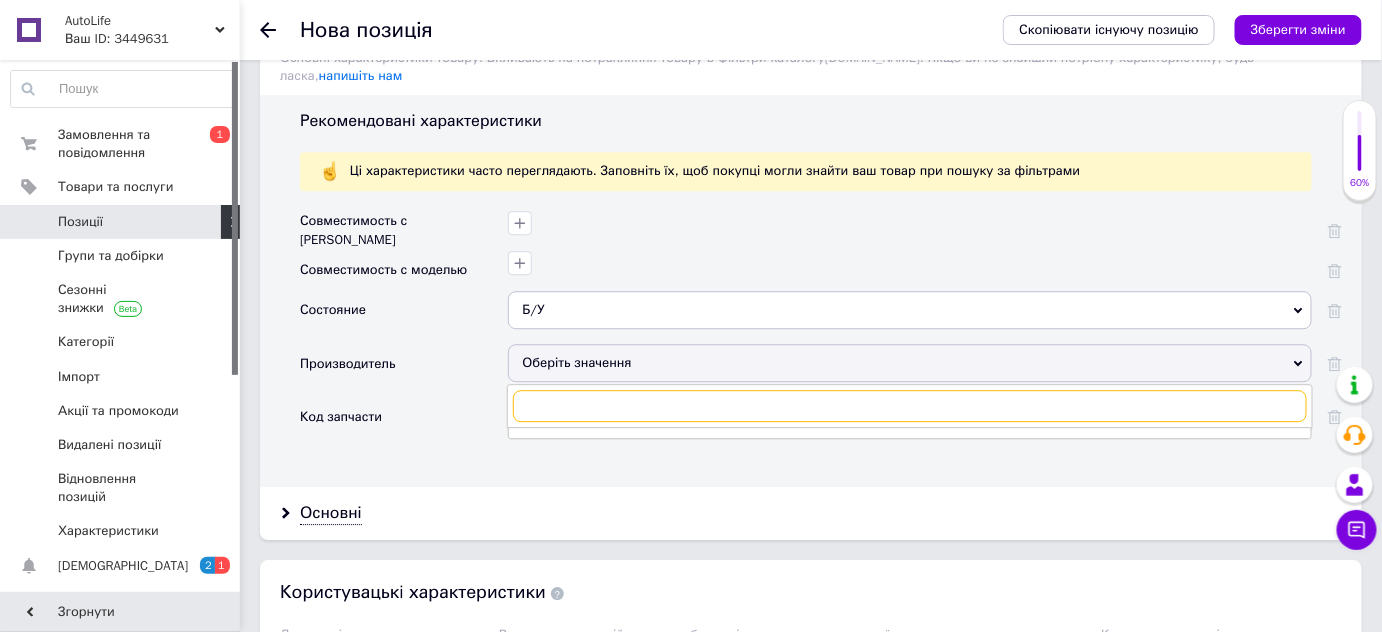 click at bounding box center (910, 406) 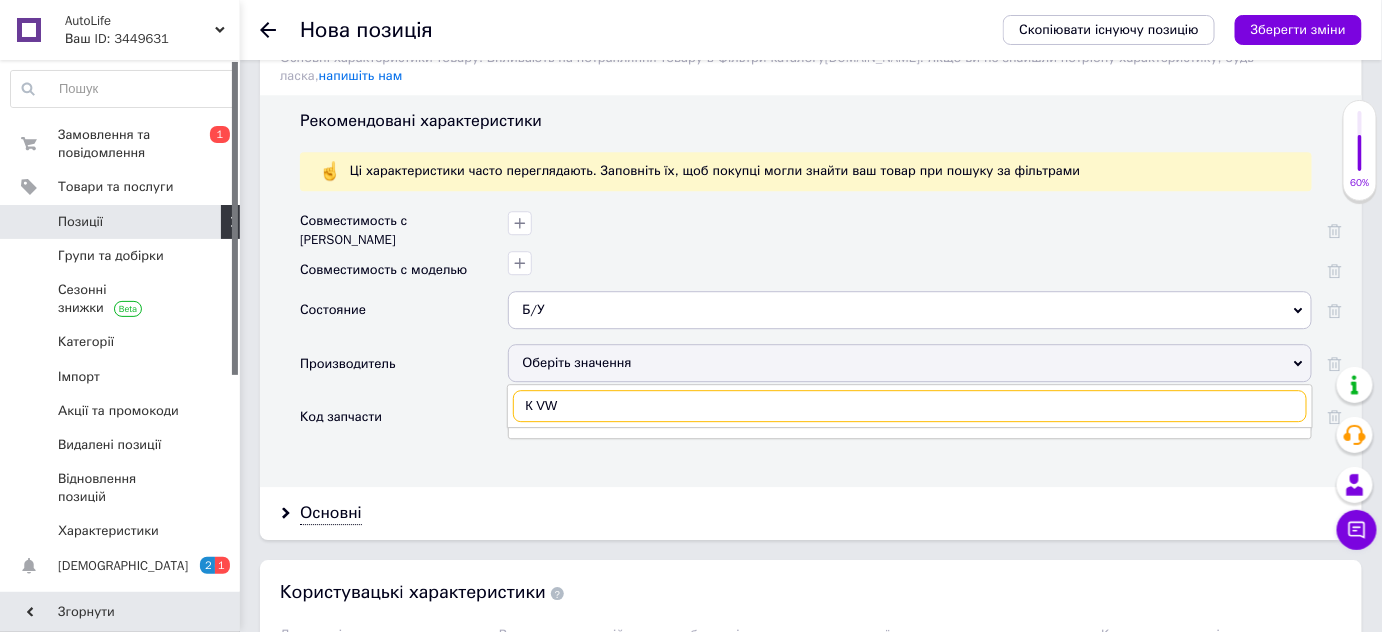 type on "VW" 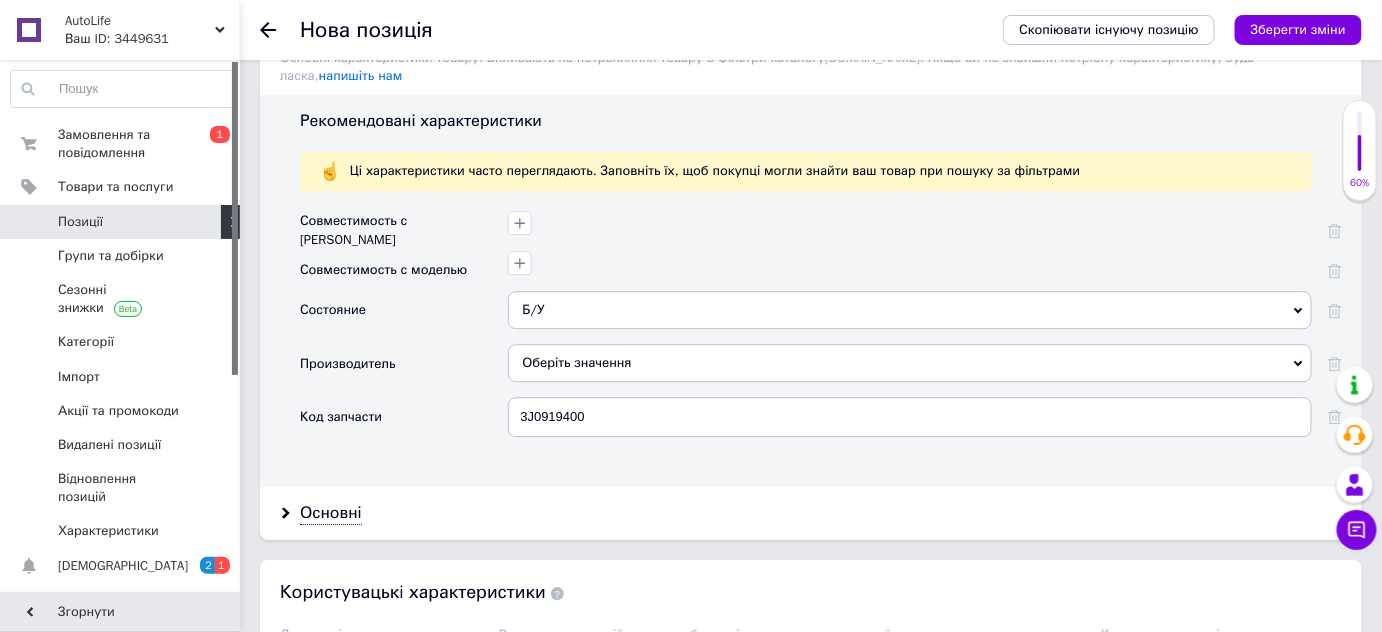 click on "Рекомендовані характеристики Ці характеристики часто переглядають. Заповніть їх, щоб
покупці могли знайти ваш товар при пошуку за фільтрами Совместимость с маркой Совместимость с моделью Состояние Б/У Б/У Новое Производитель Оберіть значення Код запчасти 3J0919400" at bounding box center [811, 291] 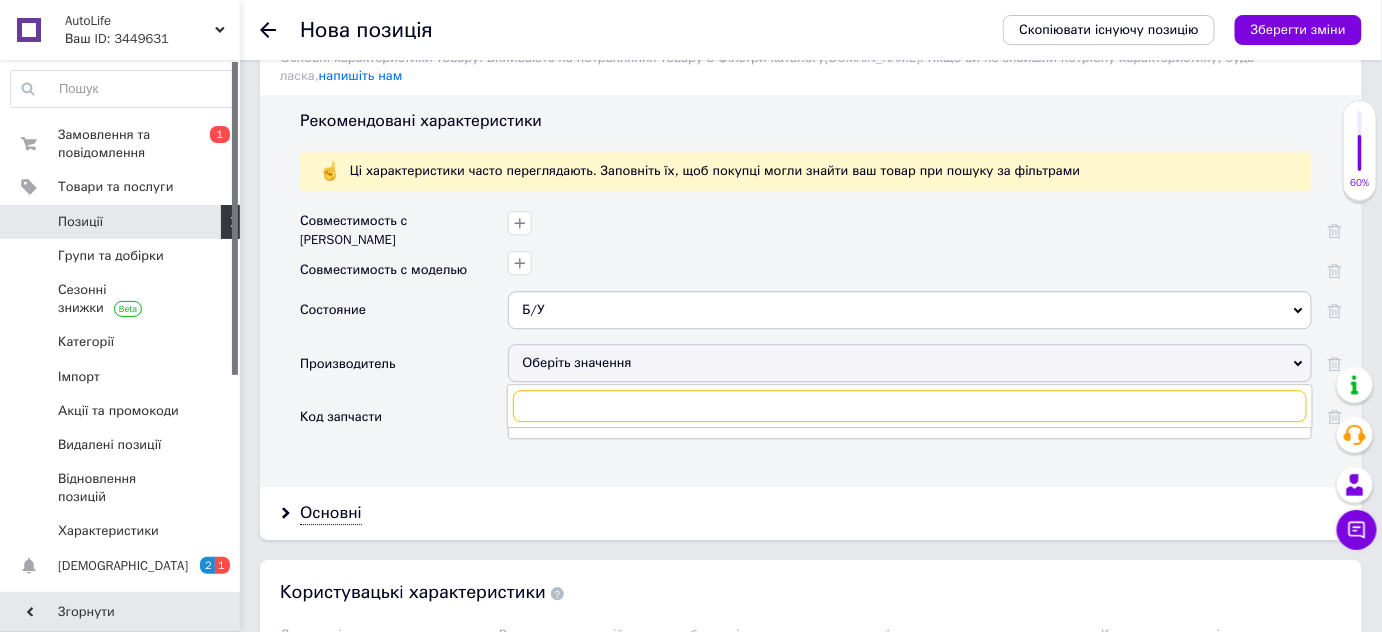 click at bounding box center [910, 406] 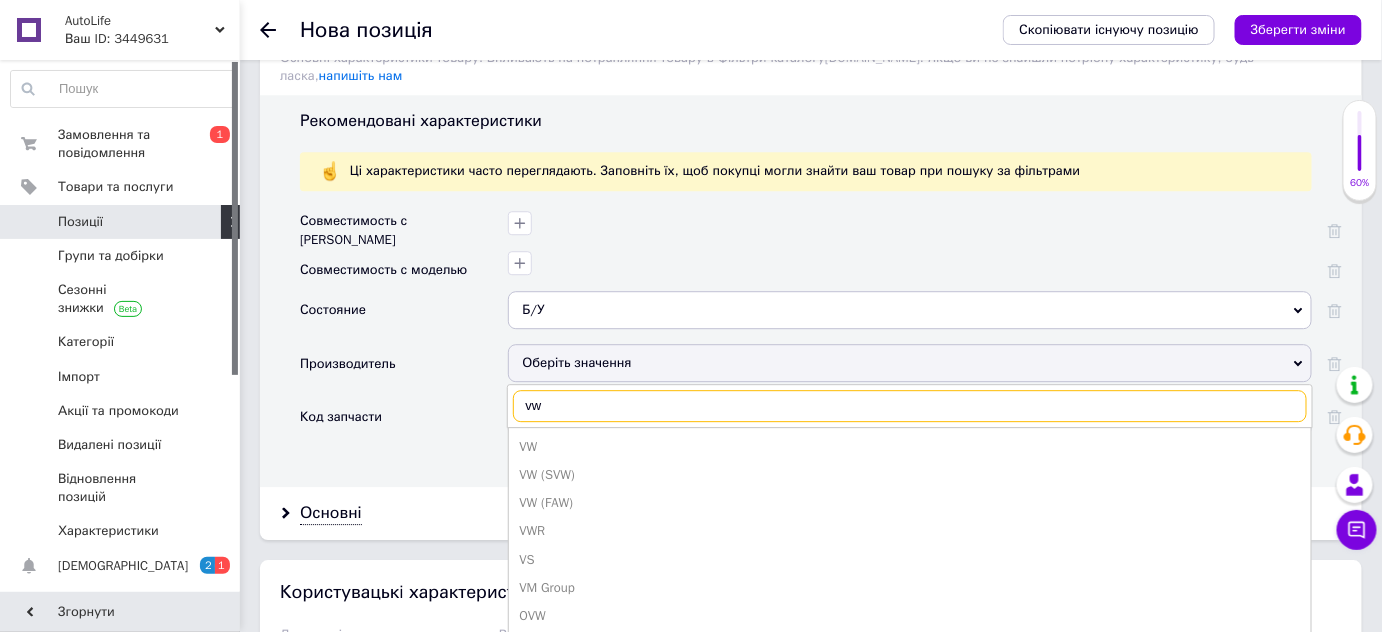 type on "vw" 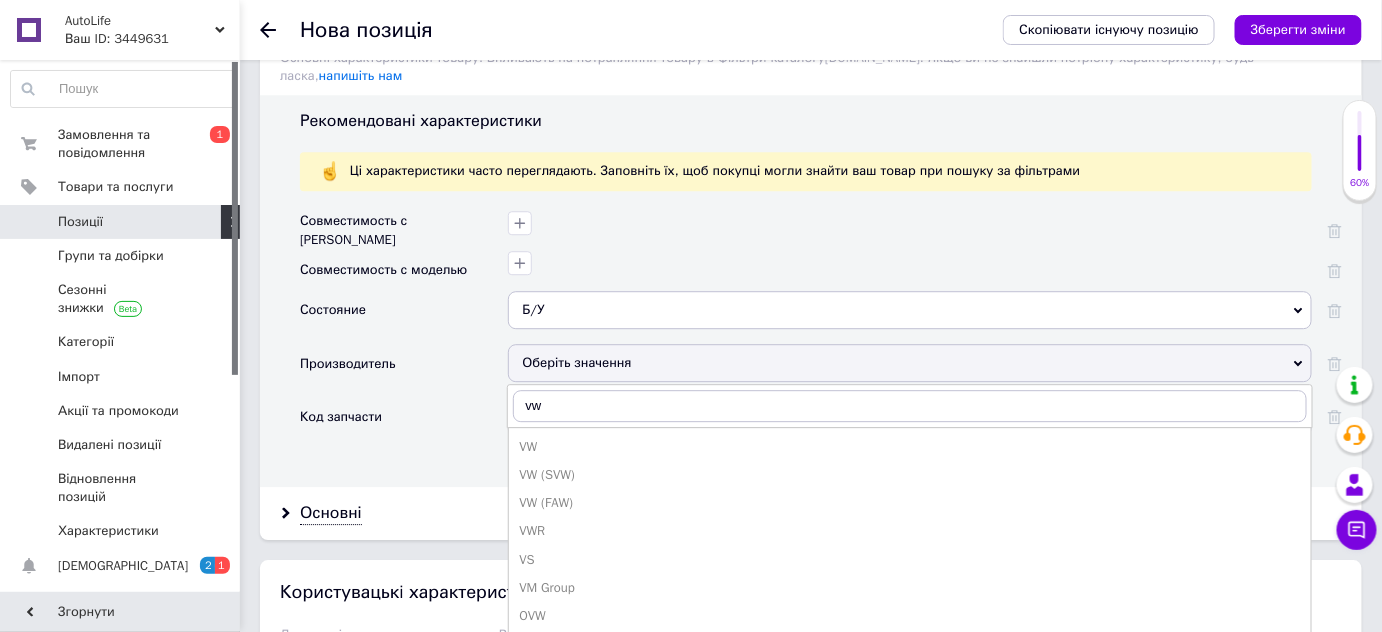 click on "VW" at bounding box center [910, 447] 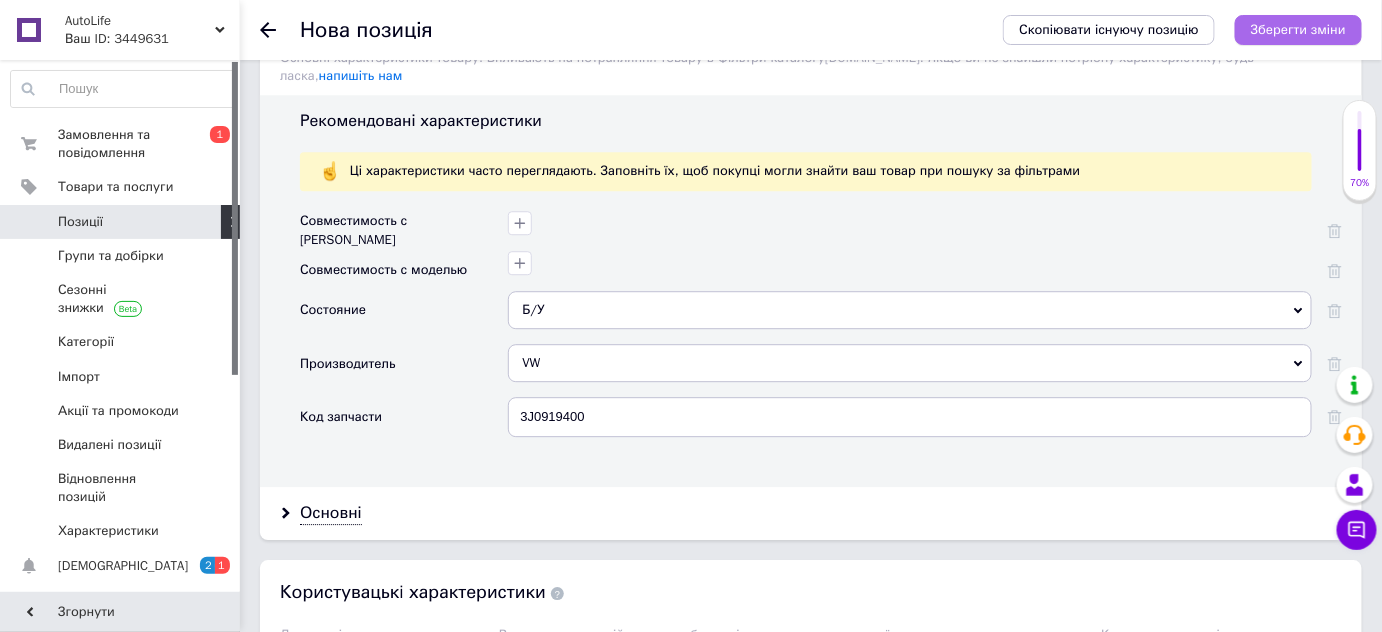 click on "Зберегти зміни" at bounding box center [1298, 29] 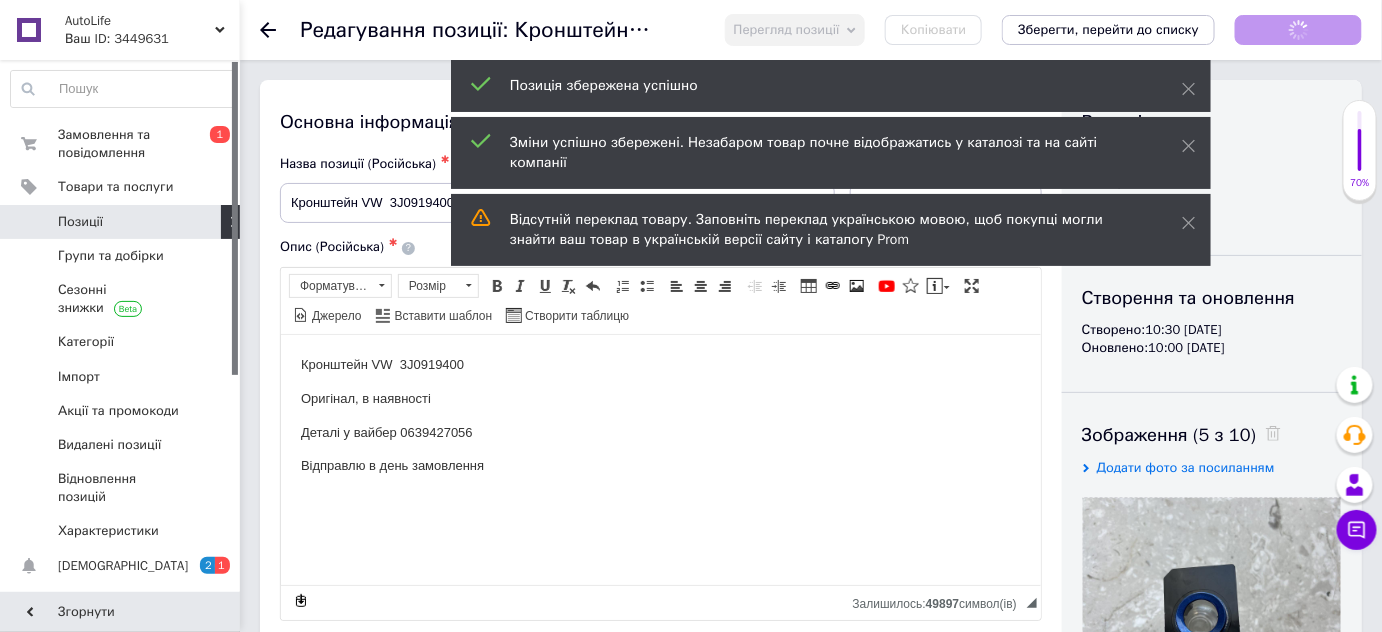 scroll, scrollTop: 0, scrollLeft: 0, axis: both 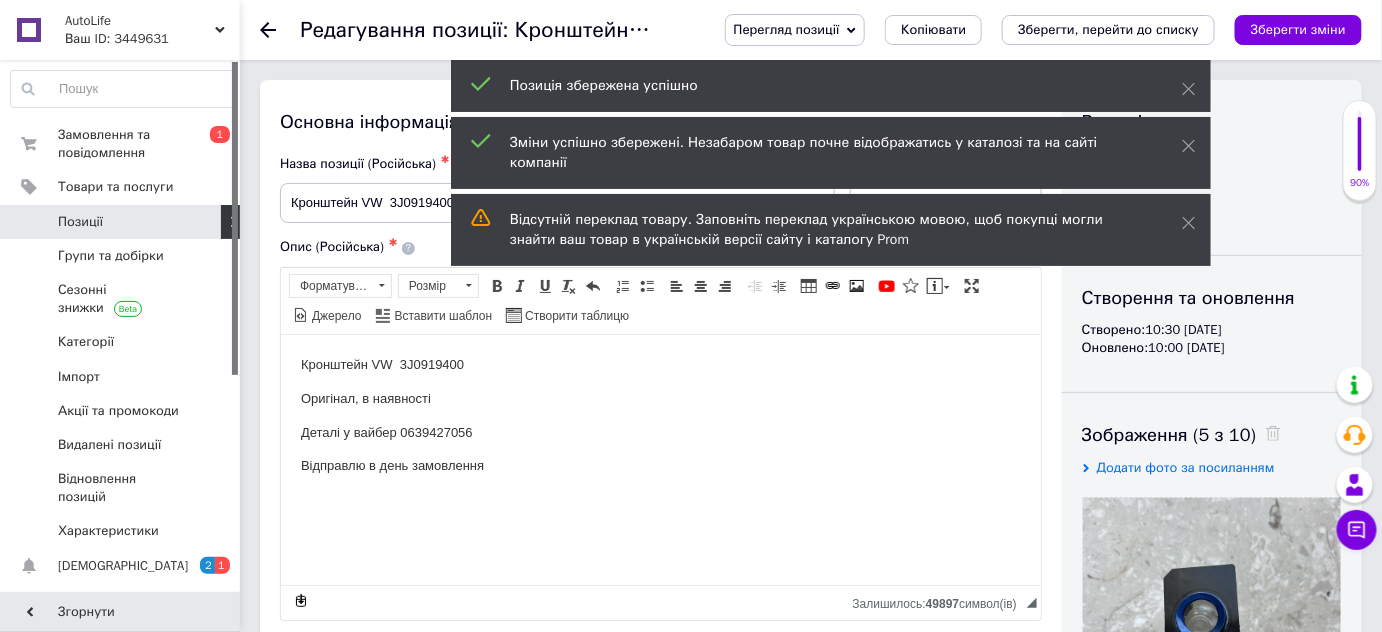 click on "Зберегти, перейти до списку" at bounding box center [1108, 29] 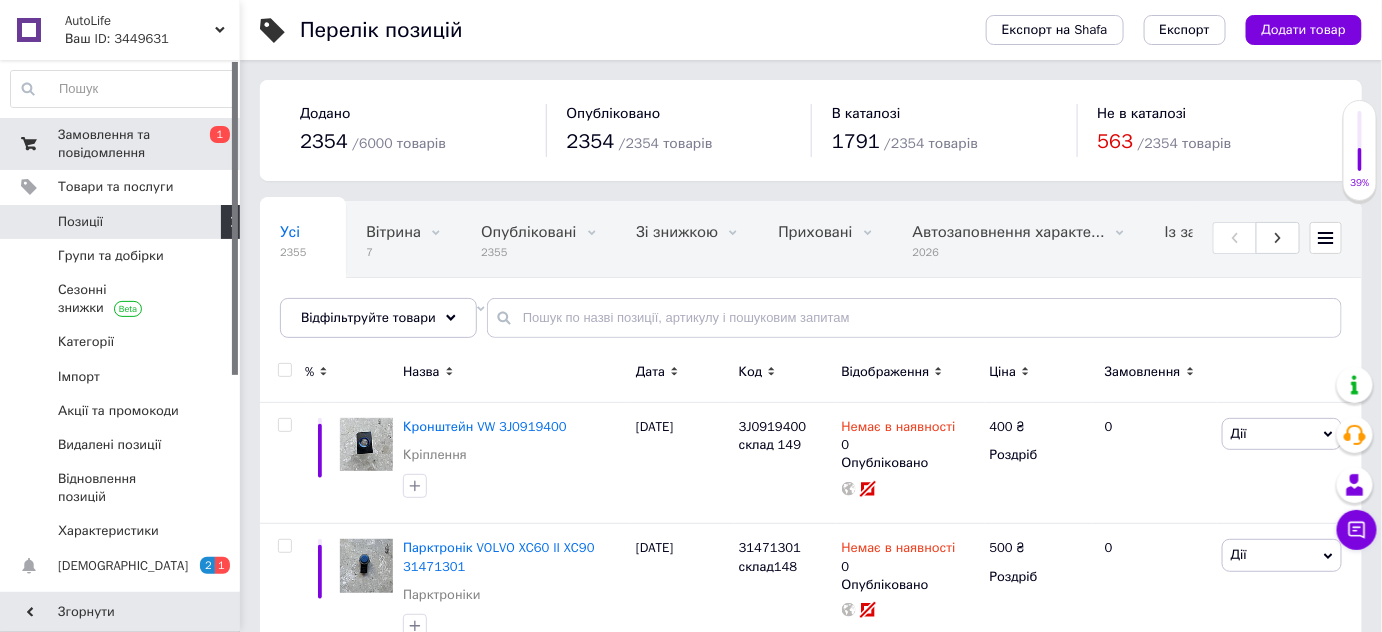 click on "0 1" at bounding box center [212, 144] 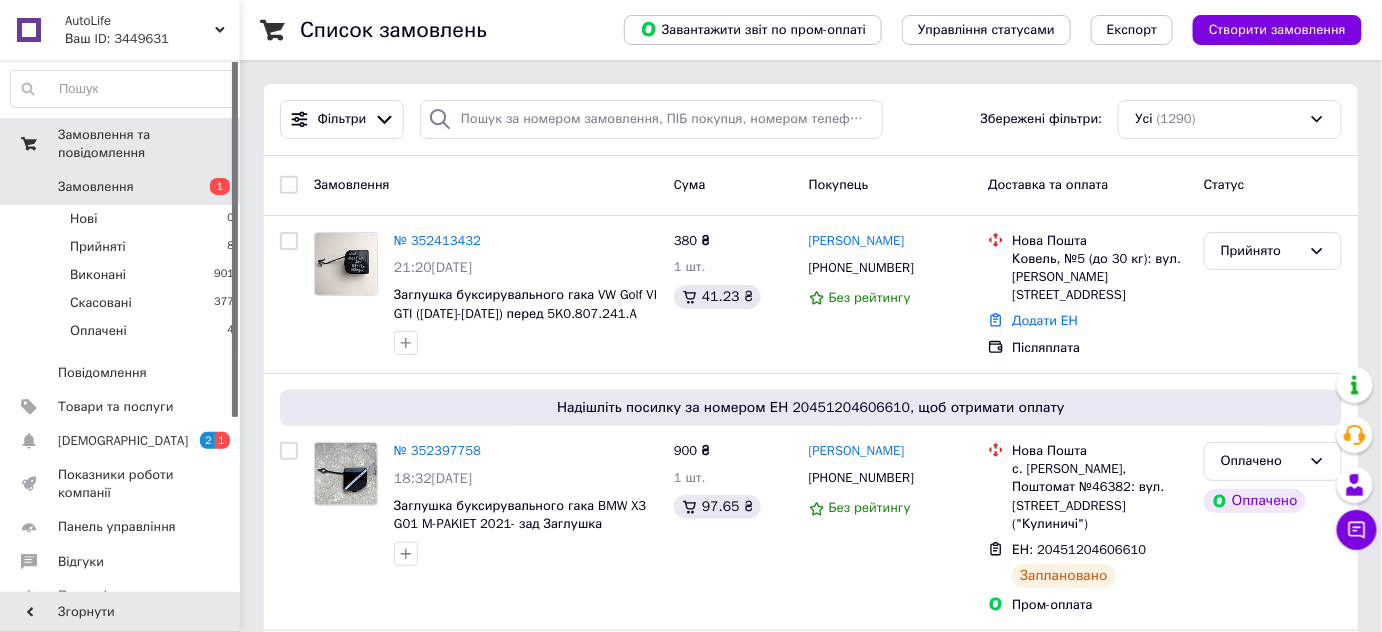 click on "Замовлення" at bounding box center [96, 187] 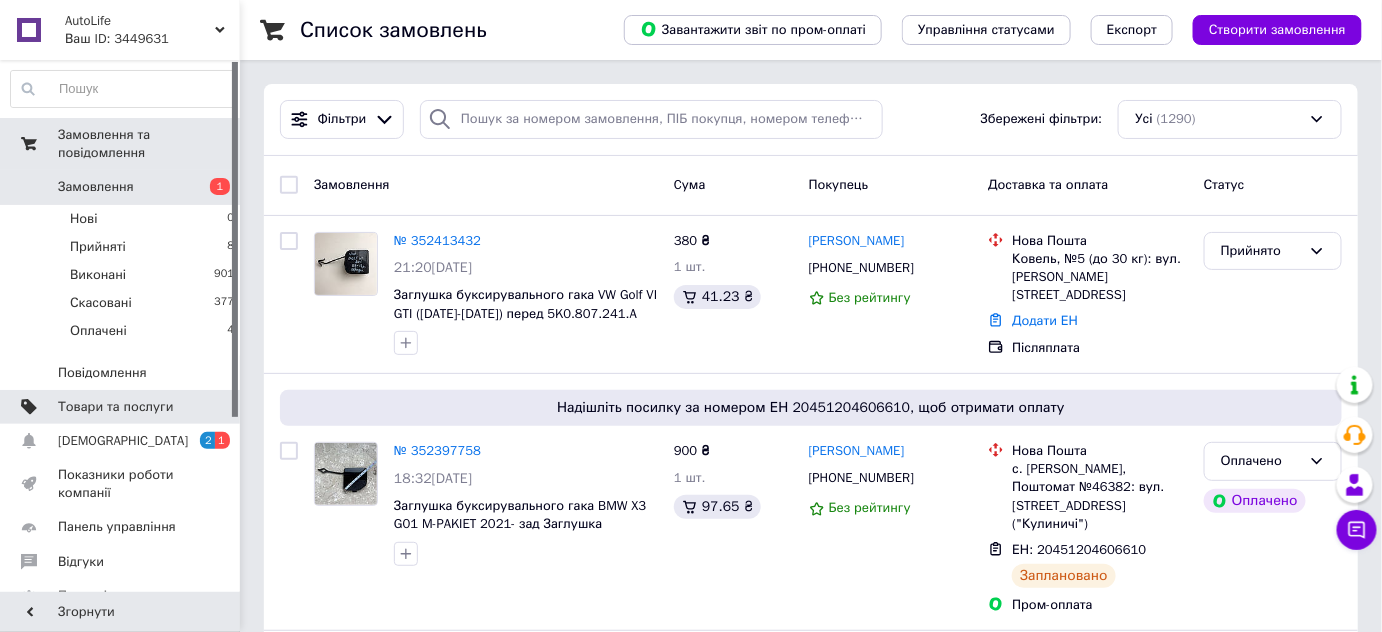 click on "Товари та послуги" at bounding box center (115, 407) 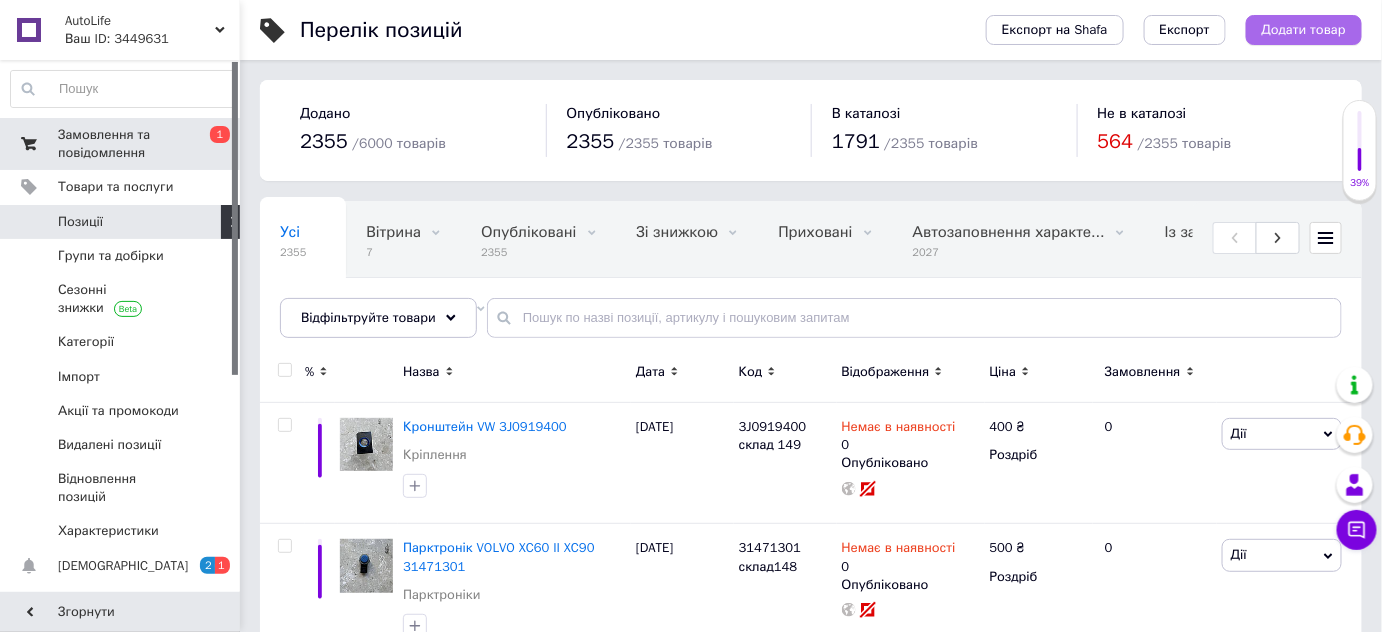 click on "Додати товар" at bounding box center [1304, 30] 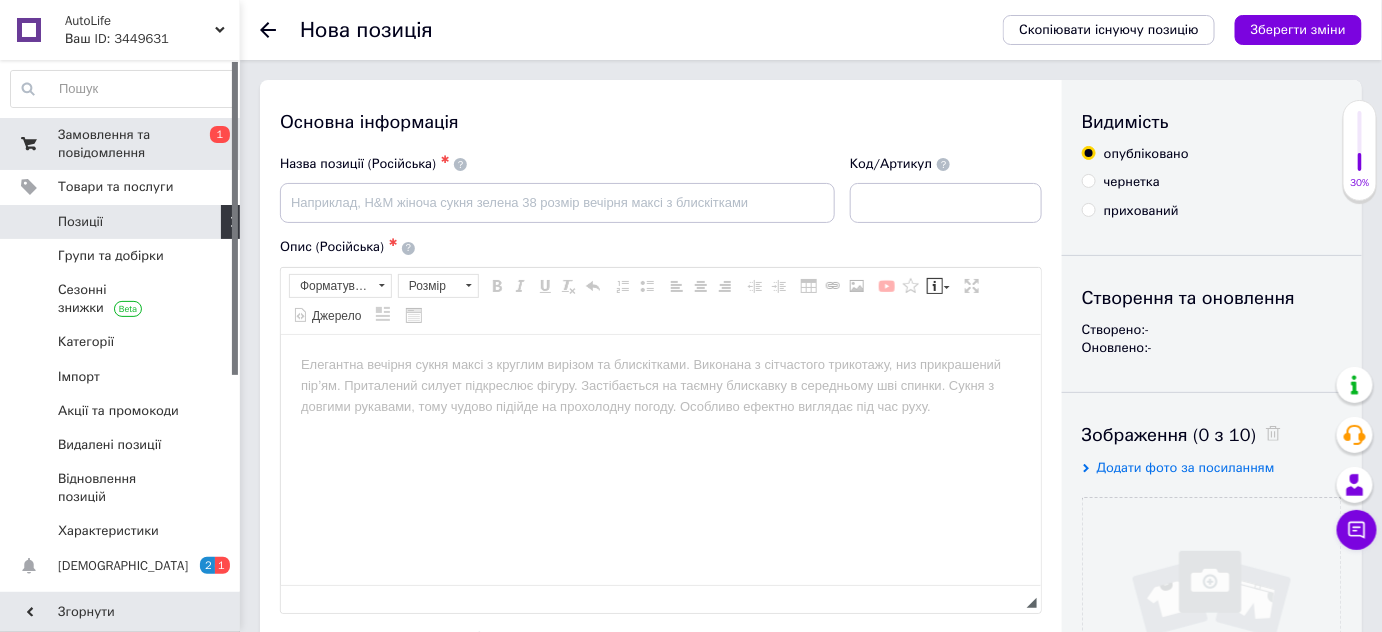 scroll, scrollTop: 0, scrollLeft: 0, axis: both 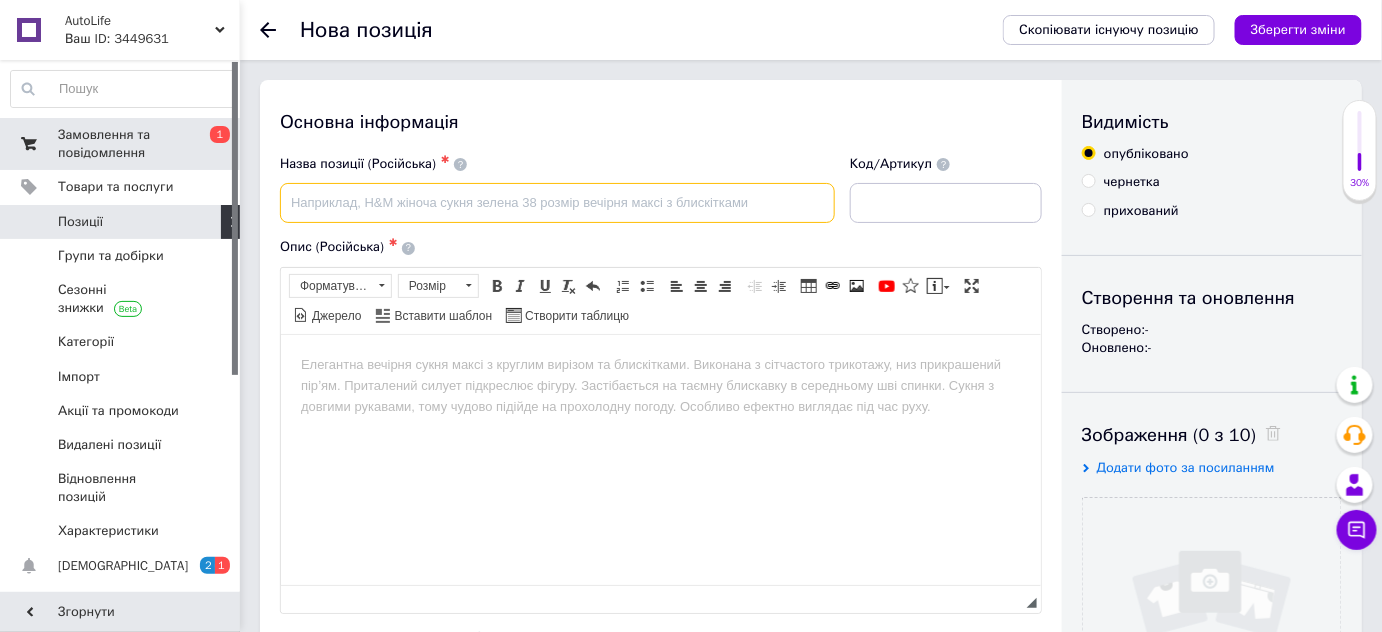 click at bounding box center (557, 203) 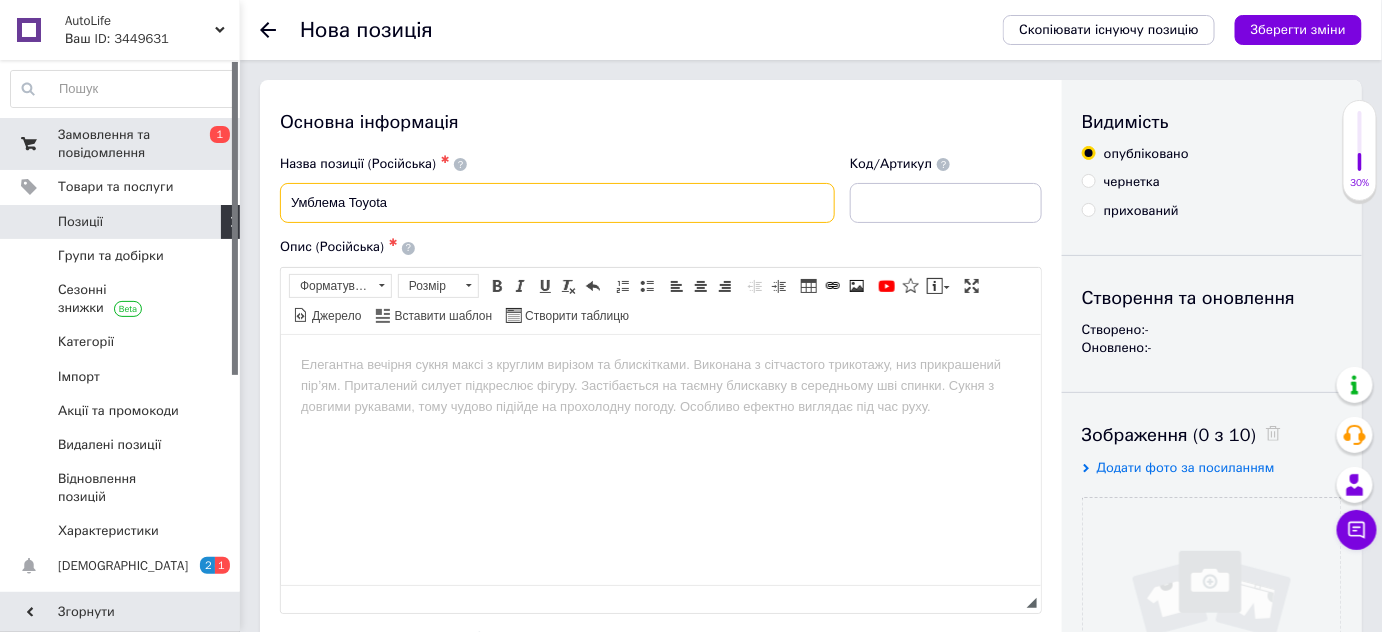 click on "Умблема Toyota" at bounding box center (557, 203) 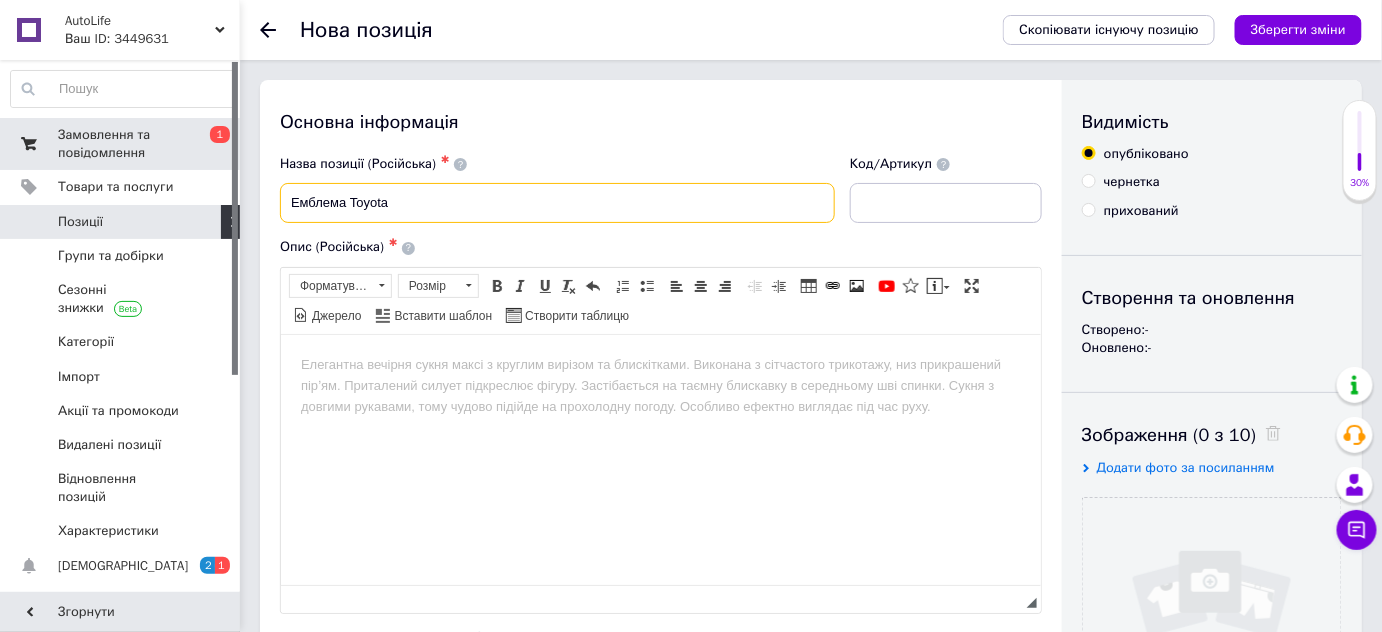 click on "Емблема Toyota" at bounding box center (557, 203) 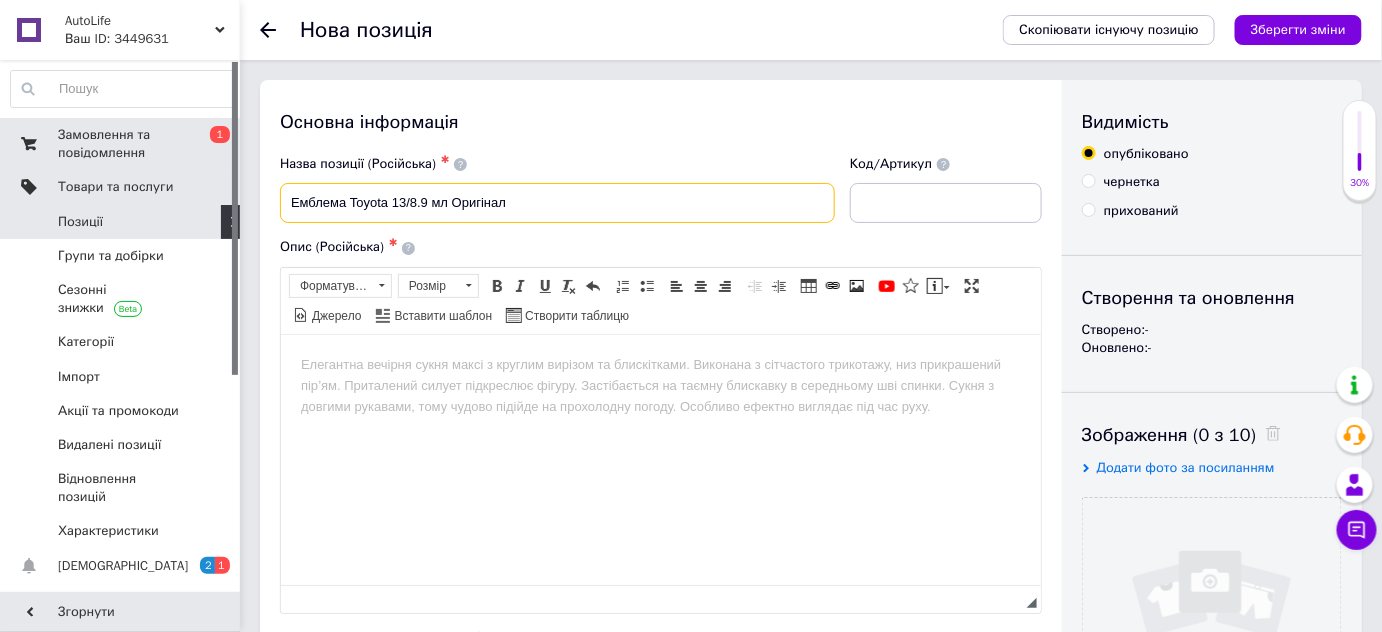 drag, startPoint x: 526, startPoint y: 204, endPoint x: 114, endPoint y: 190, distance: 412.2378 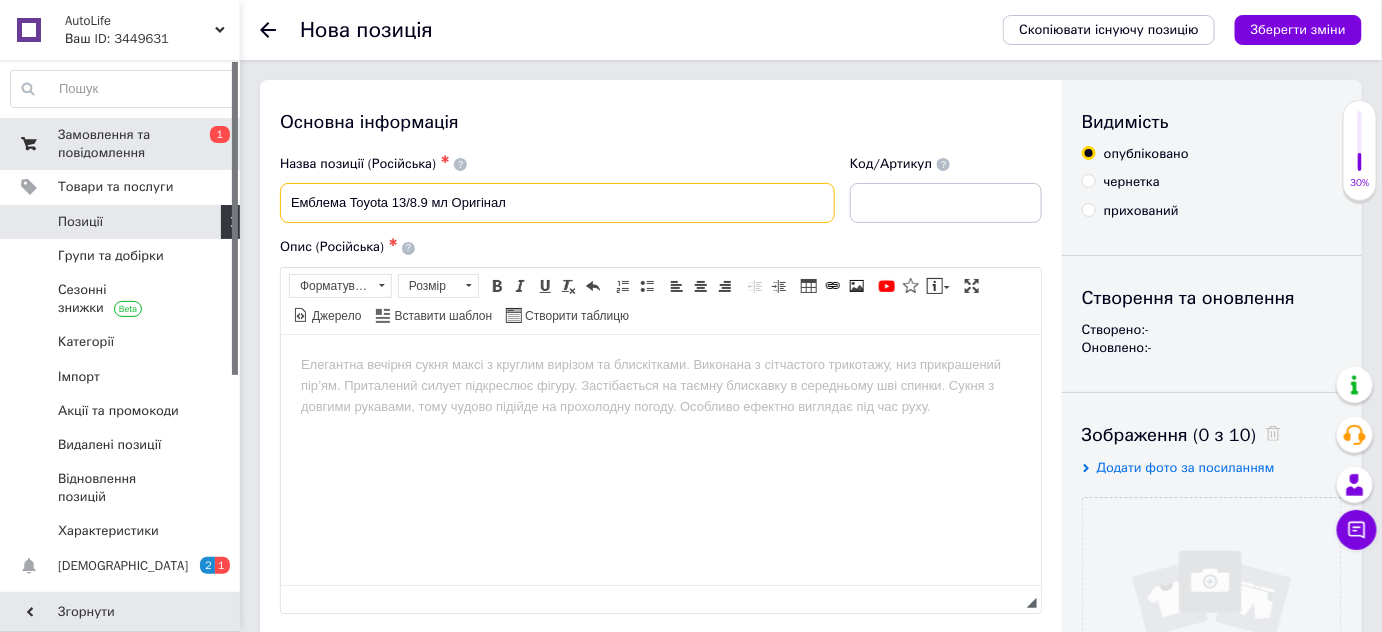 type on "Емблема Toyota 13/8.9 мл Оригінал" 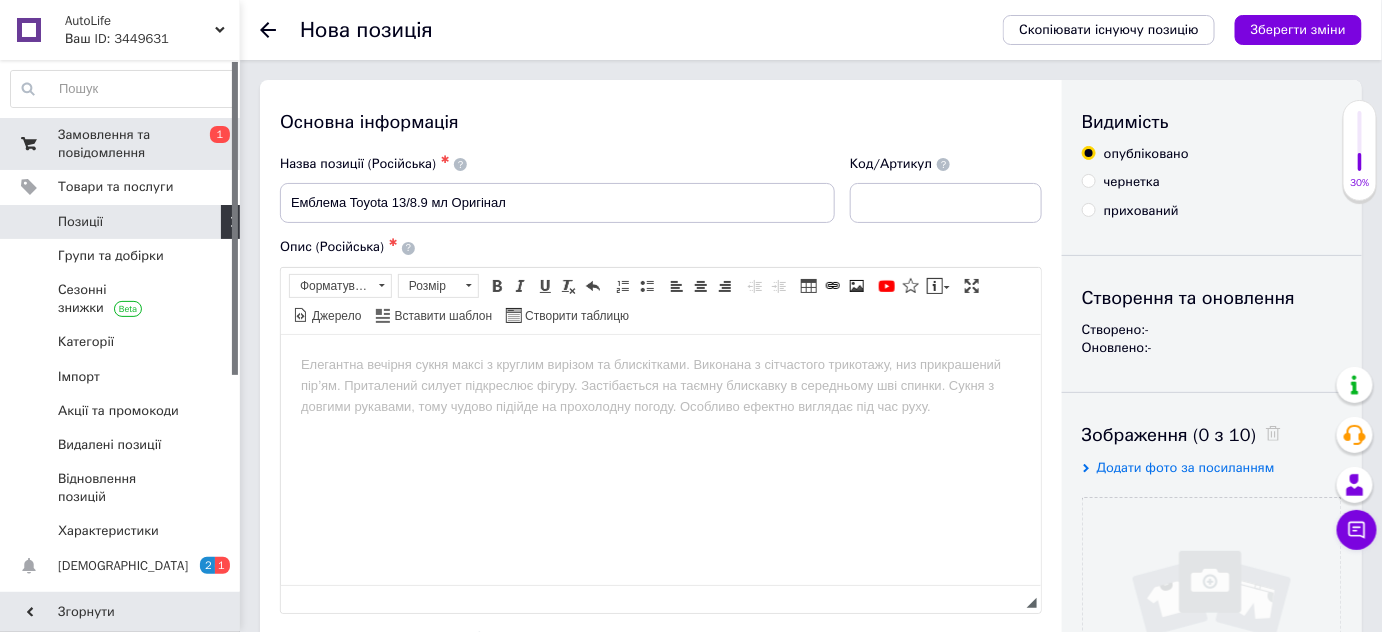 click at bounding box center [660, 364] 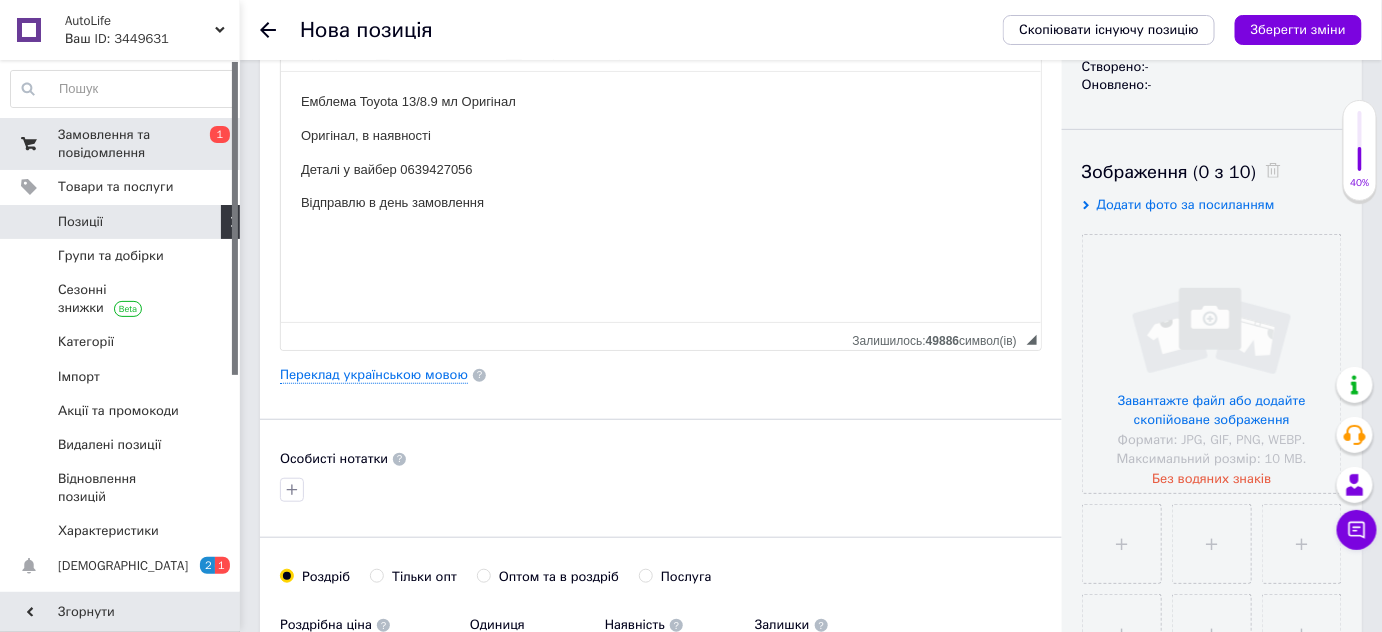 scroll, scrollTop: 273, scrollLeft: 0, axis: vertical 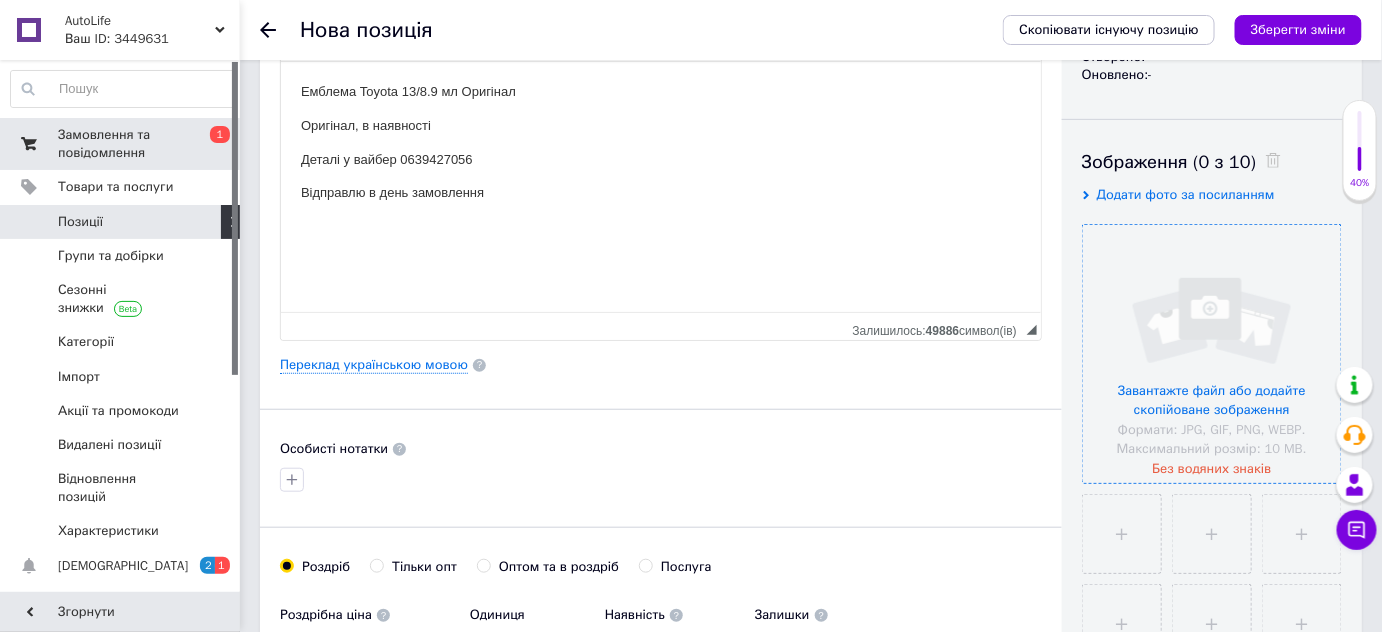 click at bounding box center [1212, 354] 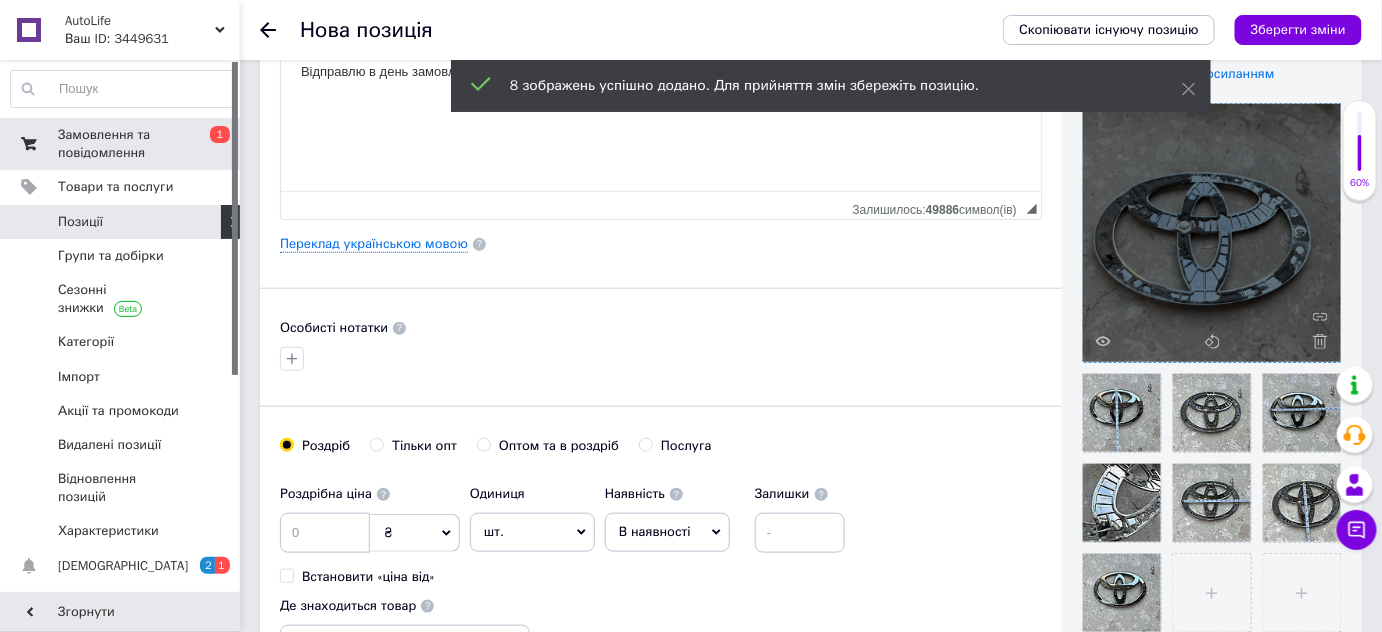 scroll, scrollTop: 487, scrollLeft: 0, axis: vertical 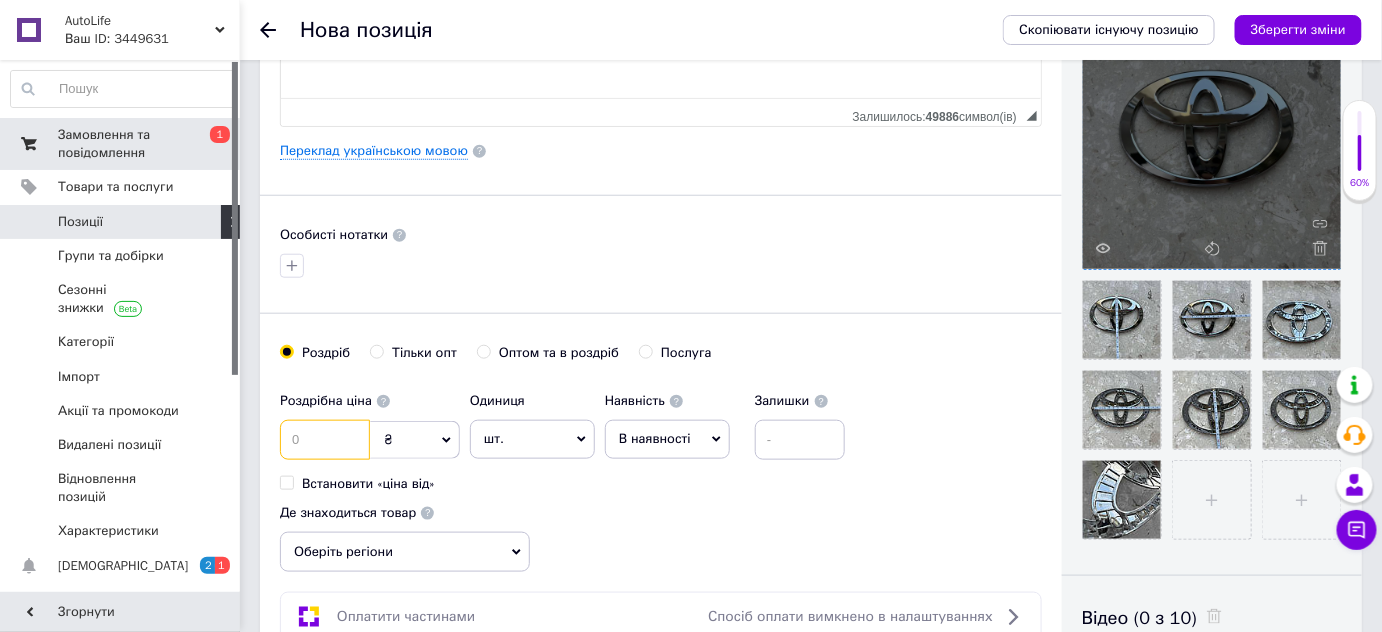 click at bounding box center [325, 440] 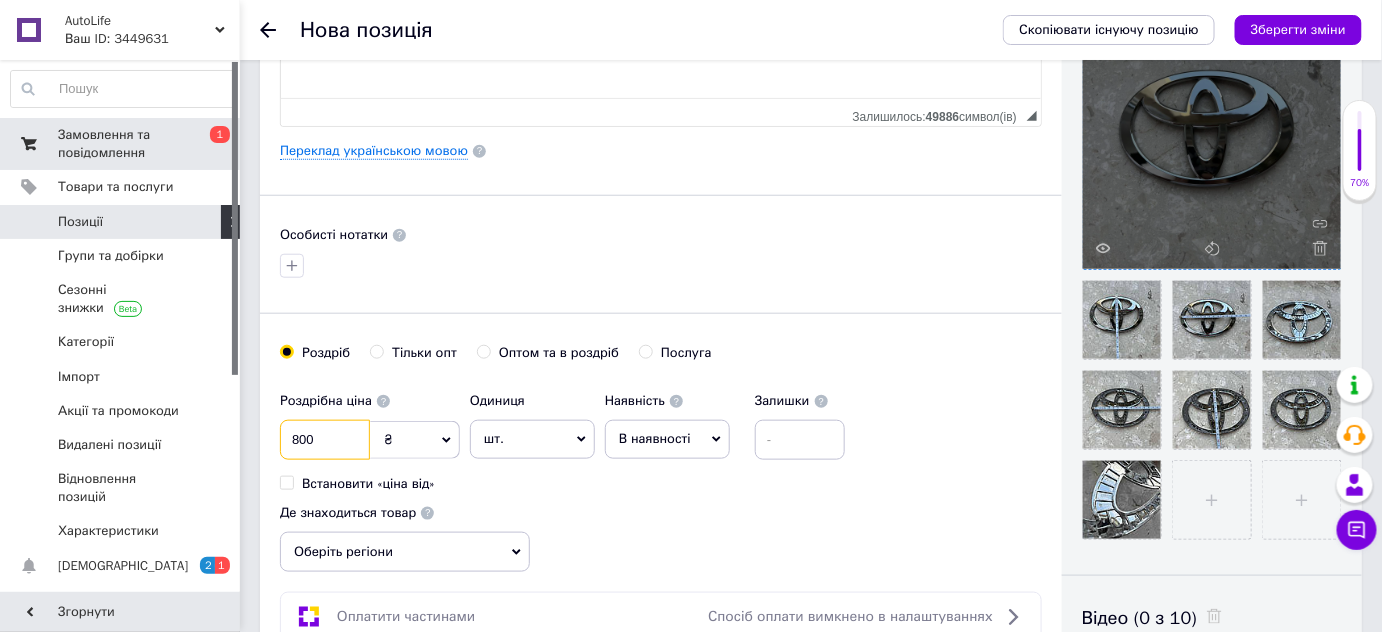 type on "800" 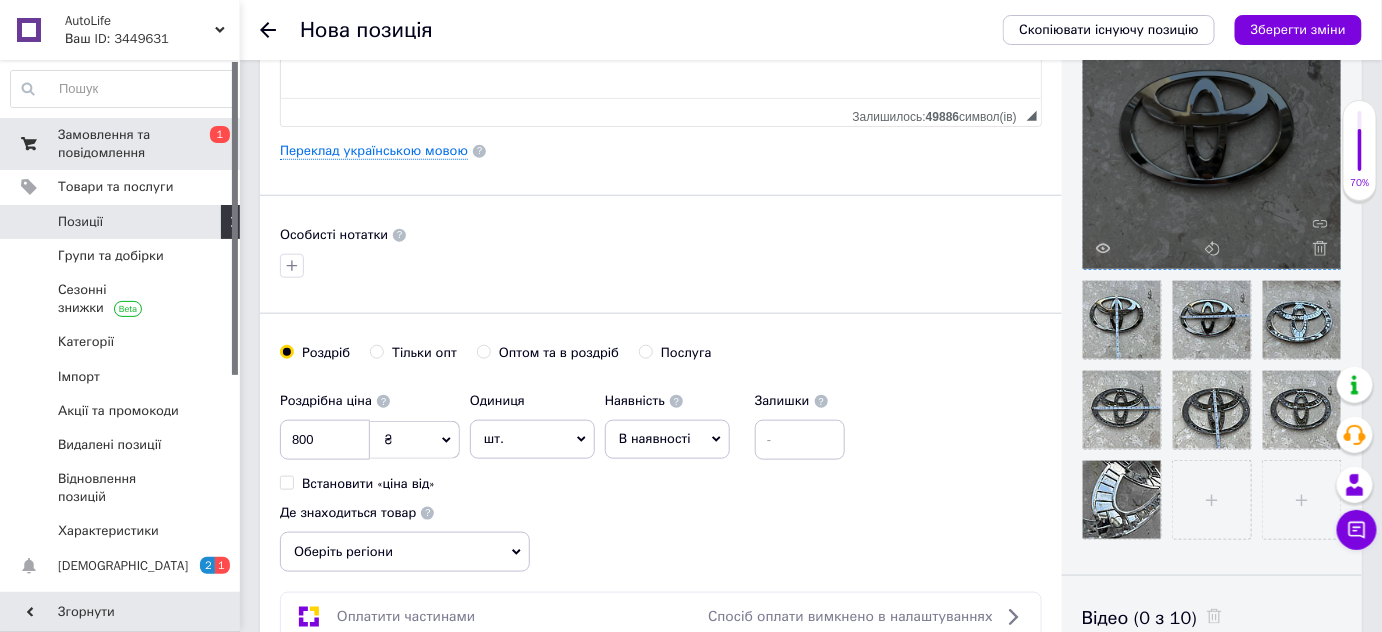 click on "В наявності" at bounding box center [667, 439] 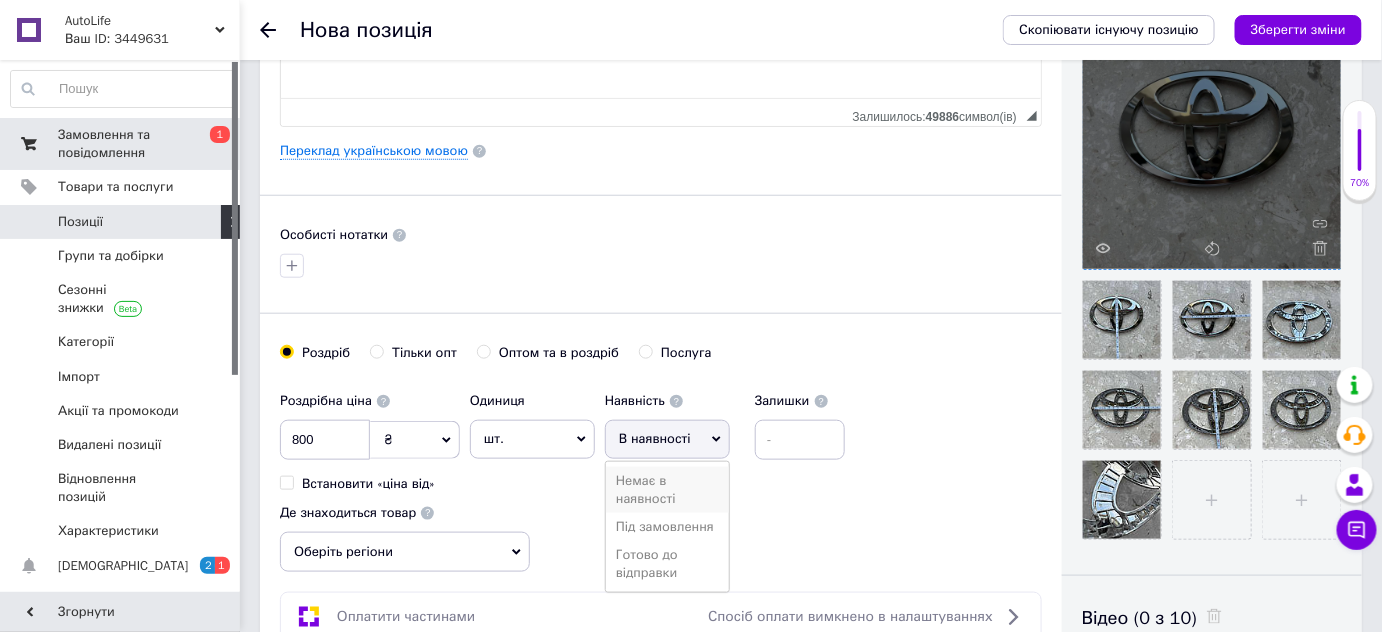 click on "Немає в наявності" at bounding box center [667, 490] 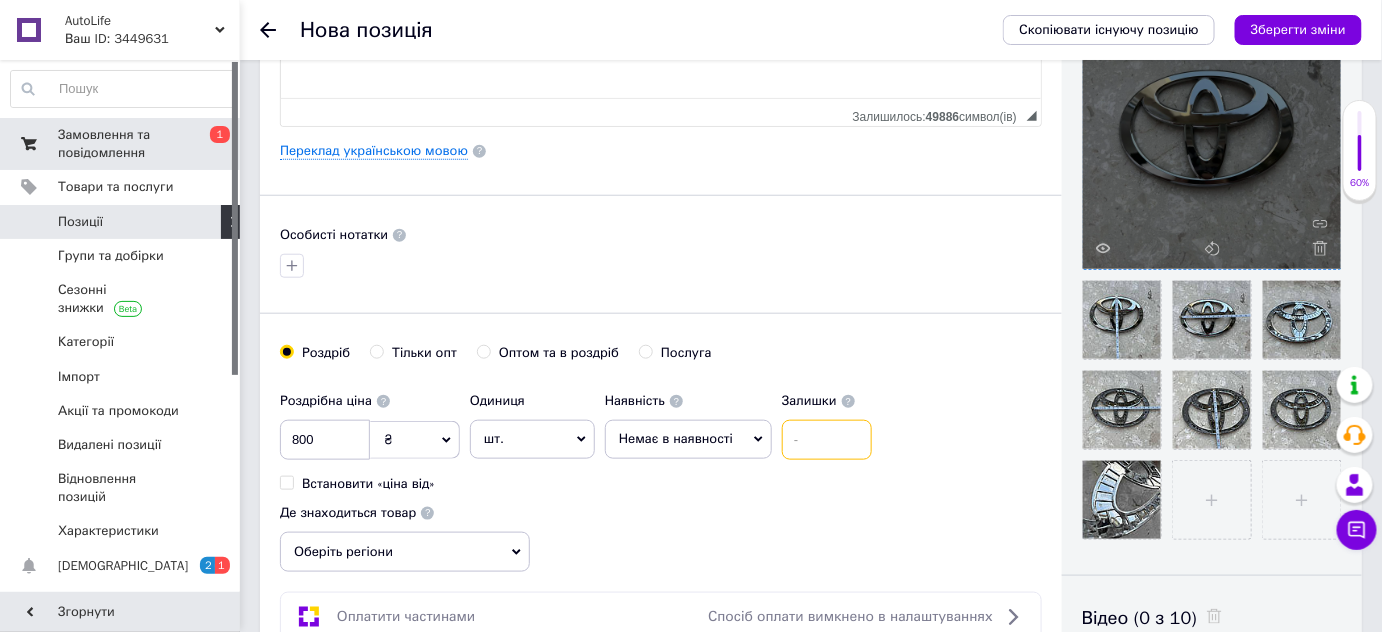 click at bounding box center [827, 440] 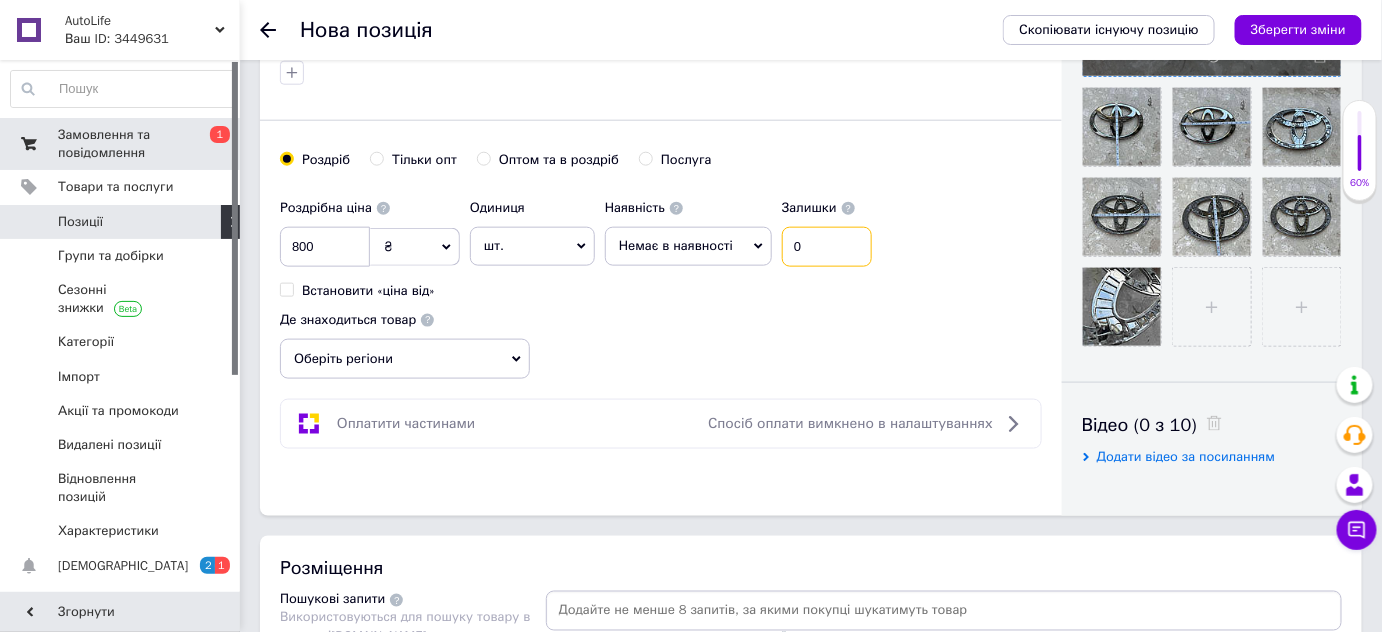 scroll, scrollTop: 778, scrollLeft: 0, axis: vertical 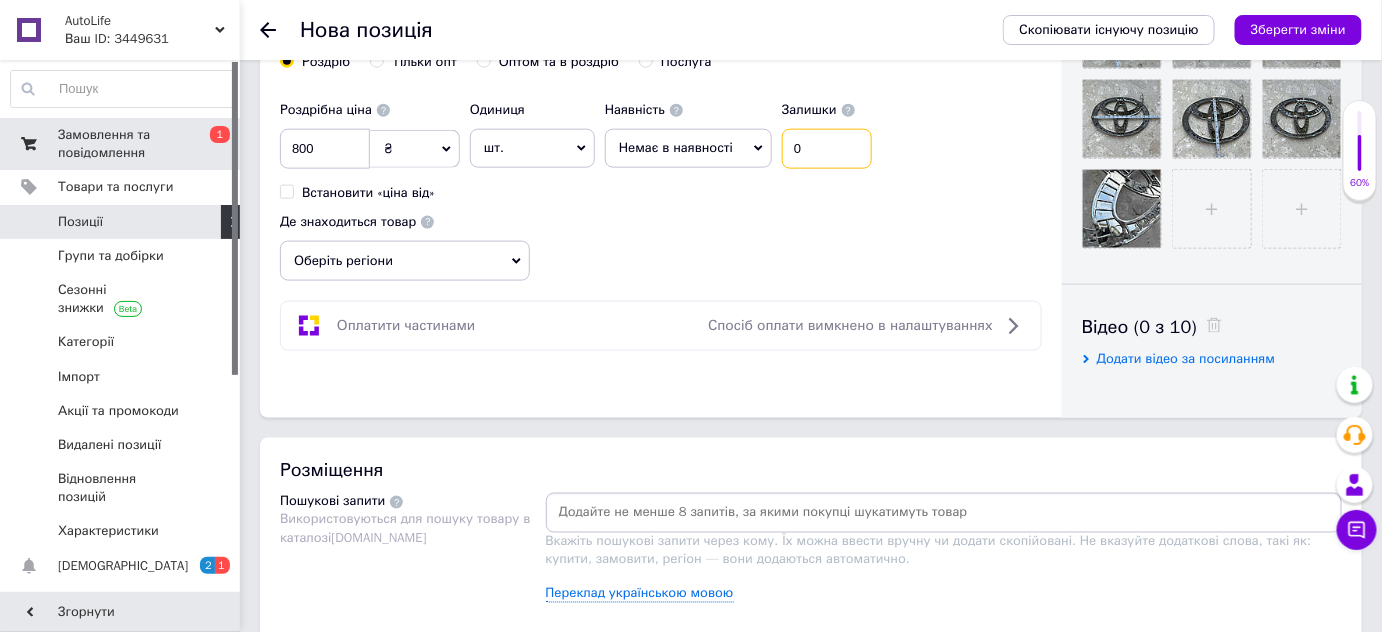 type on "0" 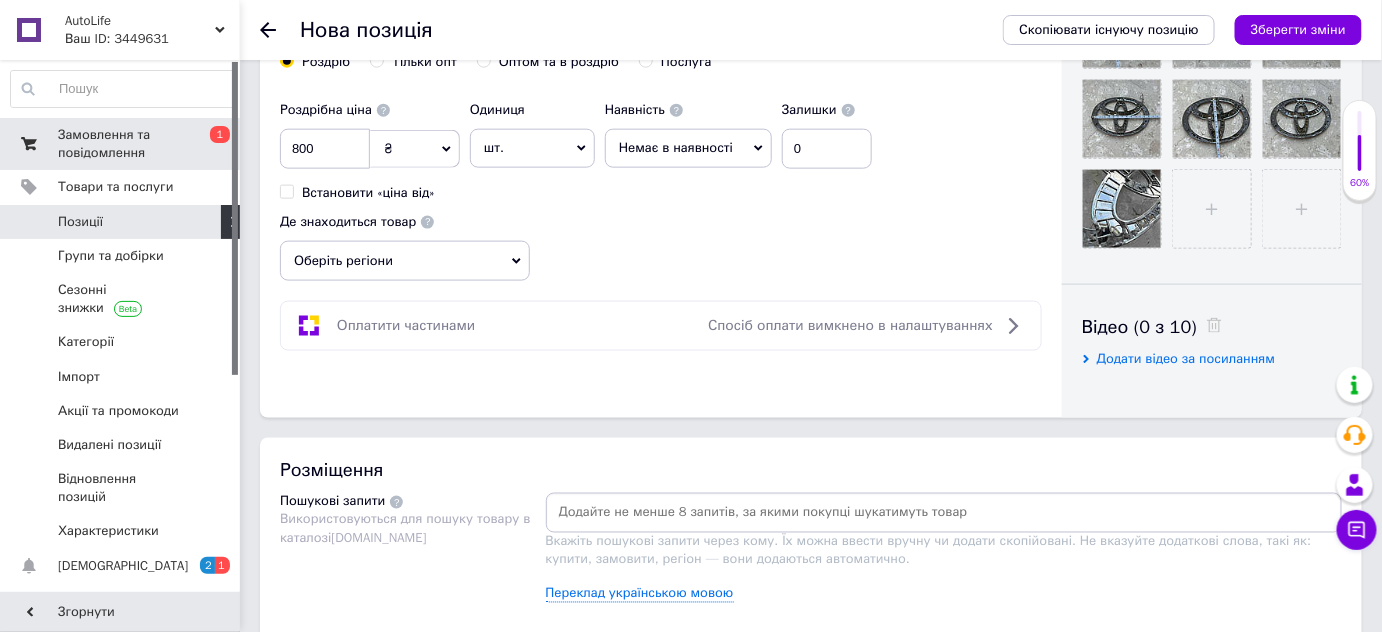 click on "Оберіть регіони" at bounding box center (405, 261) 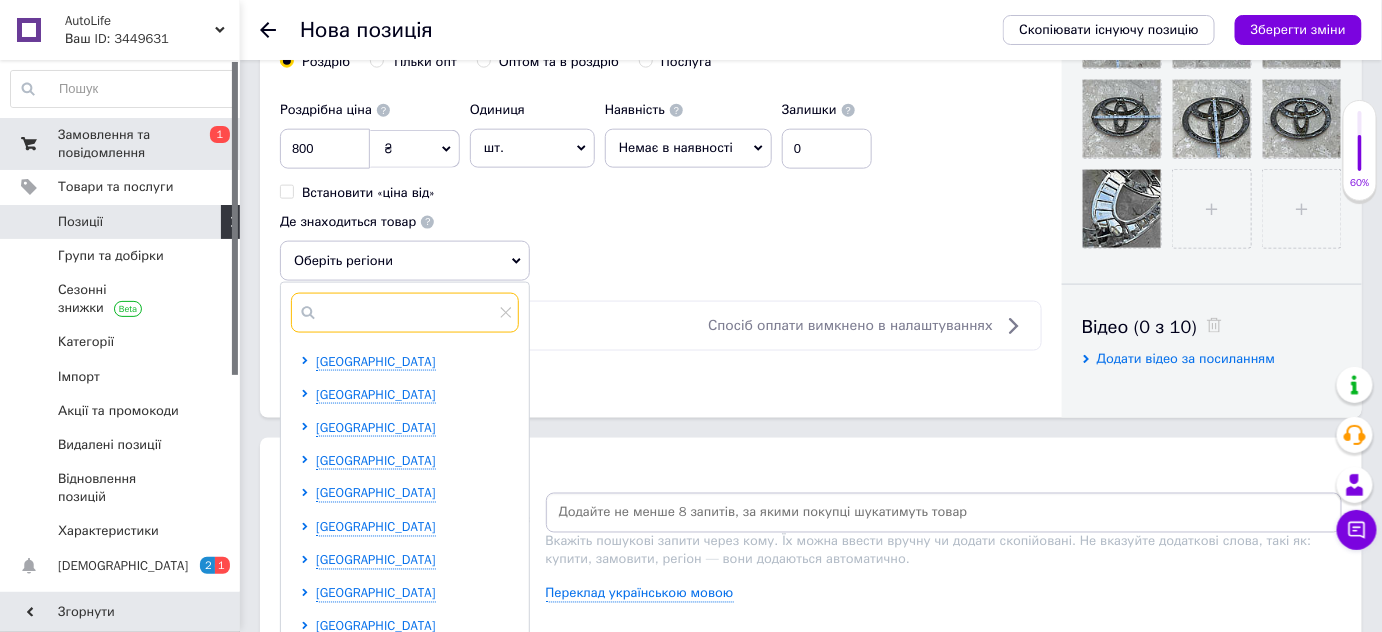 click at bounding box center (405, 313) 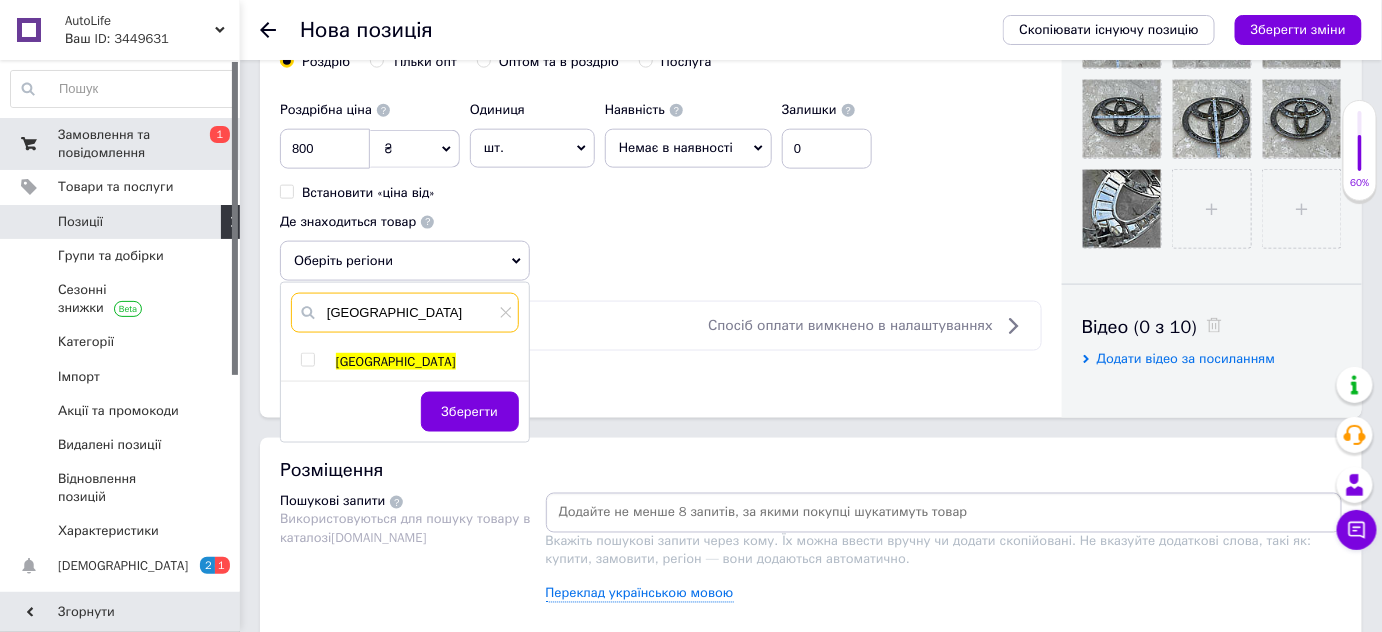 type on "[GEOGRAPHIC_DATA]" 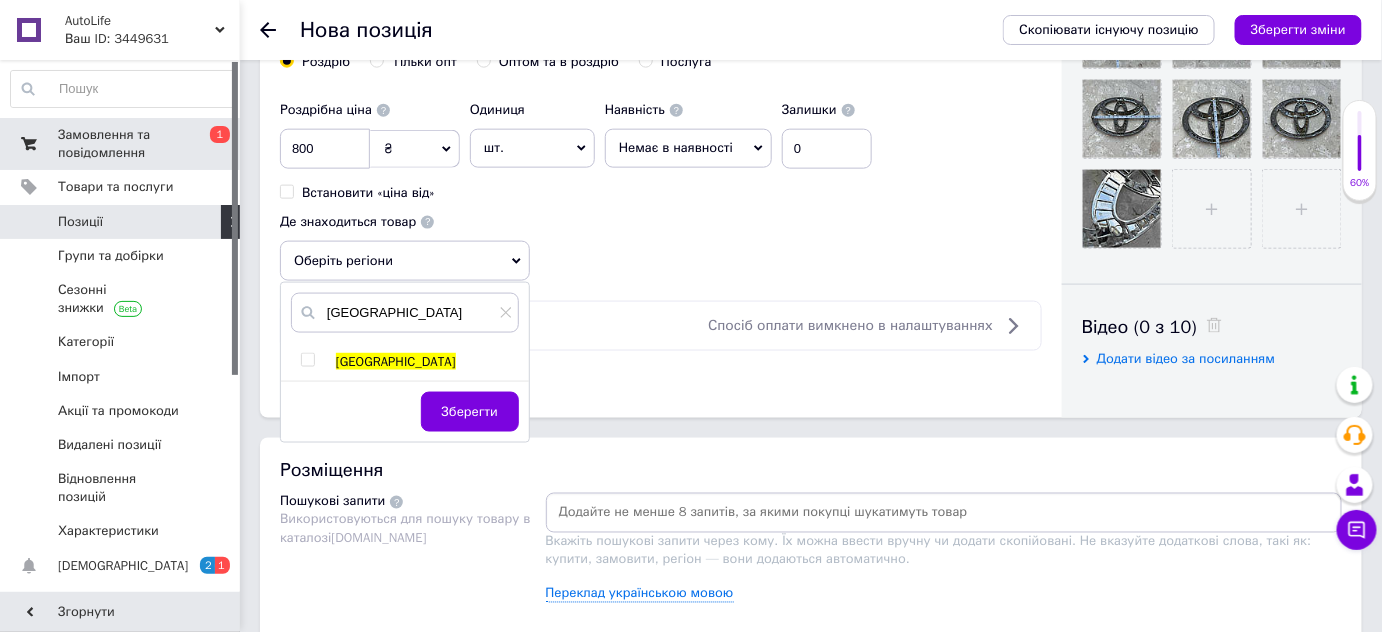 click at bounding box center [307, 360] 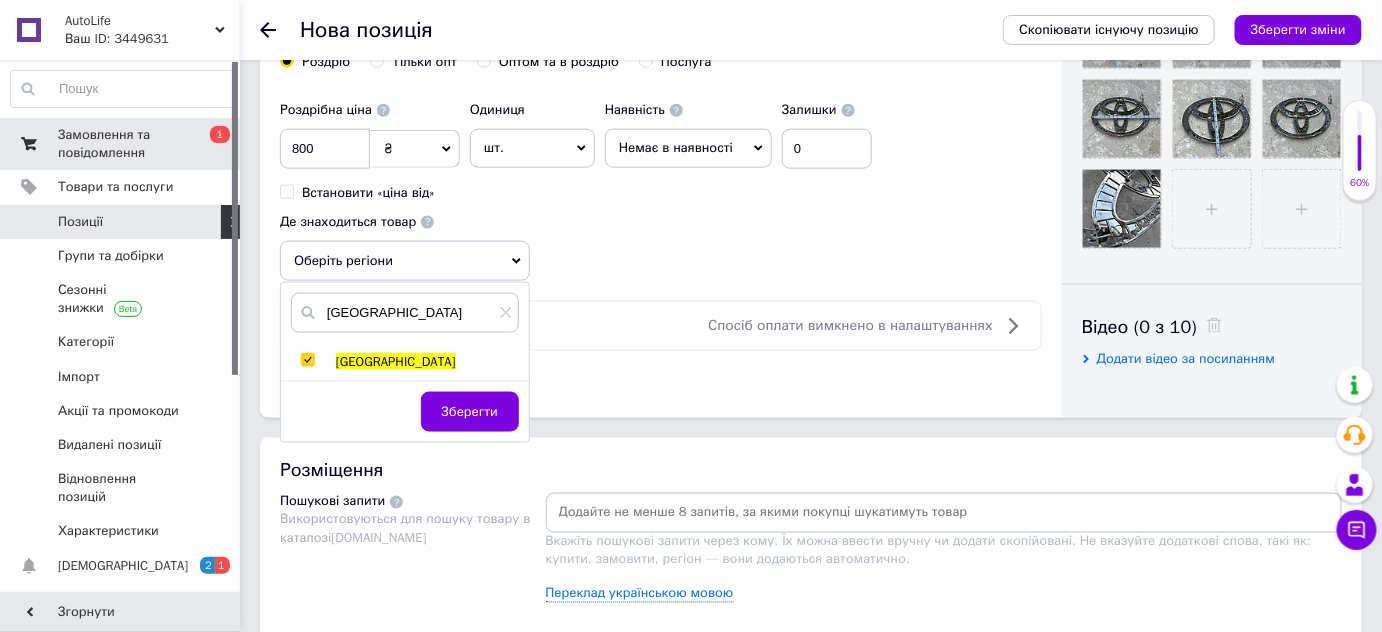 checkbox on "true" 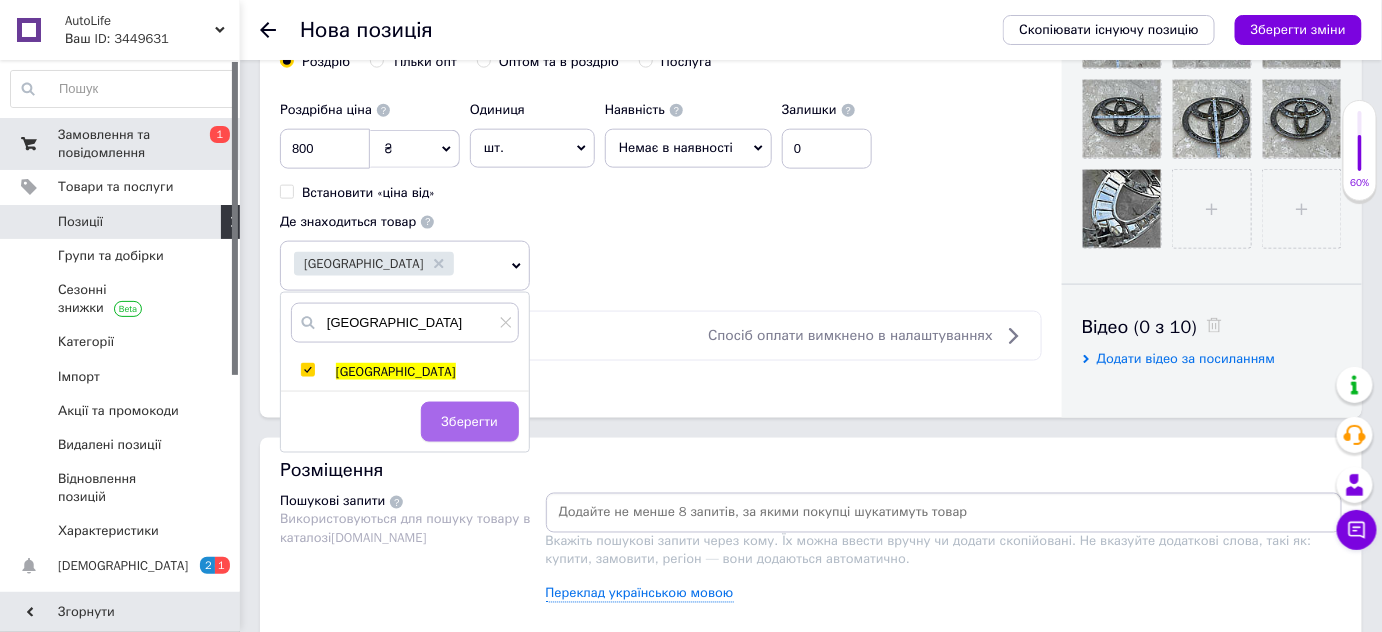 click on "Зберегти" at bounding box center (470, 422) 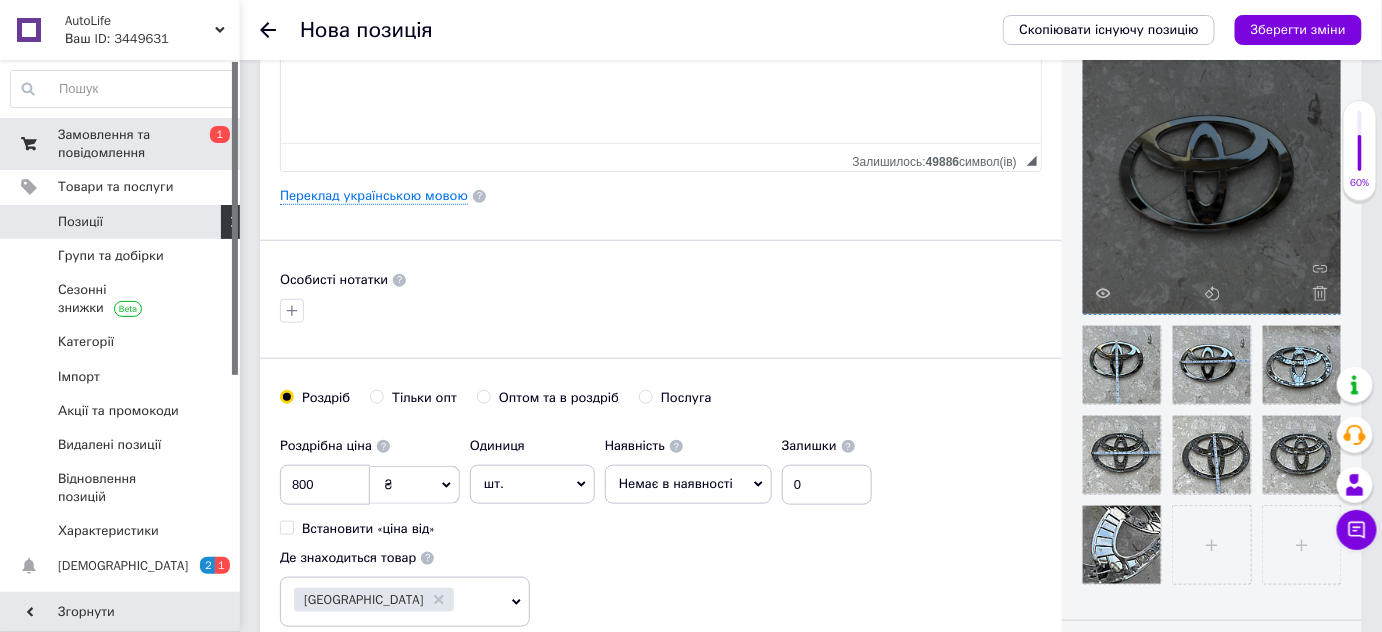 scroll, scrollTop: 0, scrollLeft: 0, axis: both 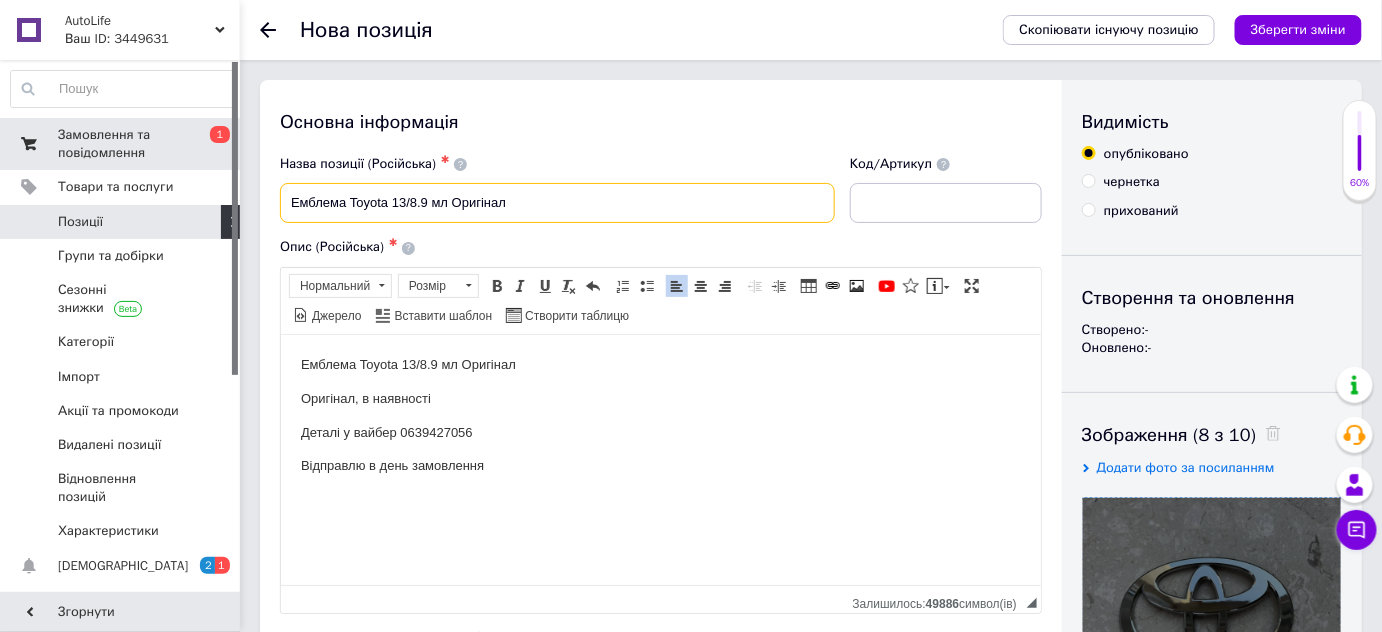 drag, startPoint x: 565, startPoint y: 188, endPoint x: 103, endPoint y: 104, distance: 469.57428 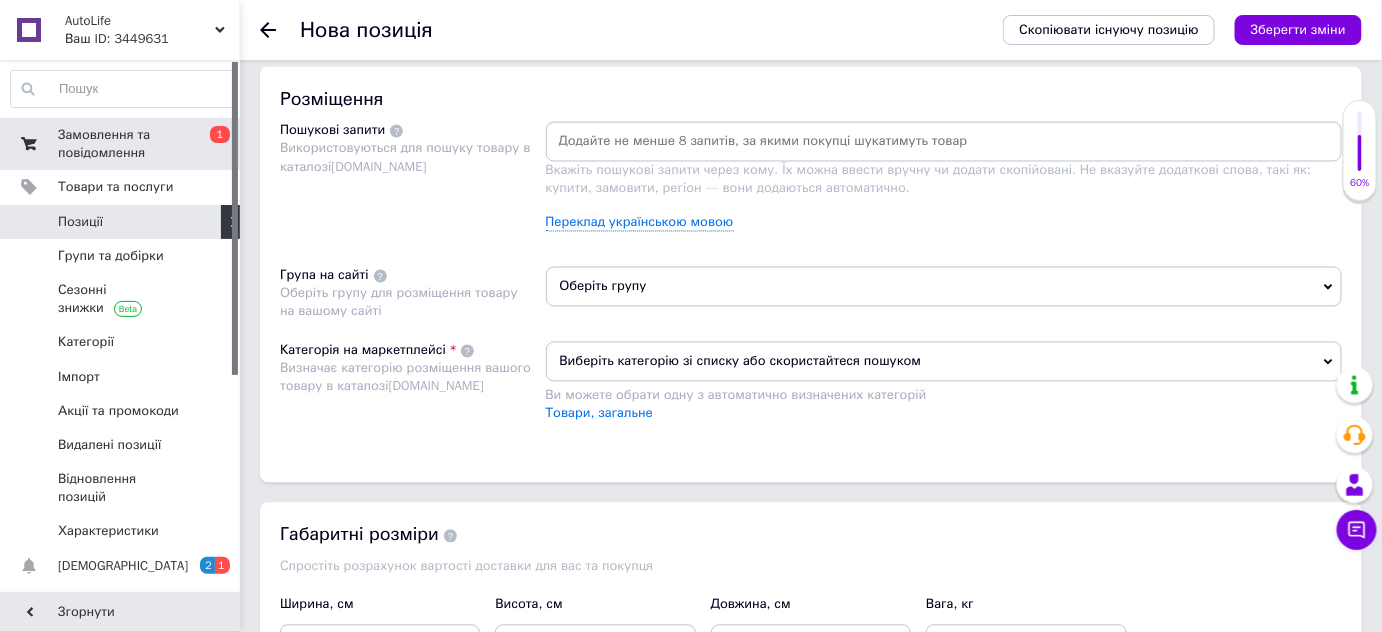 scroll, scrollTop: 1154, scrollLeft: 0, axis: vertical 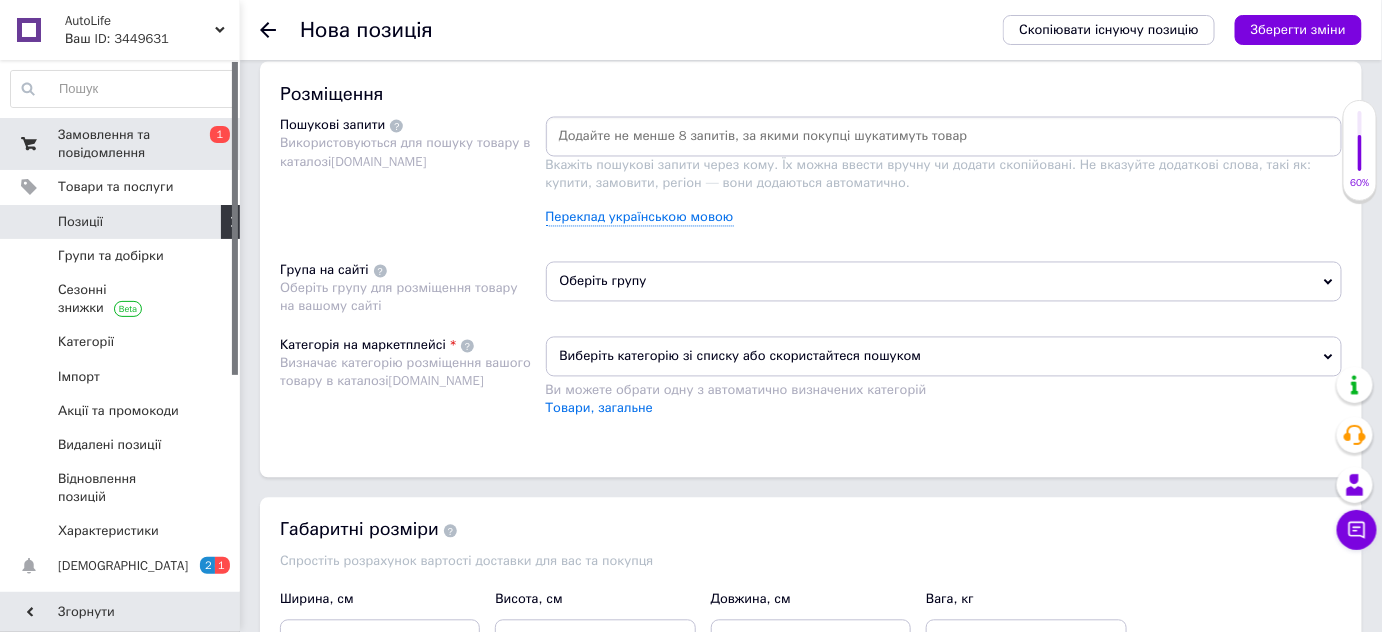 click at bounding box center [944, 137] 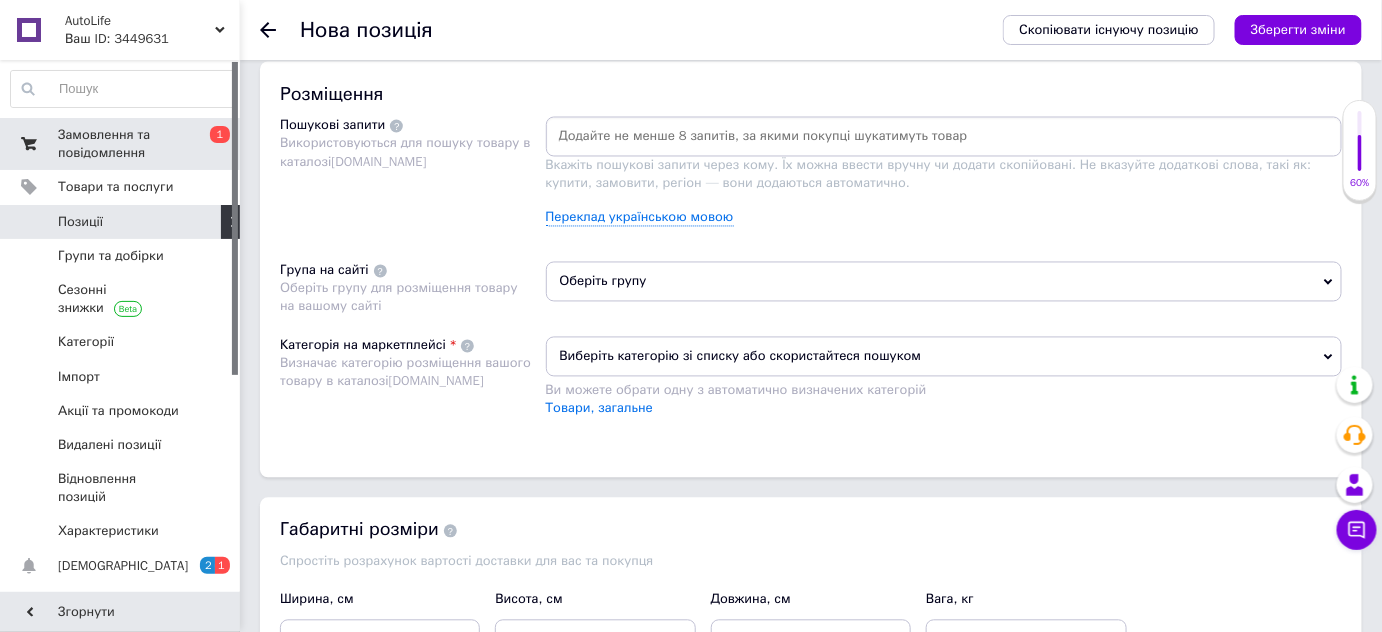 paste on "Емблема Toyota 13/8.9 мл Оригінал" 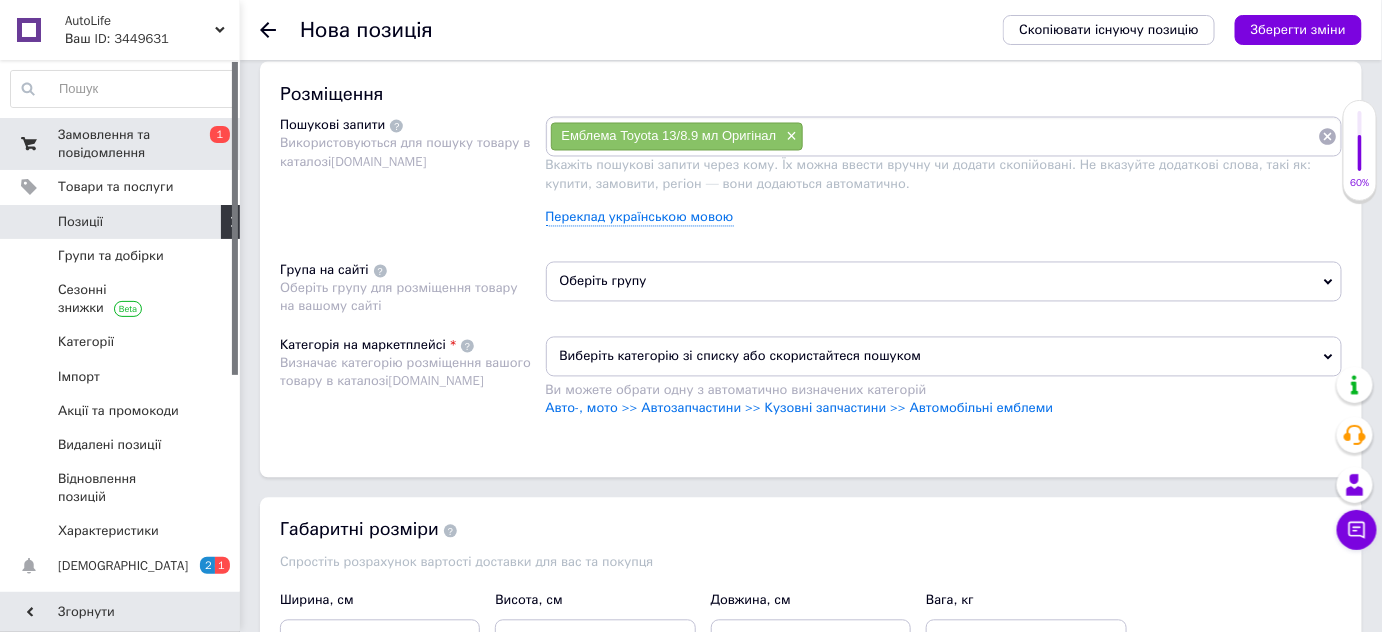 paste on "Емблема Toyota 13/8.9 мл Оригінал" 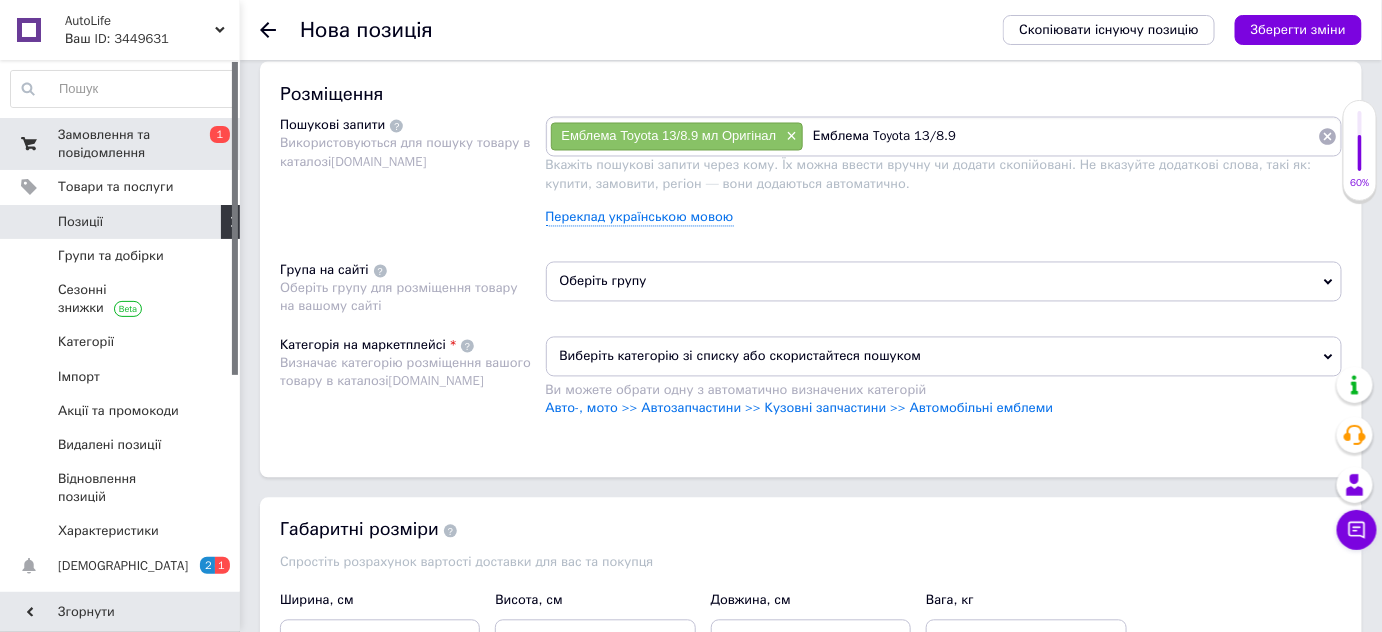 type on "Емблема Toyota 13/8.9" 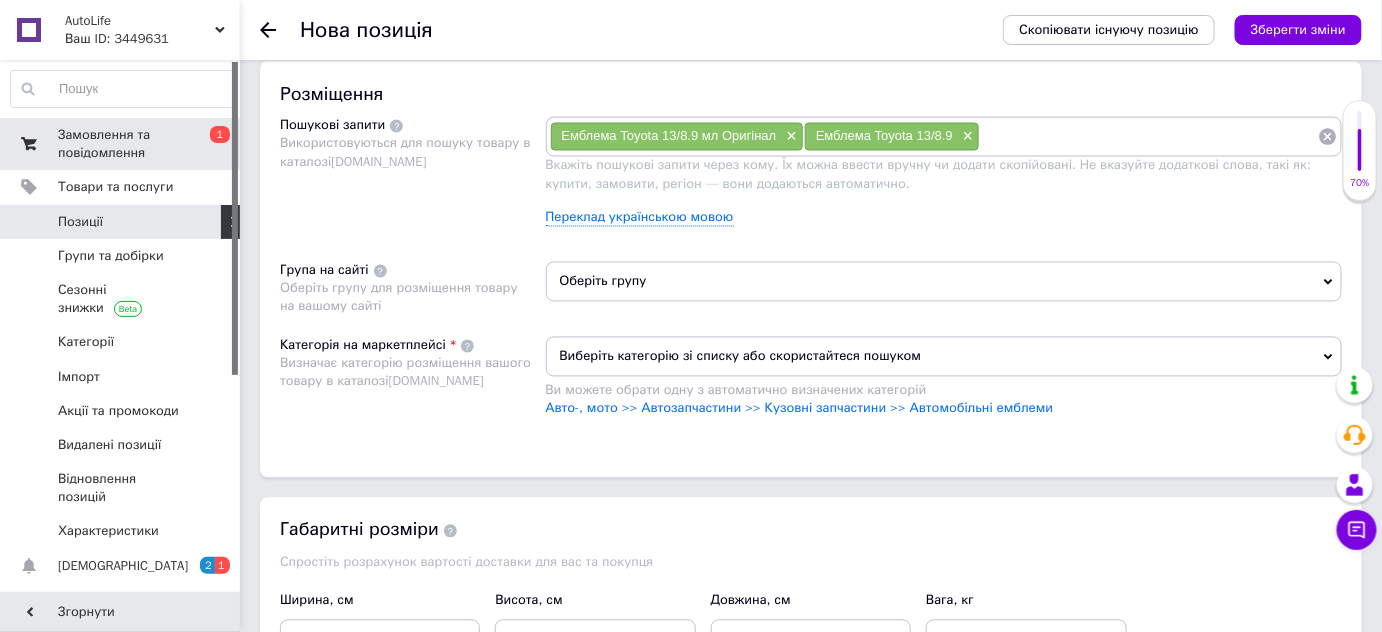 paste on "Емблема Toyota 13/8.9 мл Оригінал" 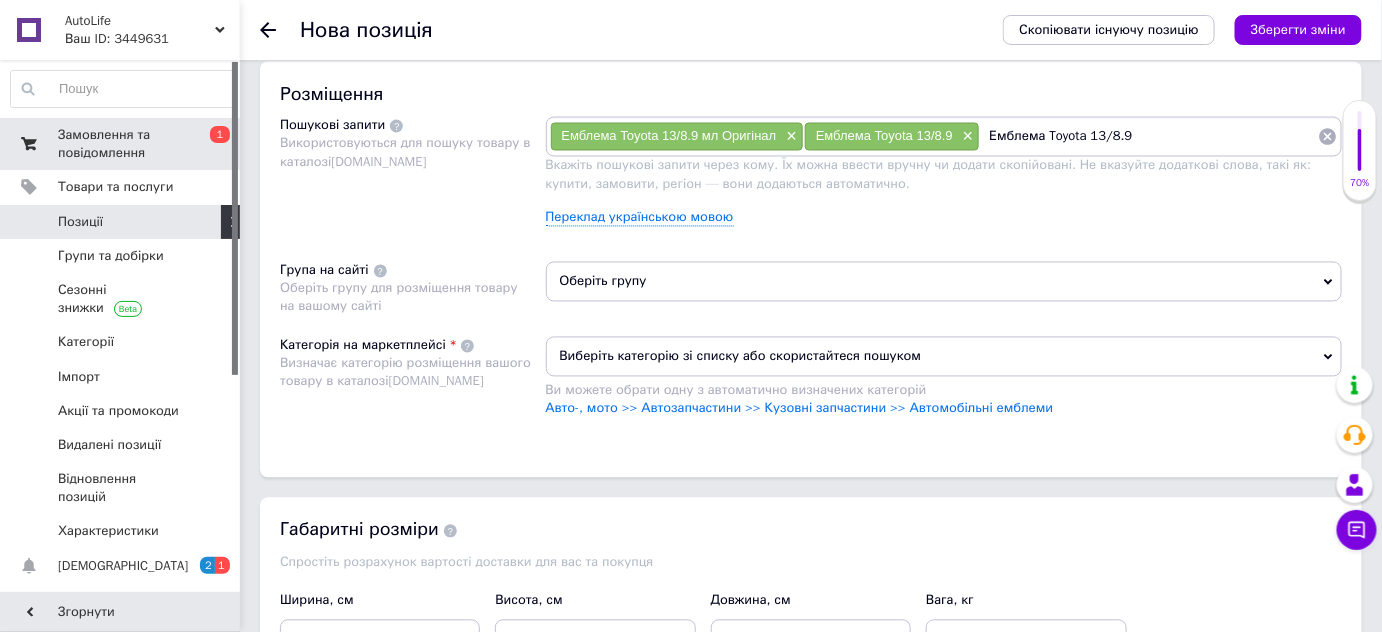 drag, startPoint x: 1039, startPoint y: 134, endPoint x: 945, endPoint y: 122, distance: 94.76286 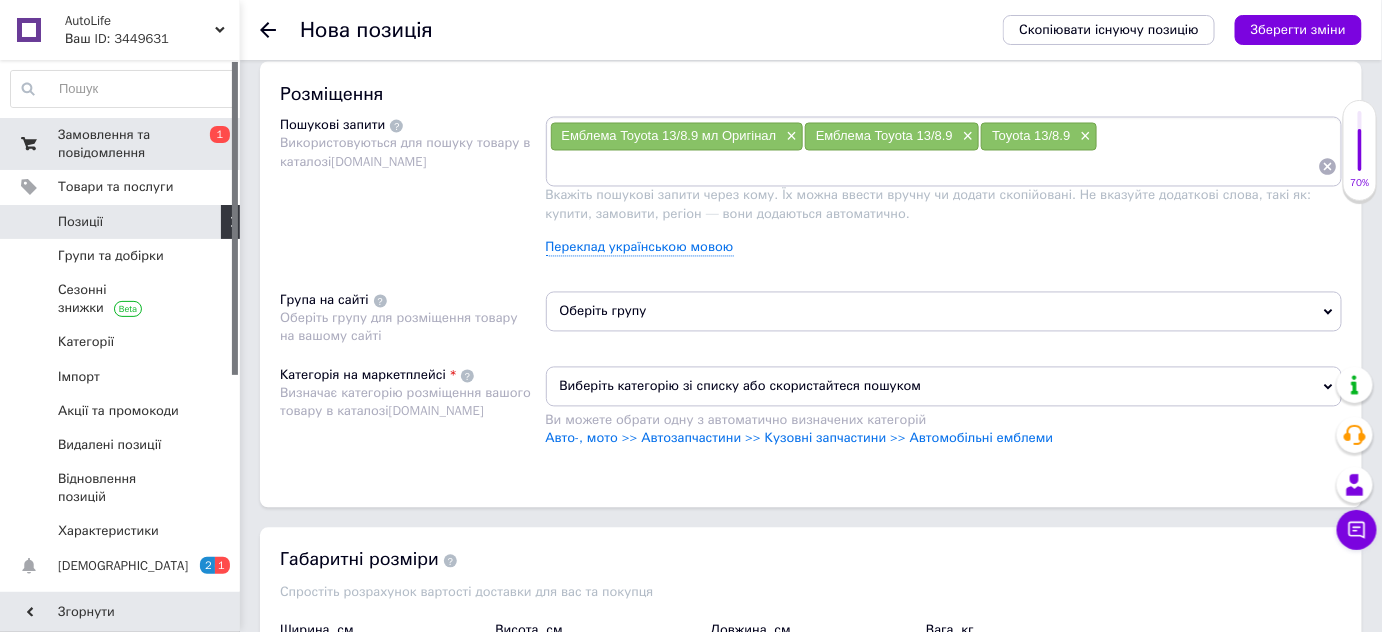 click at bounding box center [934, 167] 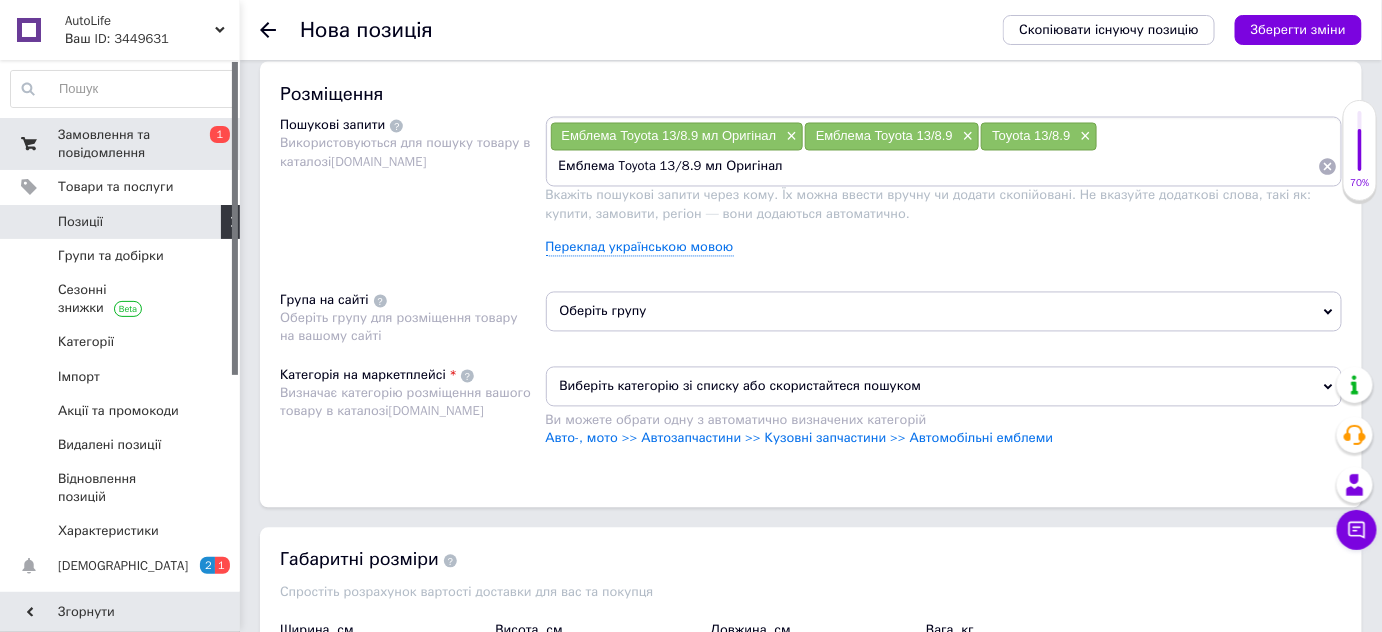 click on "Емблема Toyota 13/8.9 мл Оригінал" at bounding box center [934, 167] 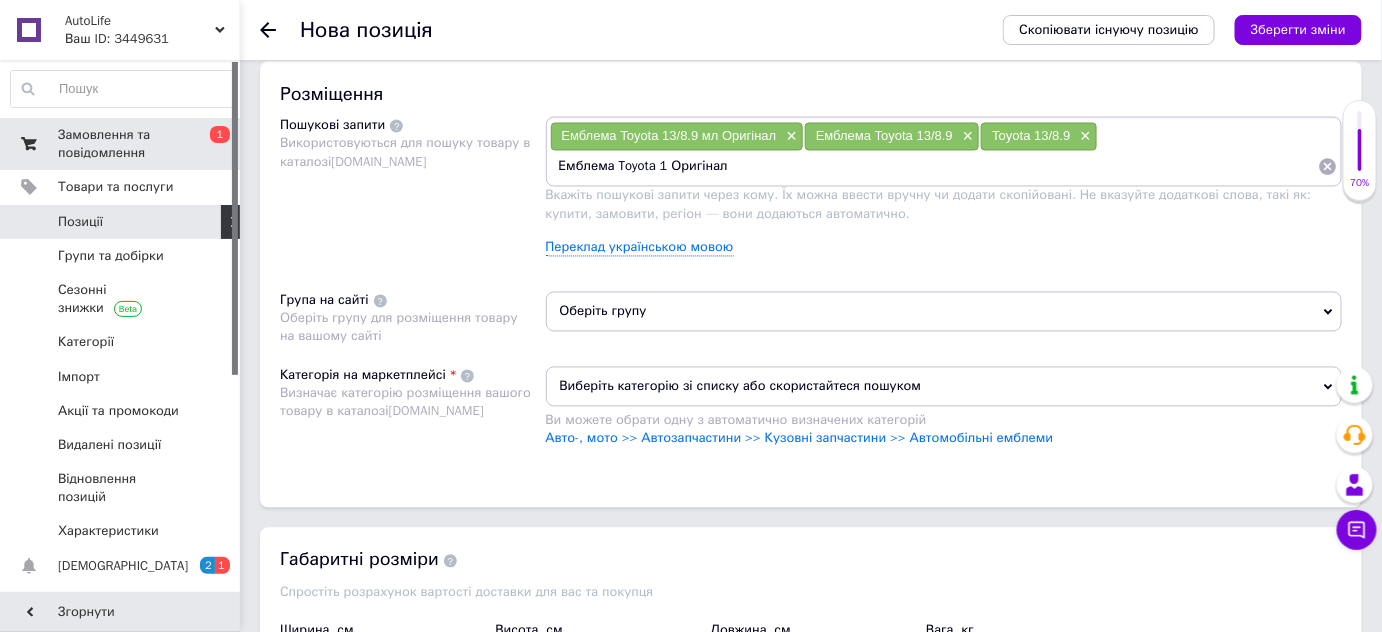 type on "Емблема Toyota  Оригінал" 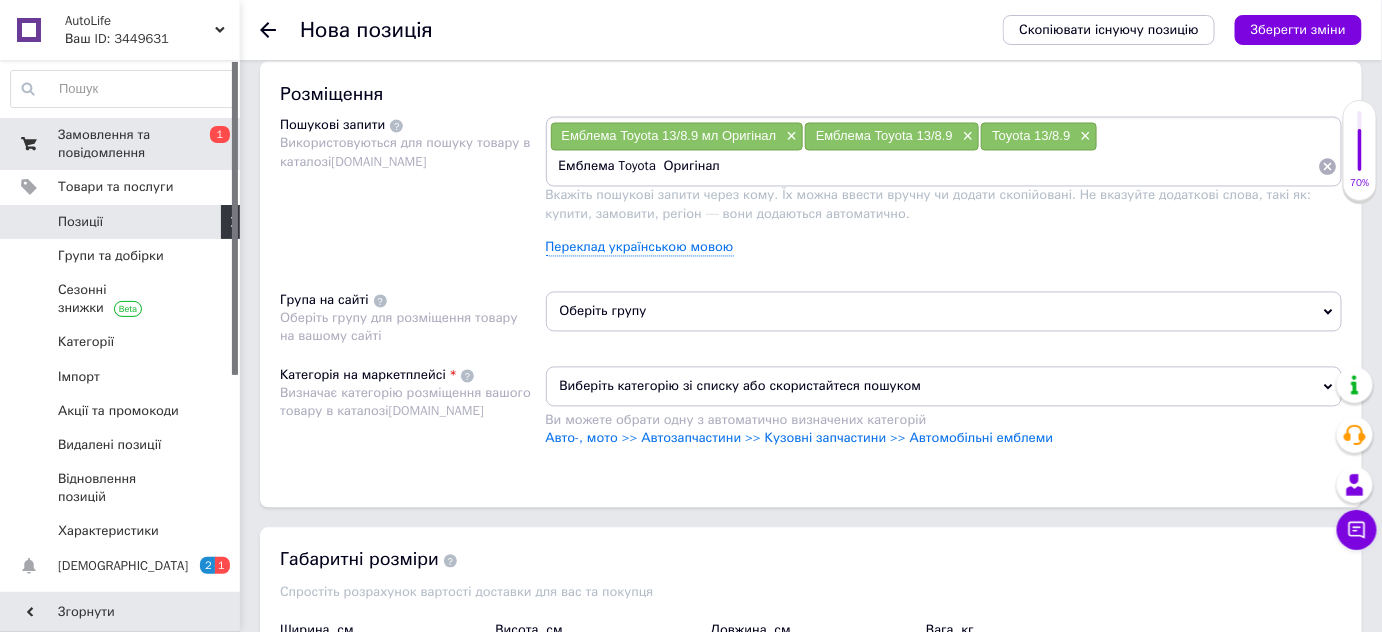 type 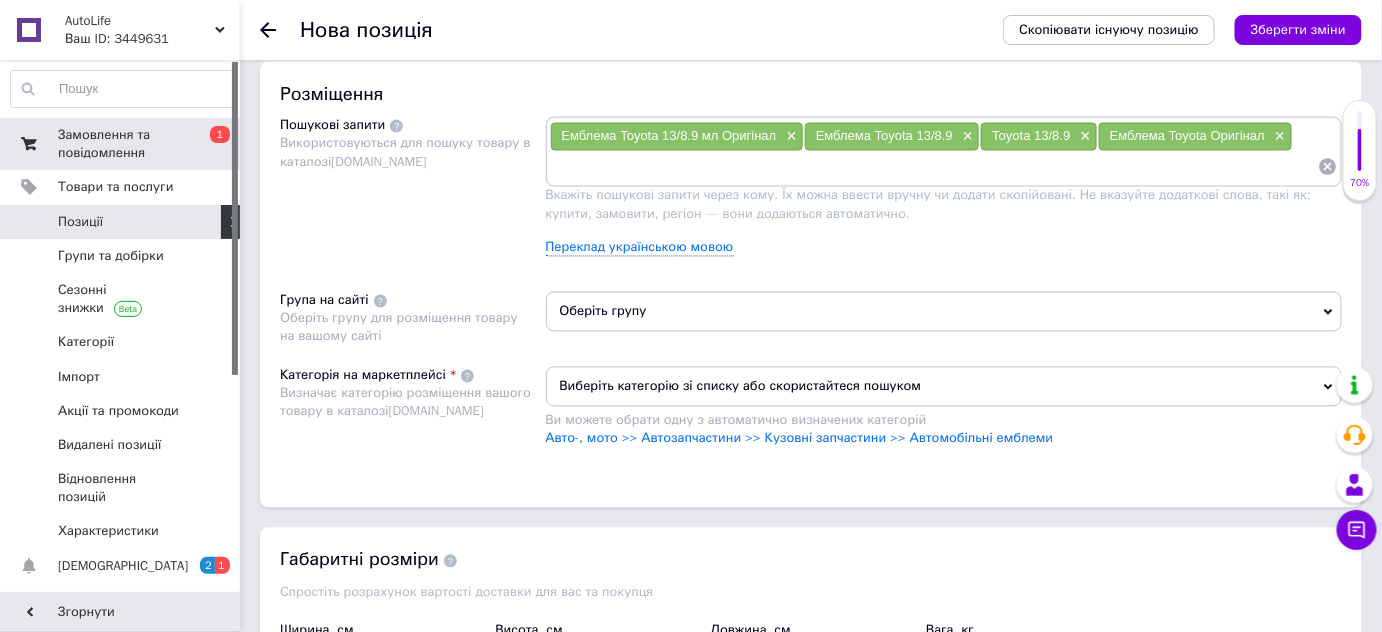 click on "Оберіть групу" at bounding box center [944, 312] 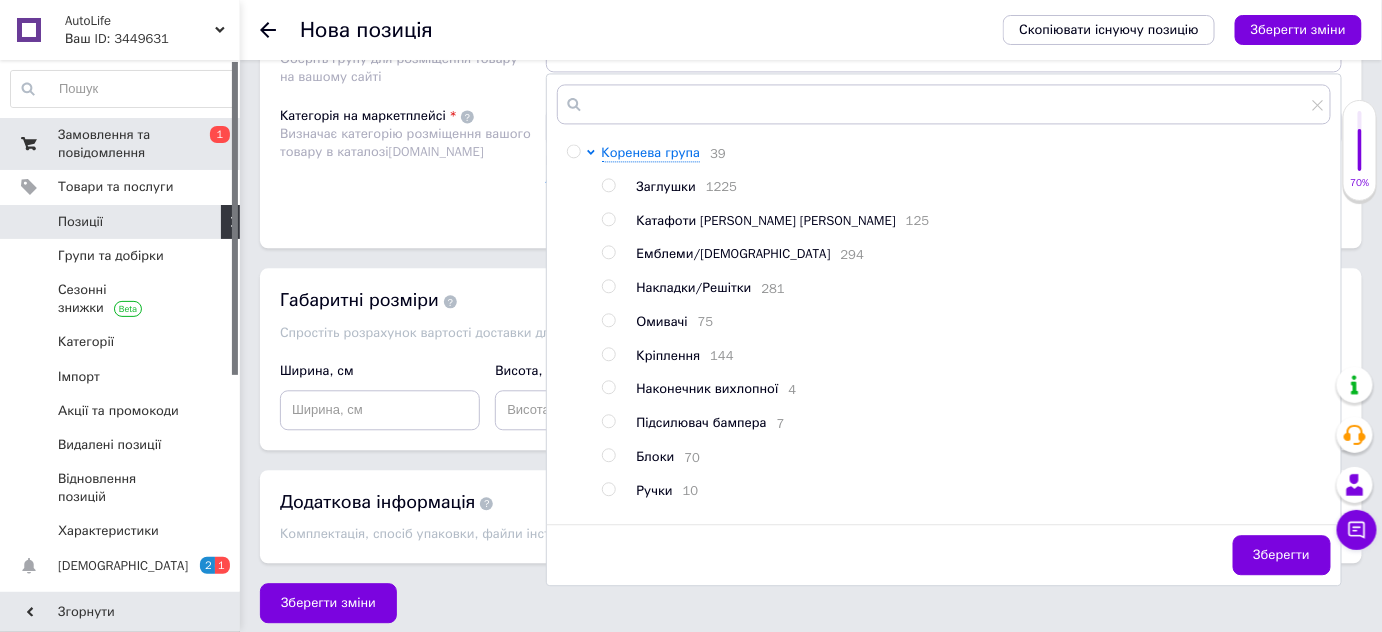 scroll, scrollTop: 1416, scrollLeft: 0, axis: vertical 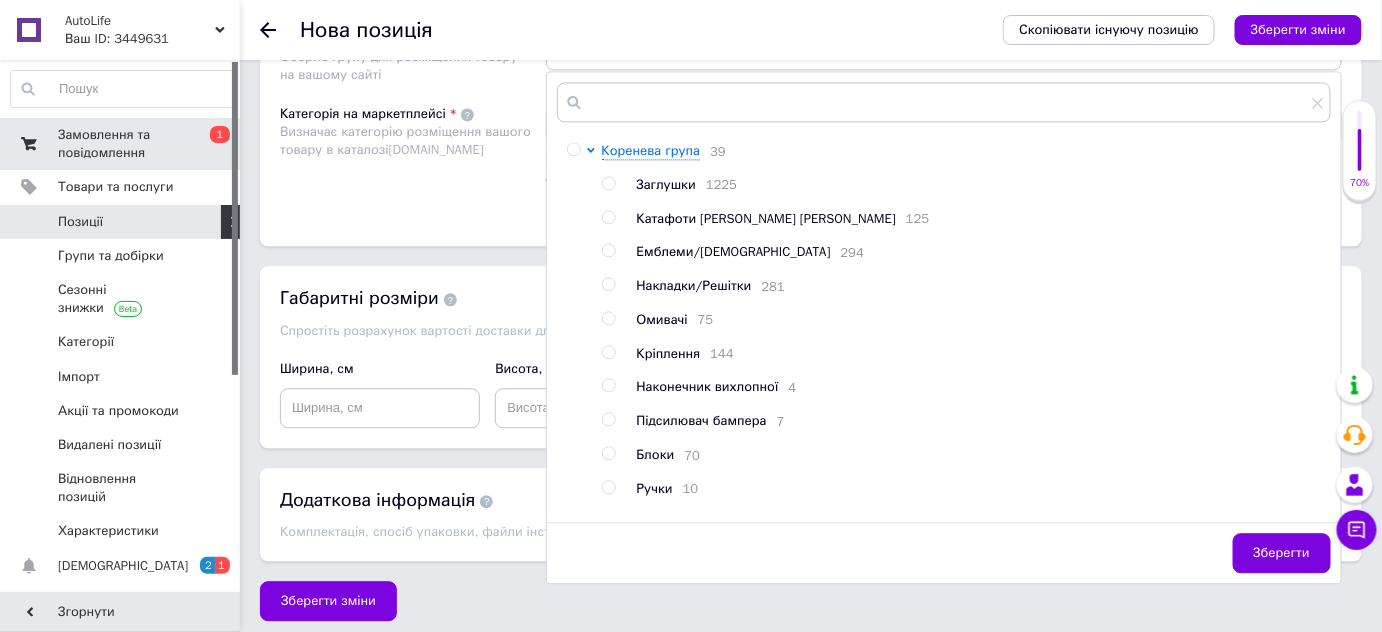 click at bounding box center (609, 250) 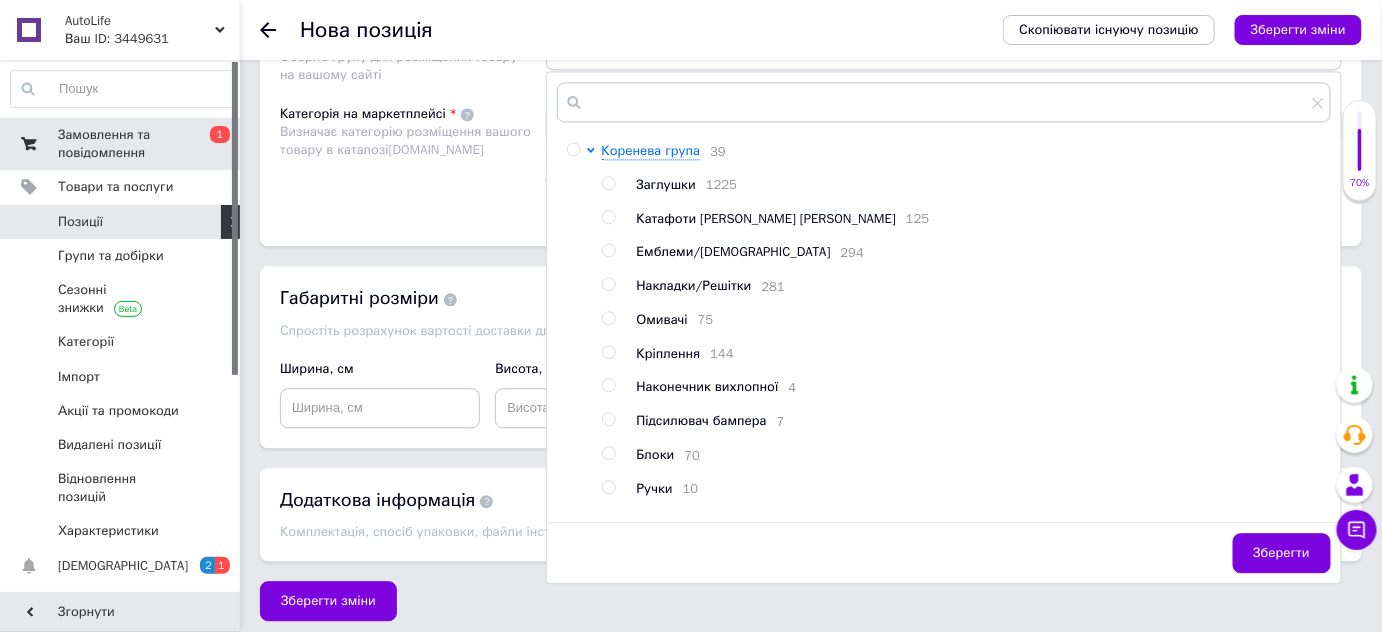 click at bounding box center (608, 250) 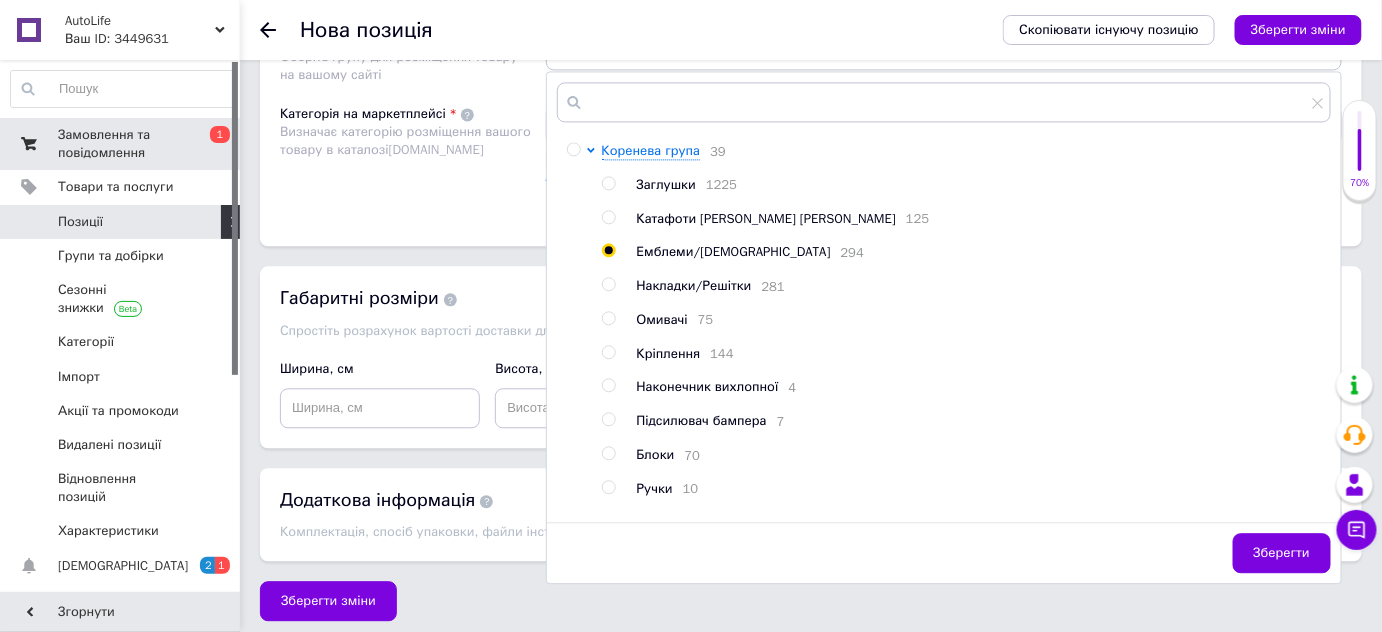 radio on "true" 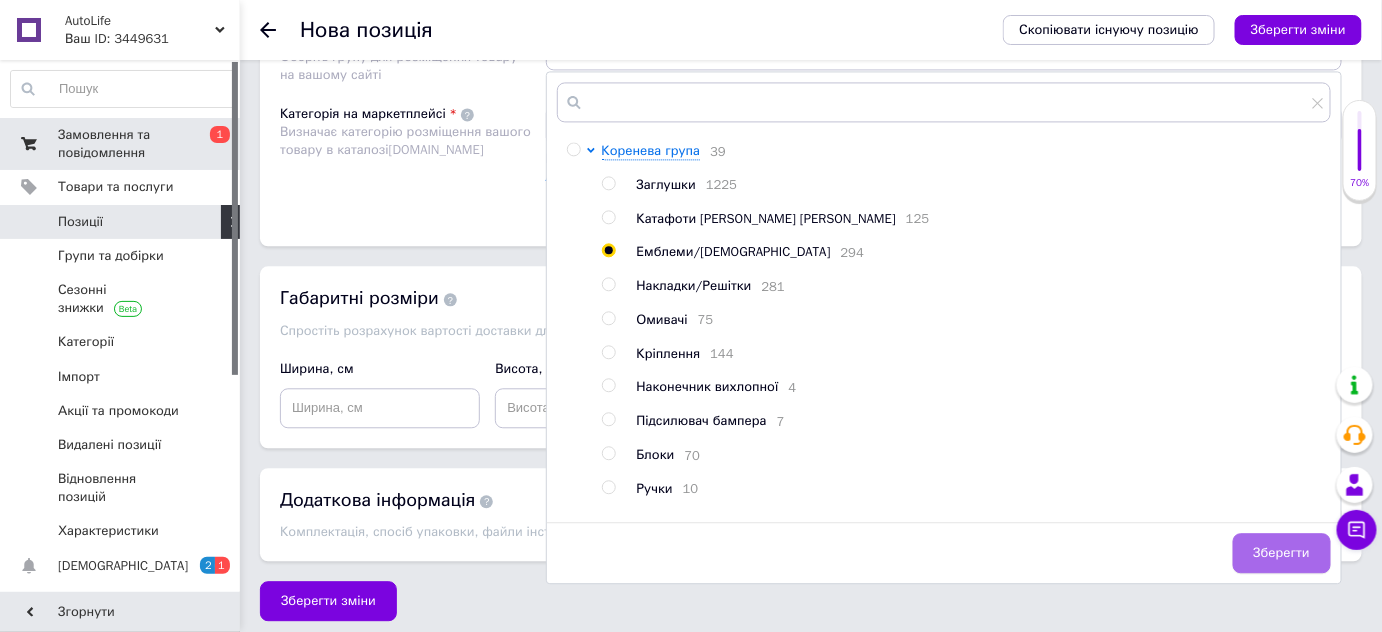 click on "Зберегти" at bounding box center [1282, 553] 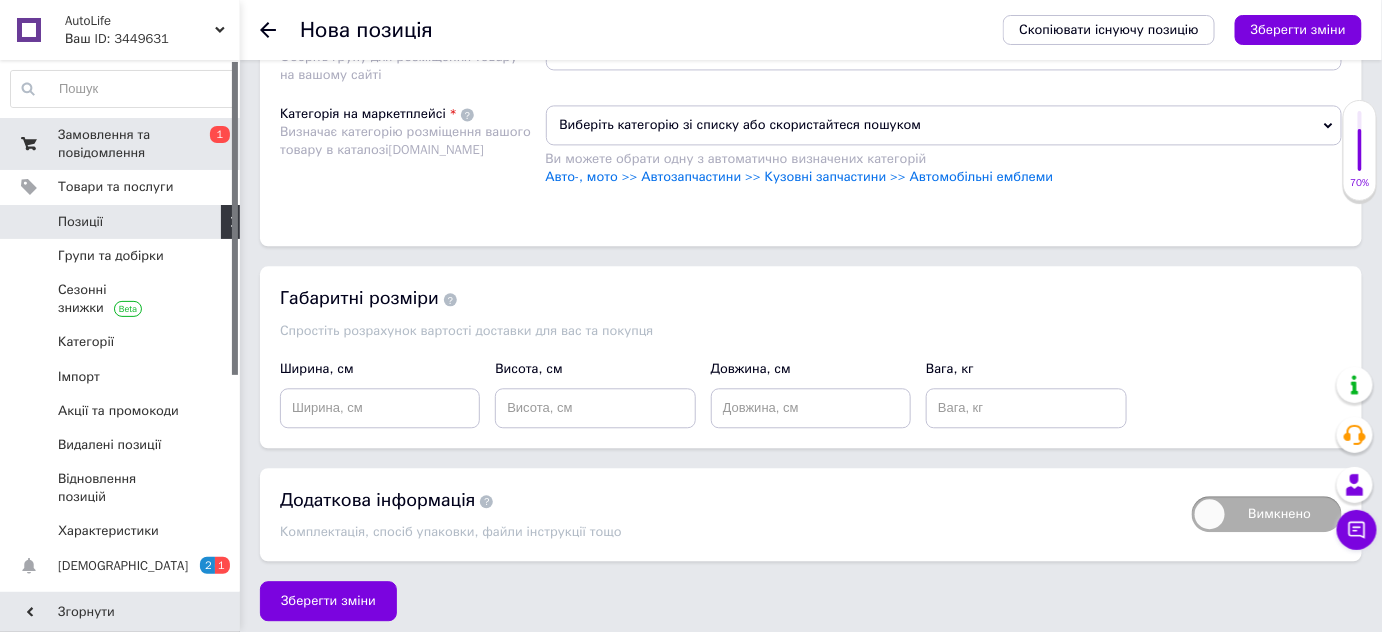click on "Виберіть категорію зі списку або скористайтеся пошуком" at bounding box center [944, 125] 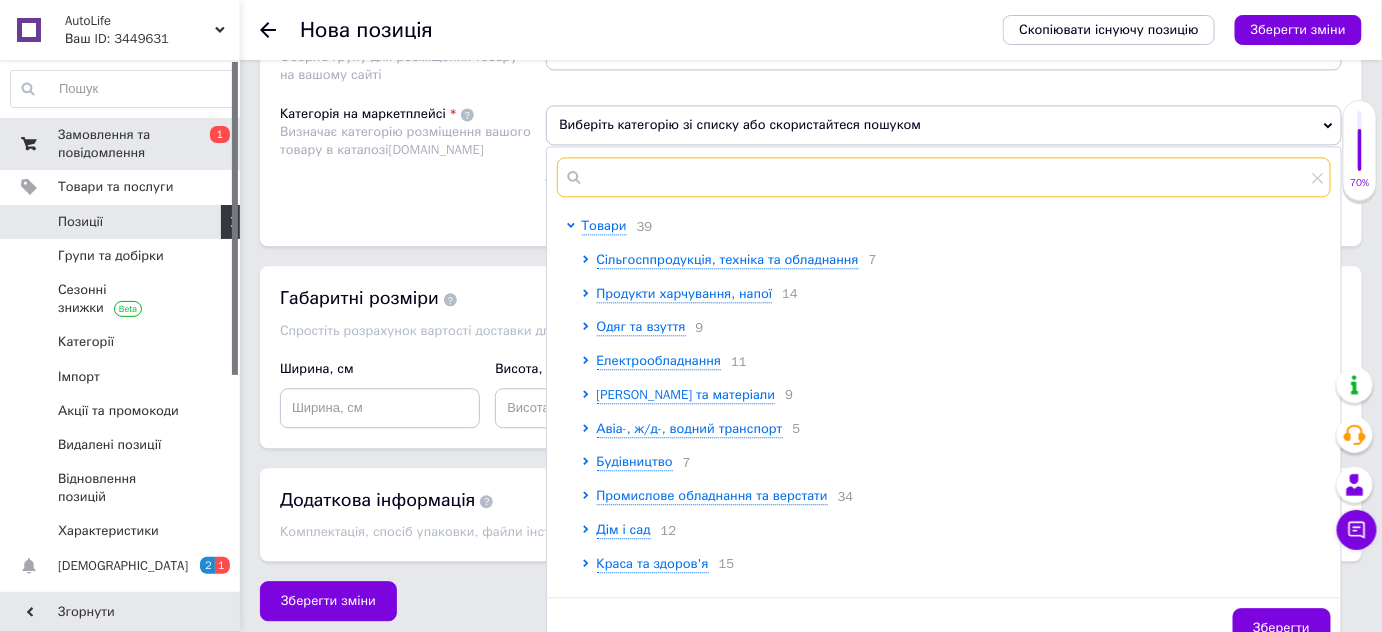 click at bounding box center [944, 177] 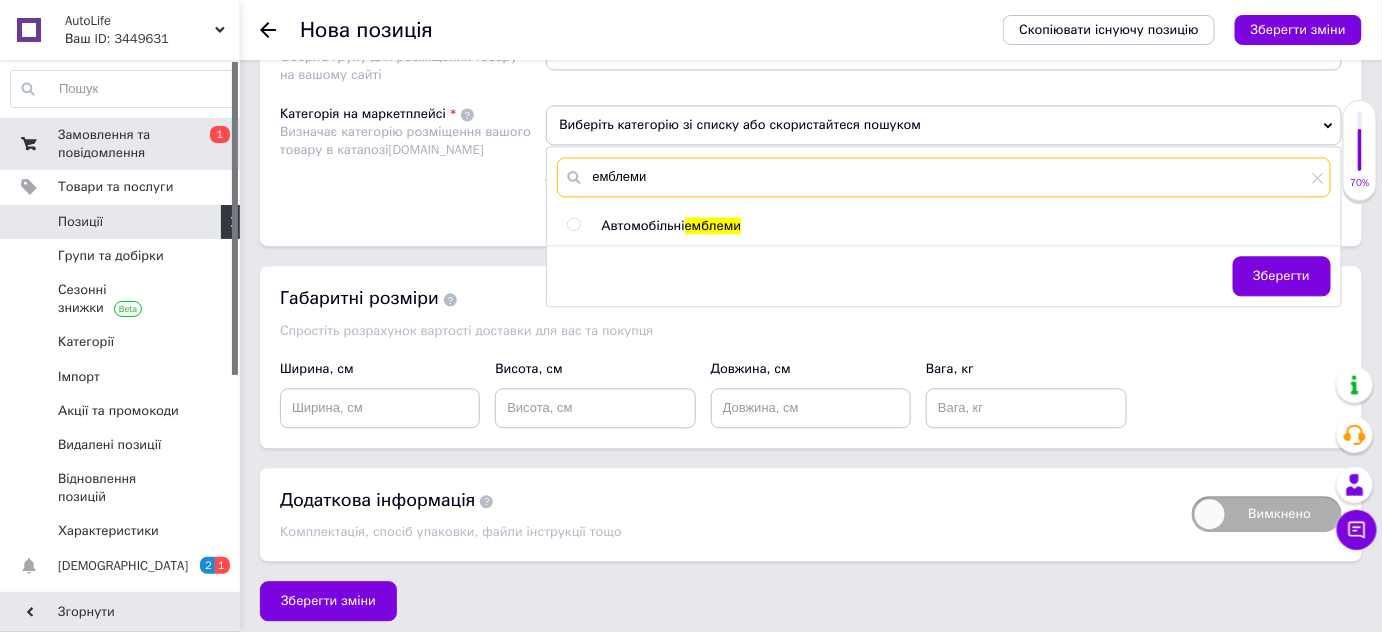 type on "емблеми" 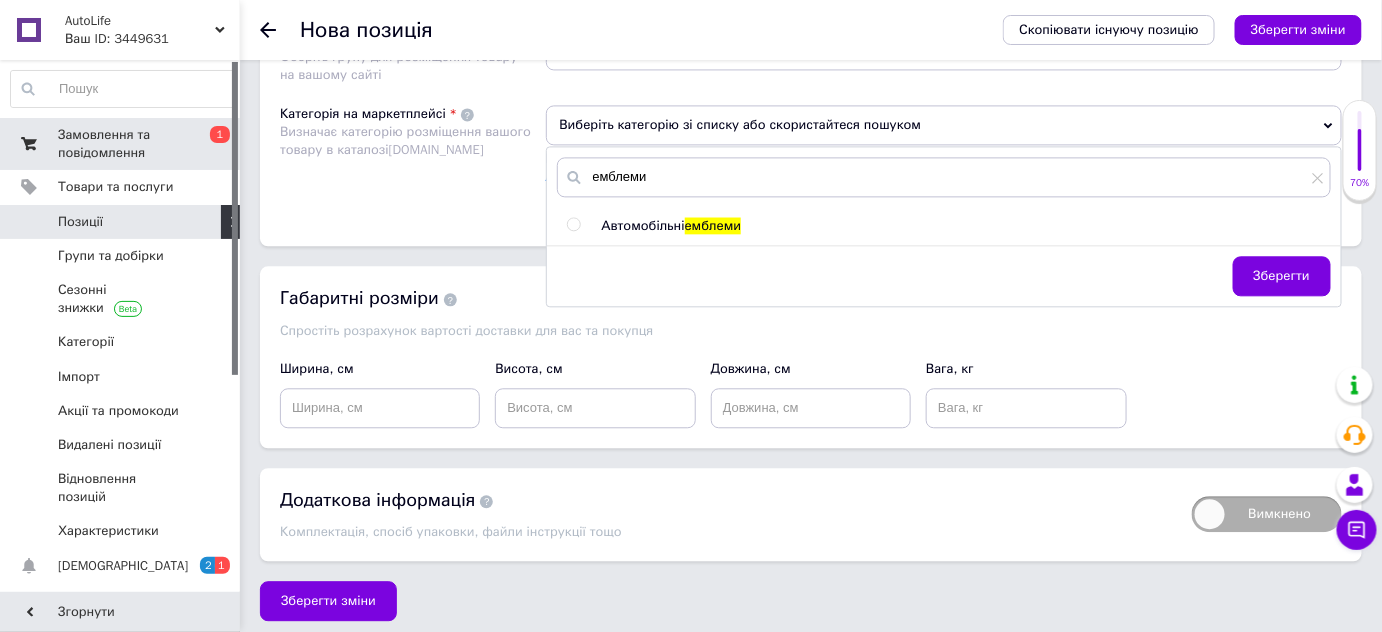 click at bounding box center (573, 224) 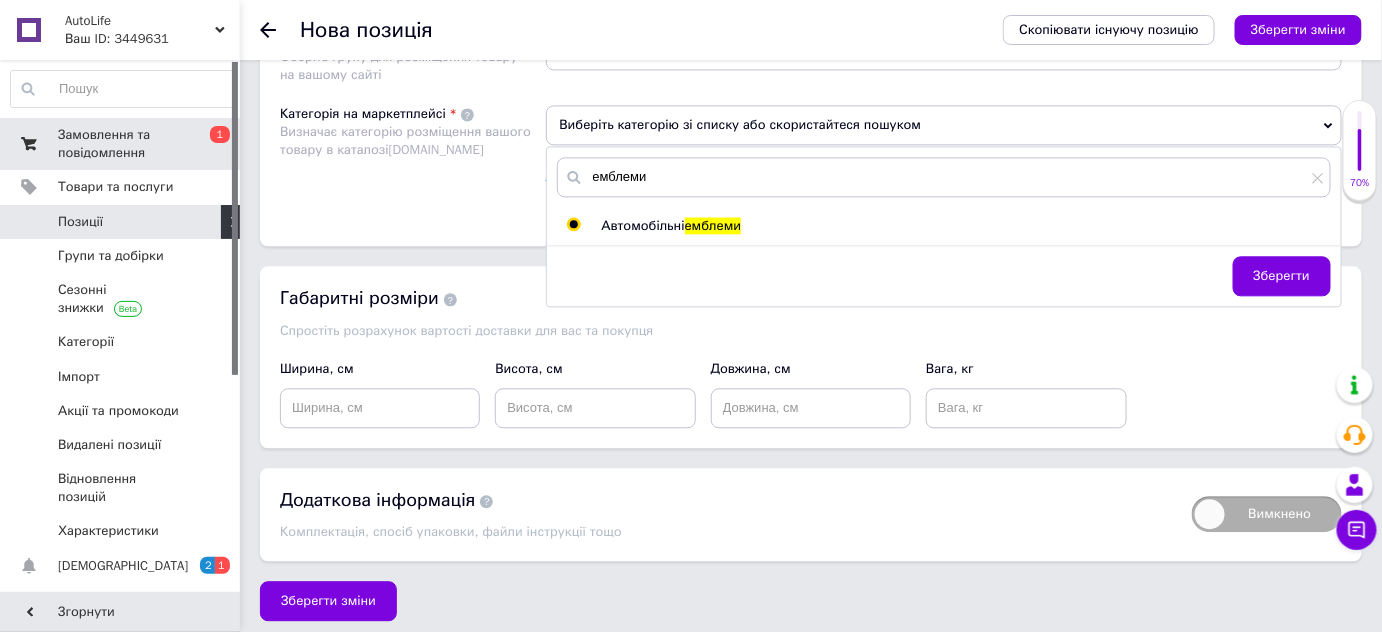 radio on "true" 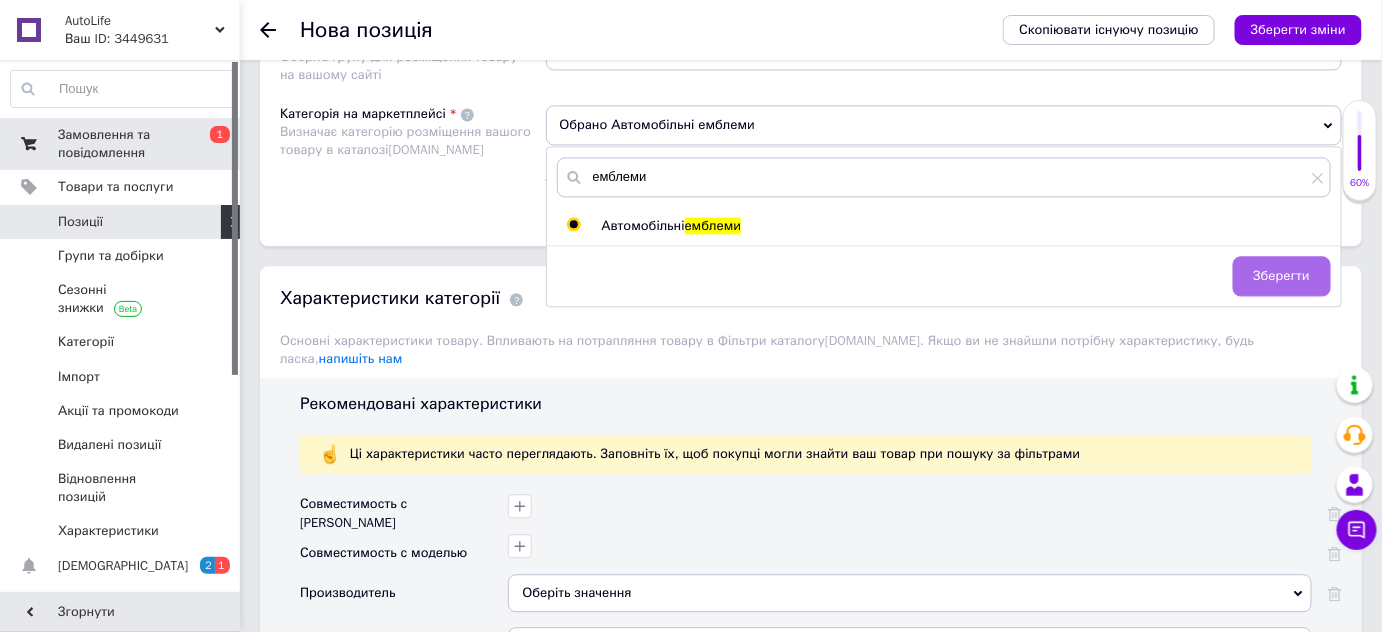 click on "Зберегти" at bounding box center [1282, 276] 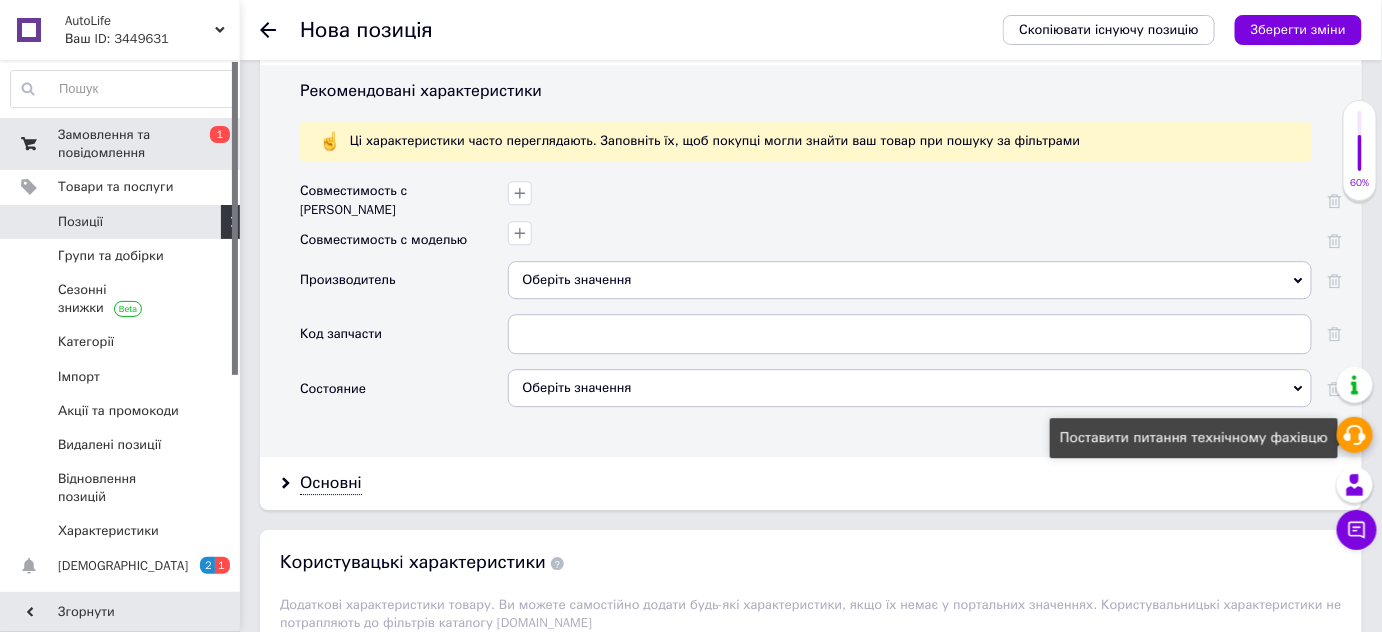scroll, scrollTop: 1732, scrollLeft: 0, axis: vertical 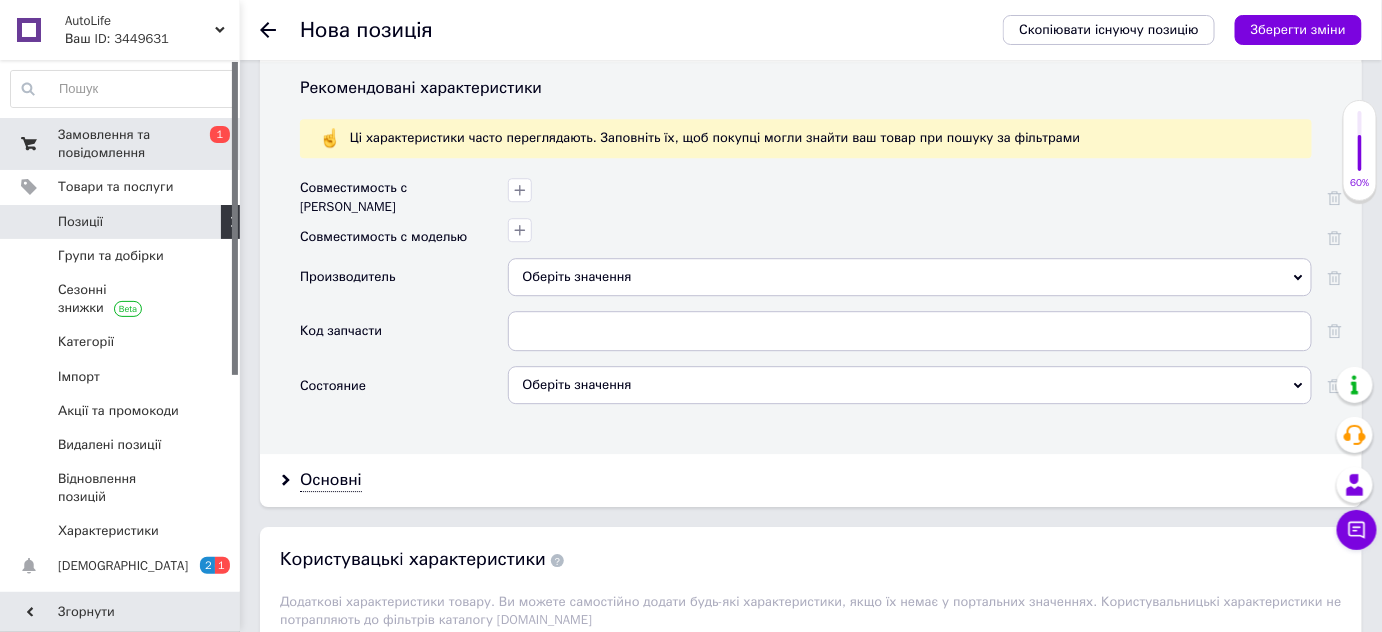 click on "Оберіть значення" at bounding box center (910, 277) 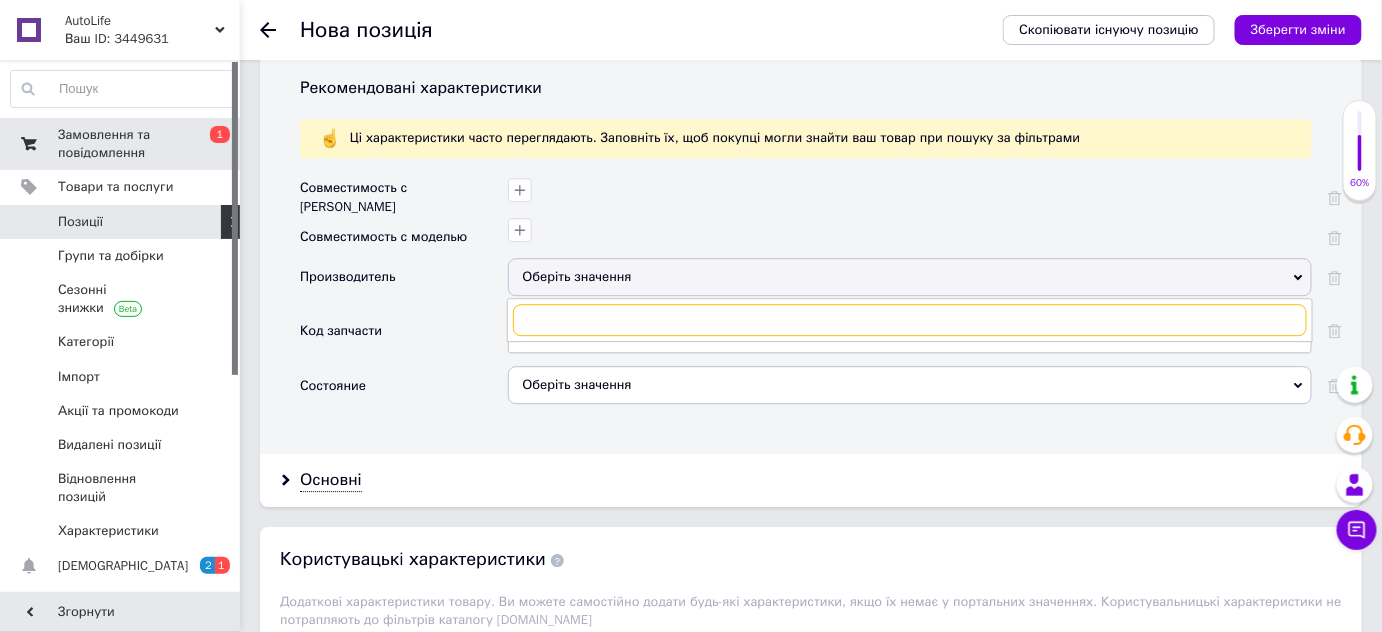 click at bounding box center (910, 320) 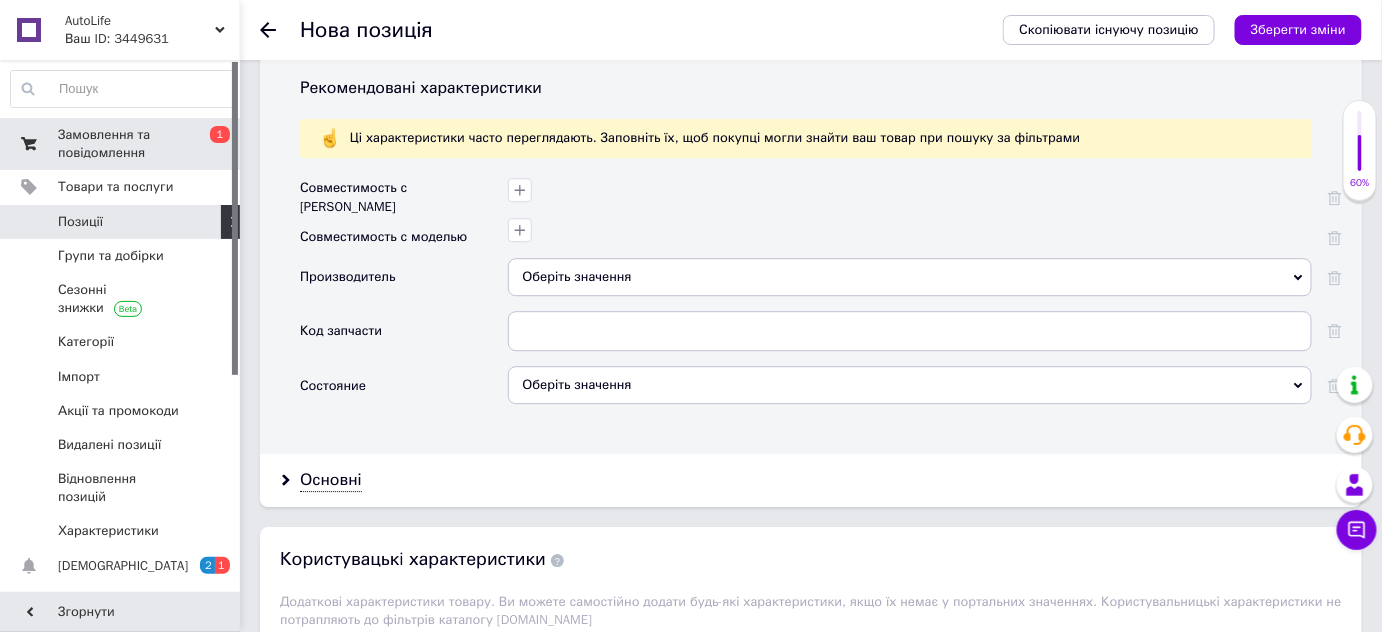 click on "Состояние" at bounding box center [404, 392] 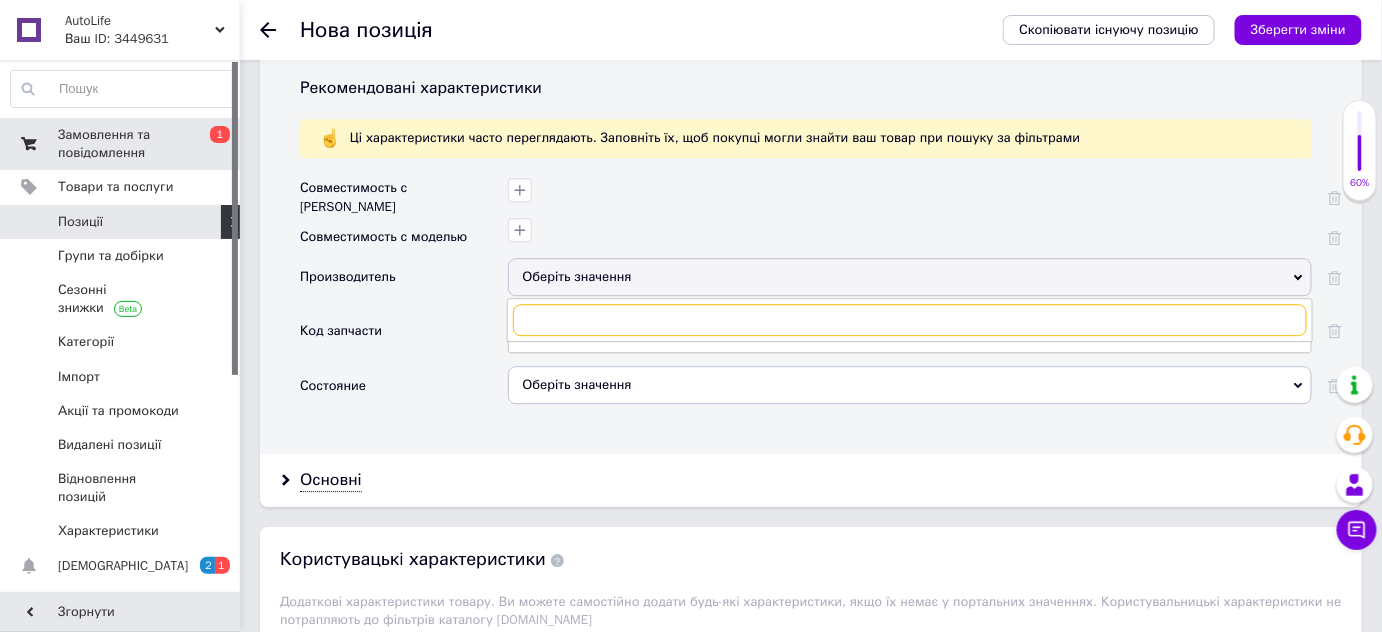 click at bounding box center [910, 320] 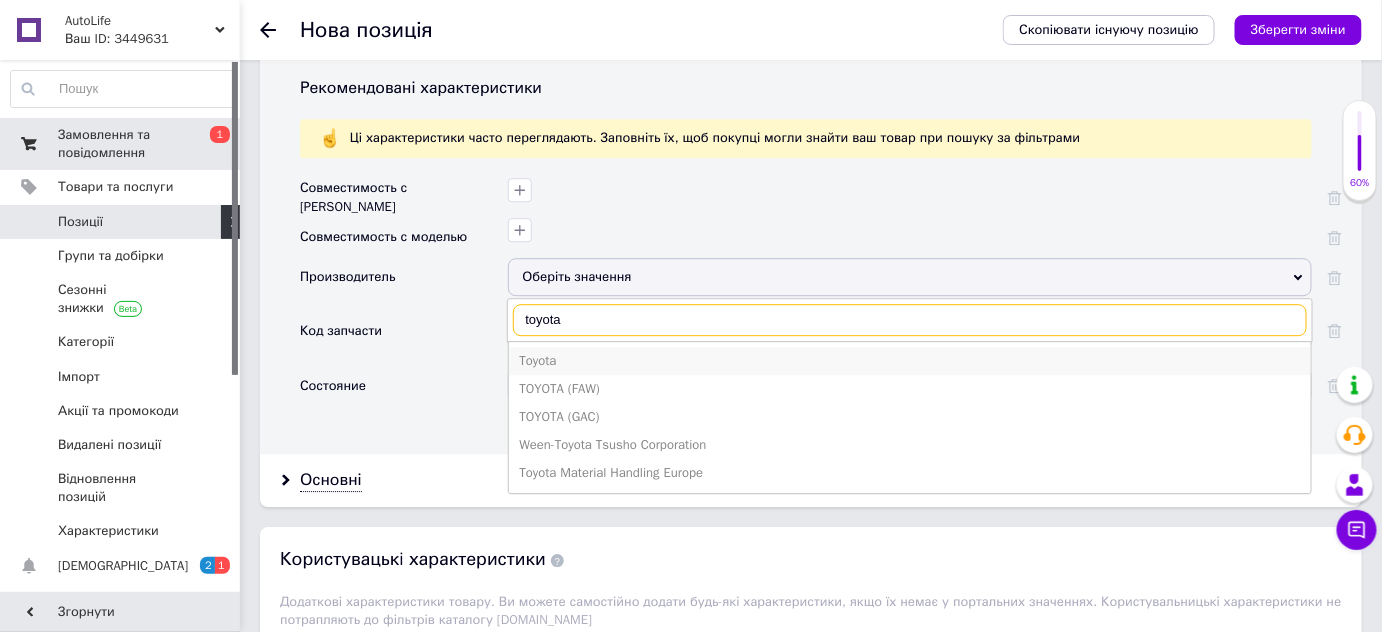type on "toyota" 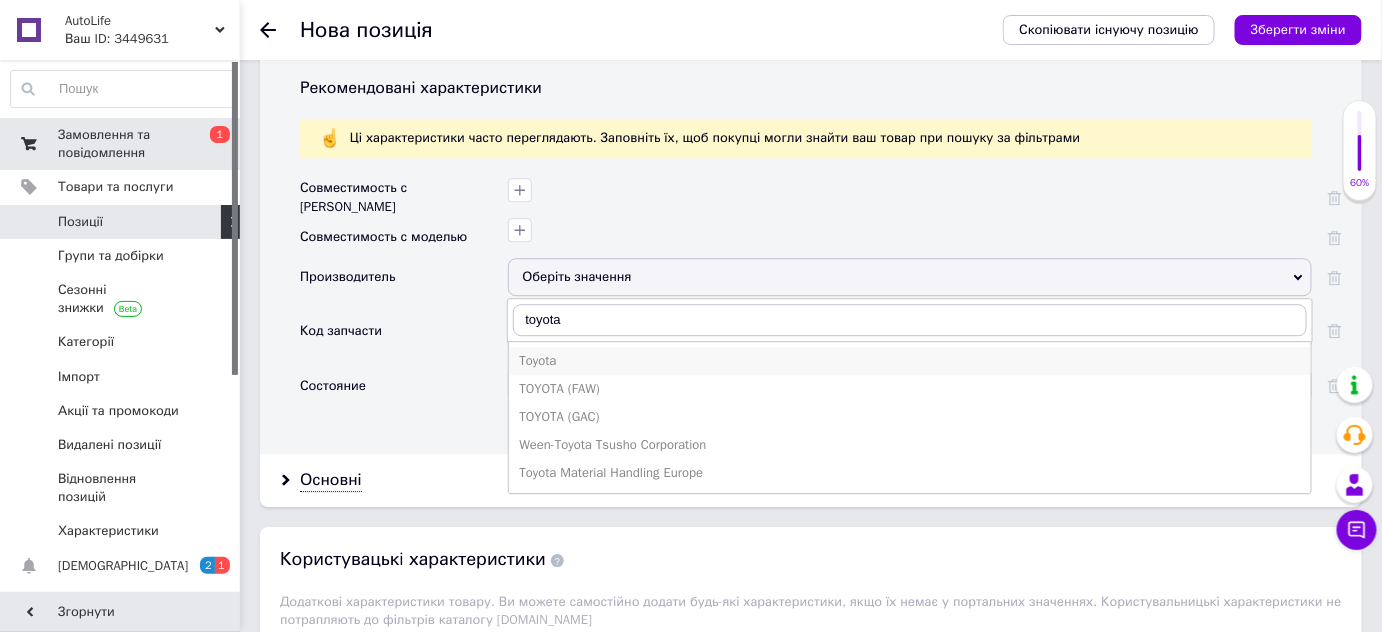 click on "Toyota" at bounding box center [910, 361] 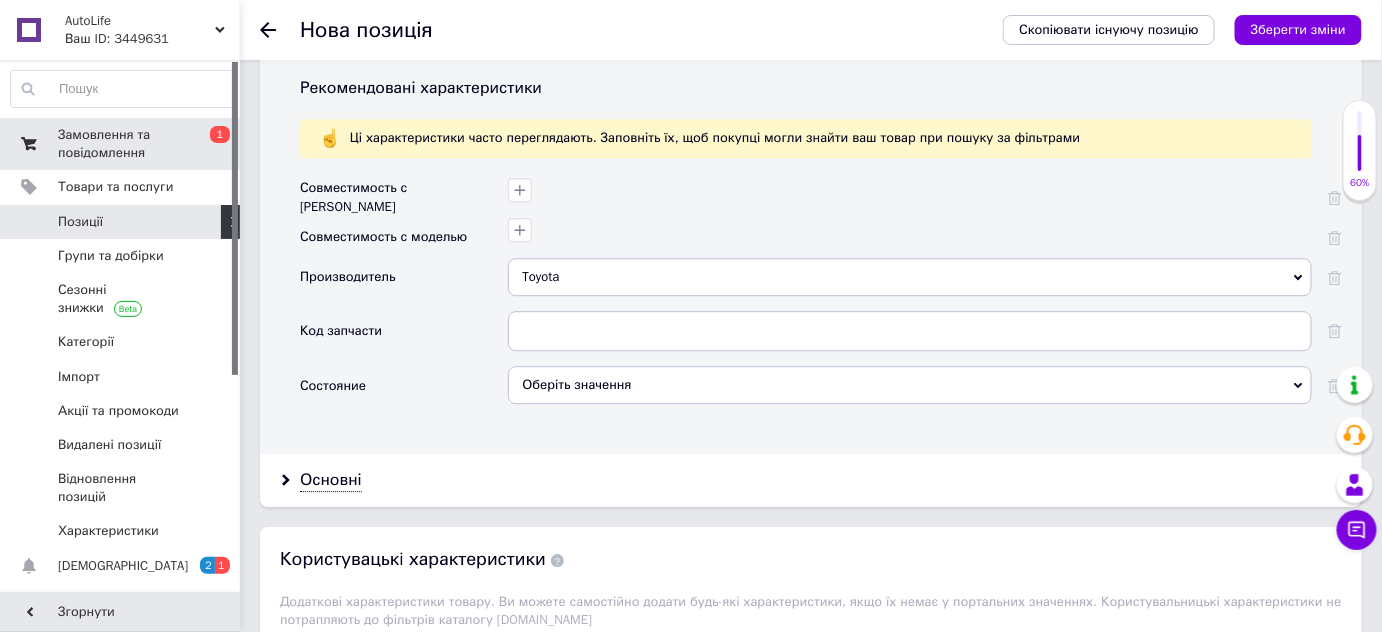 click on "Оберіть значення" at bounding box center [910, 385] 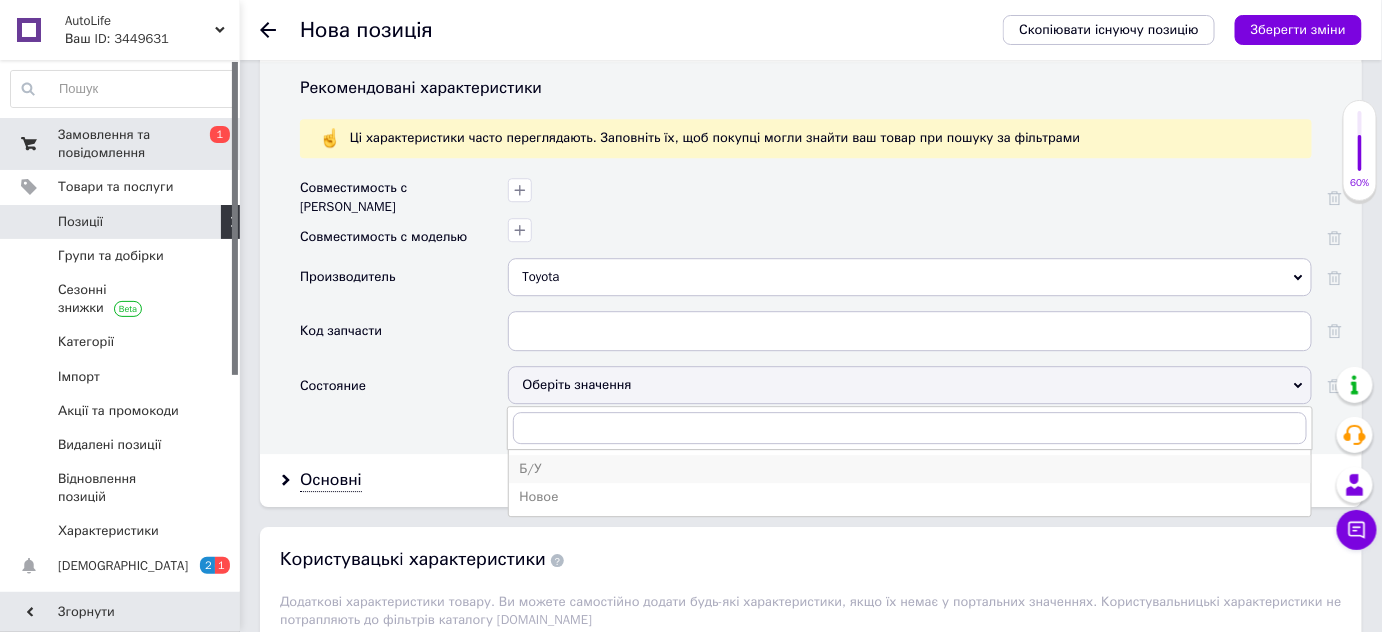 click on "Б/У" at bounding box center (910, 469) 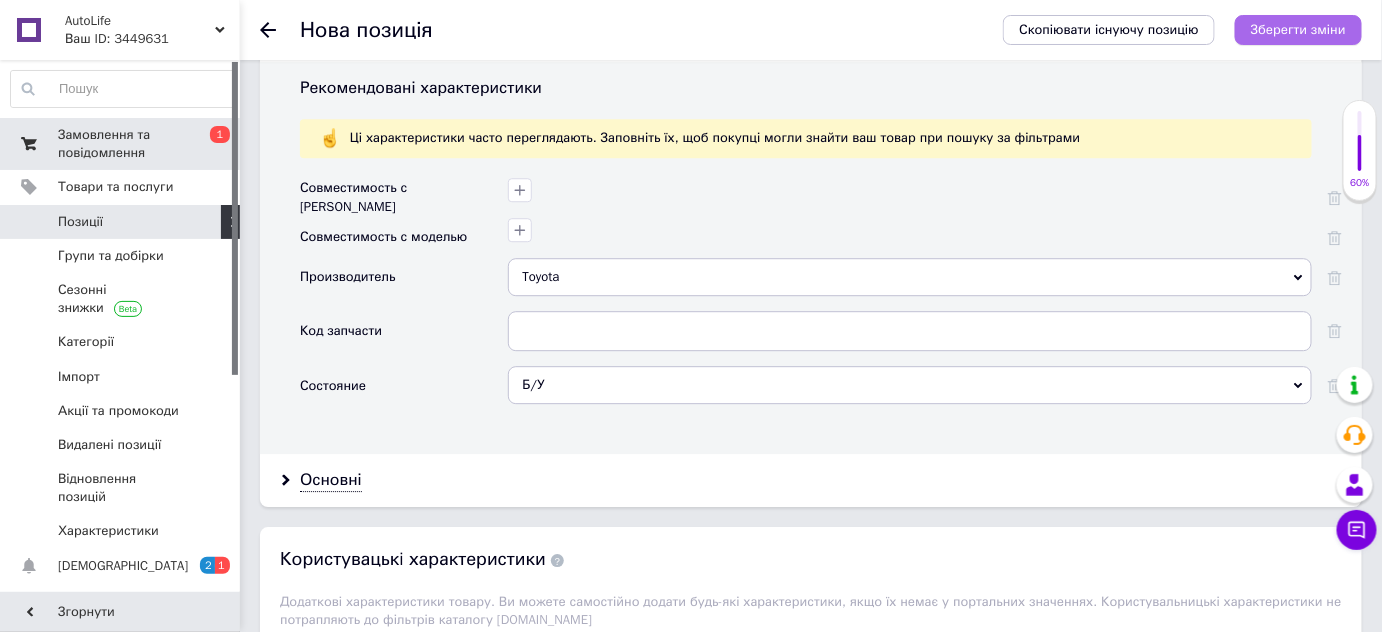 click on "Зберегти зміни" at bounding box center (1298, 29) 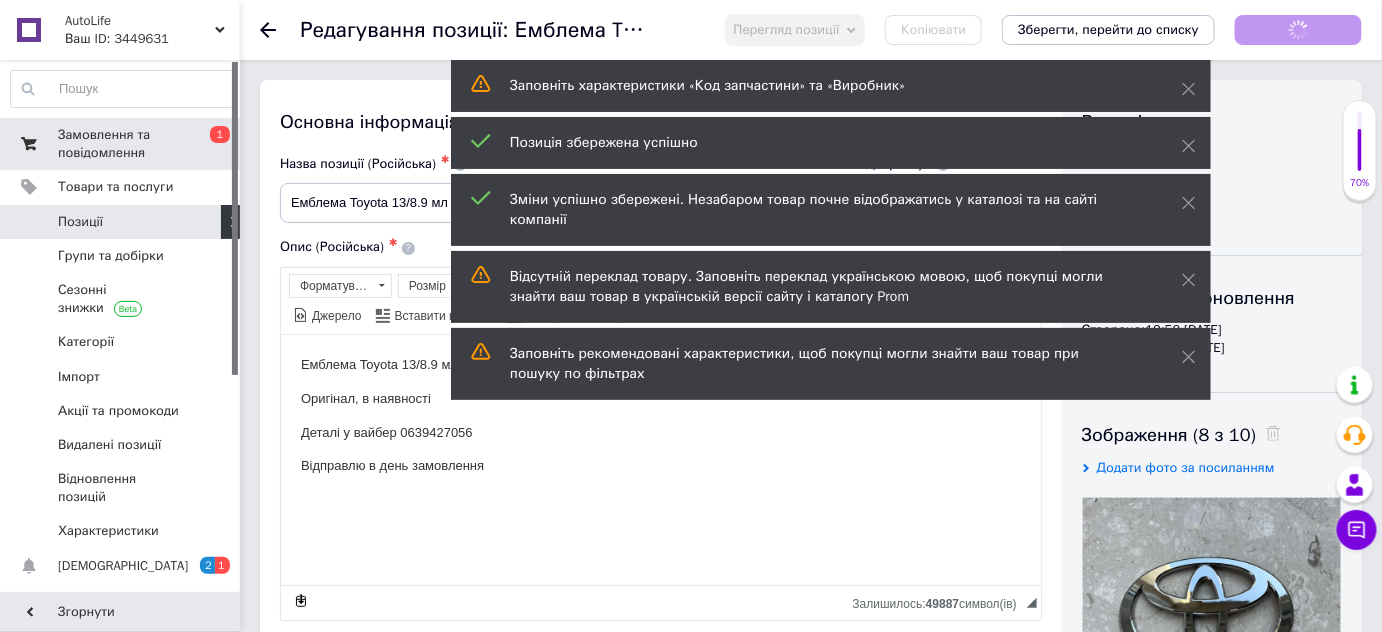 scroll, scrollTop: 0, scrollLeft: 0, axis: both 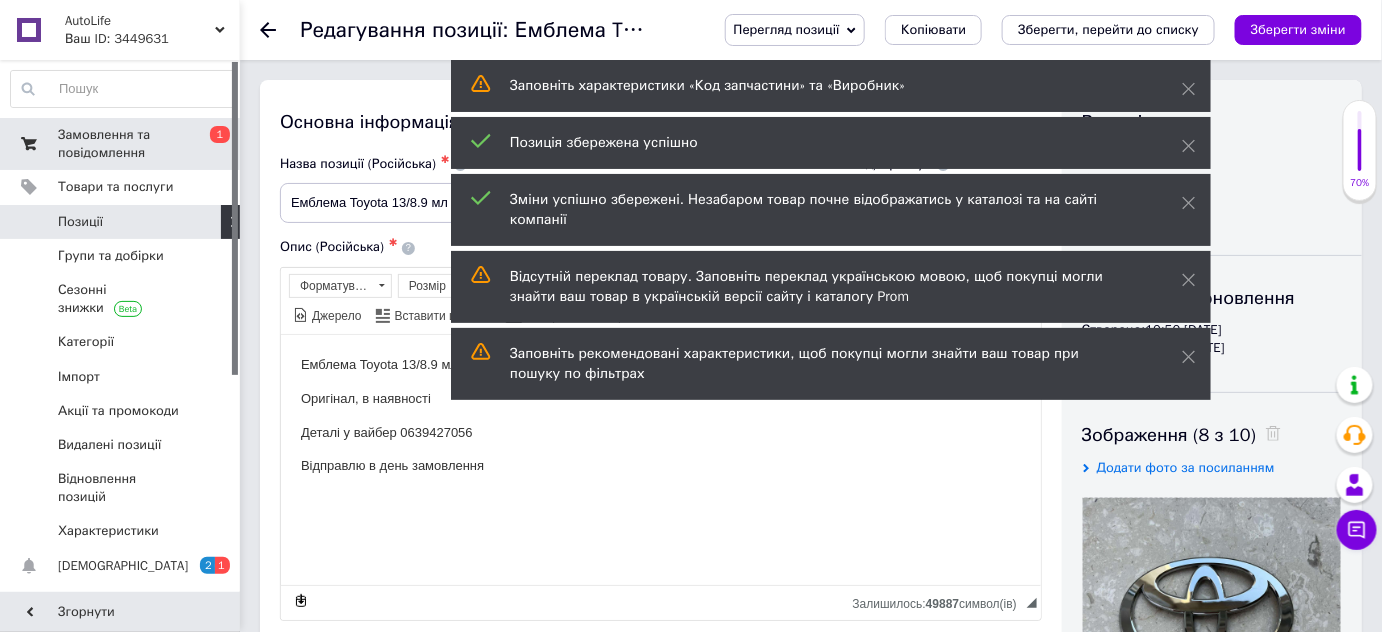 click on "Зберегти, перейти до списку" at bounding box center (1108, 29) 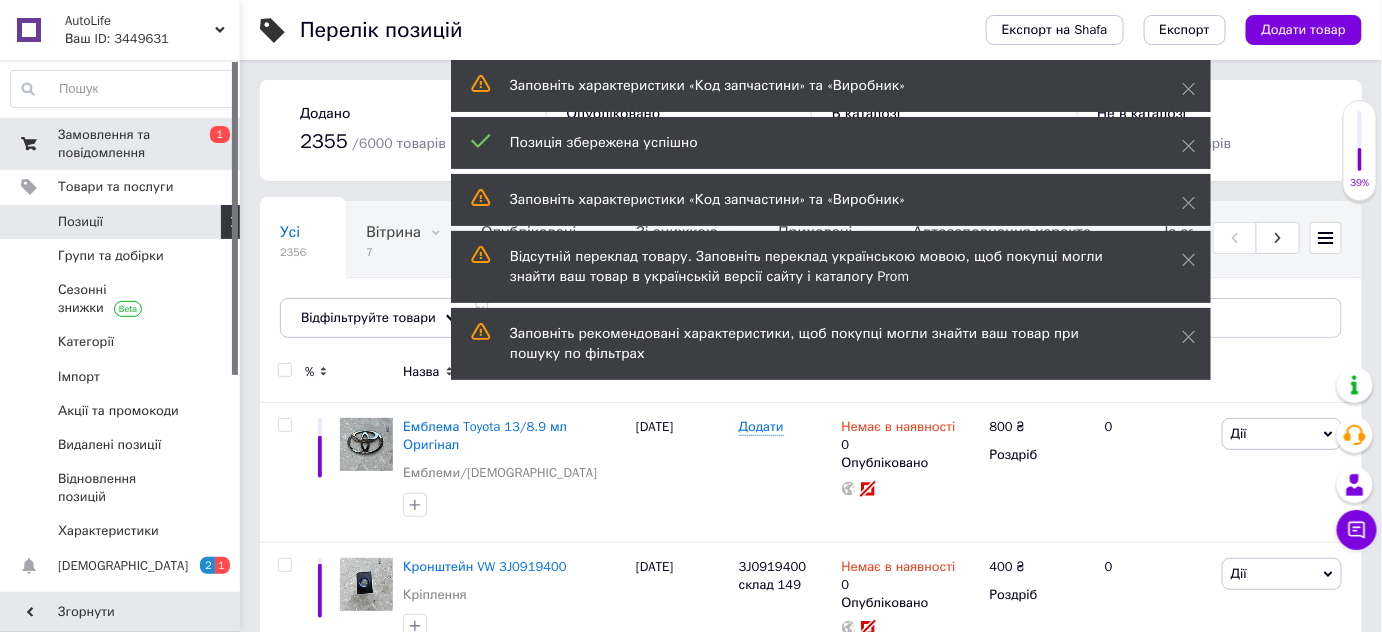 click on "Замовлення та повідомлення" at bounding box center (121, 144) 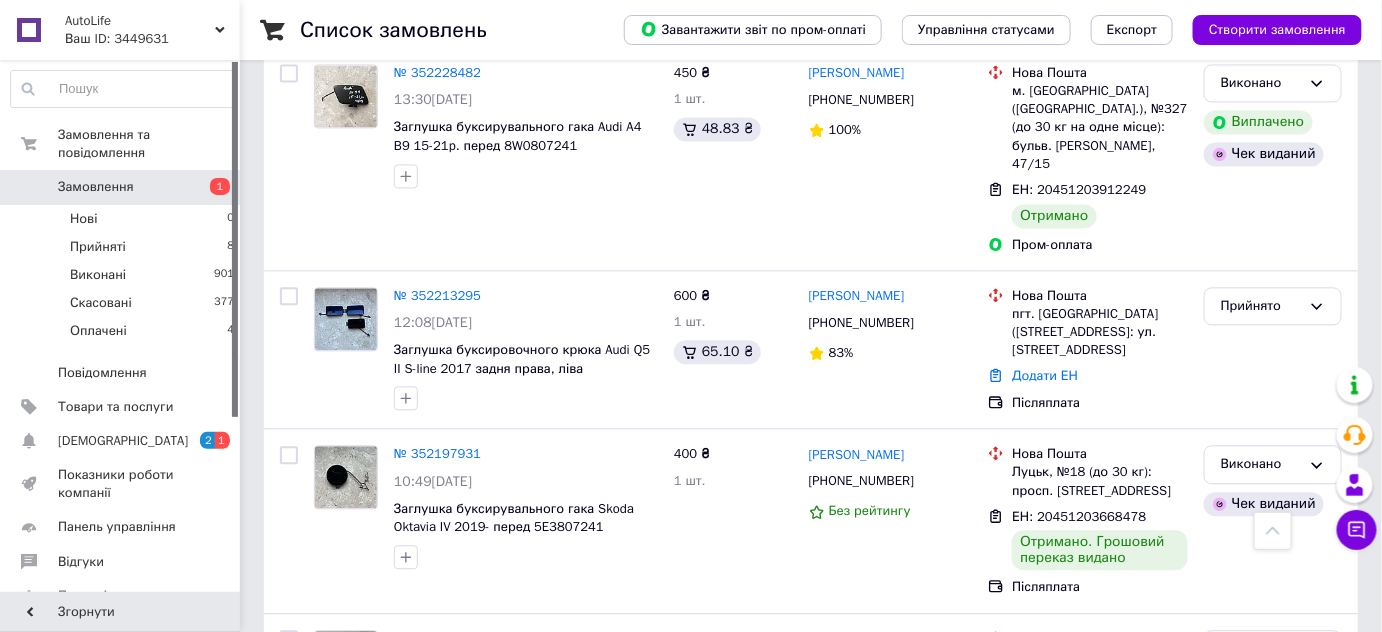 scroll, scrollTop: 1364, scrollLeft: 0, axis: vertical 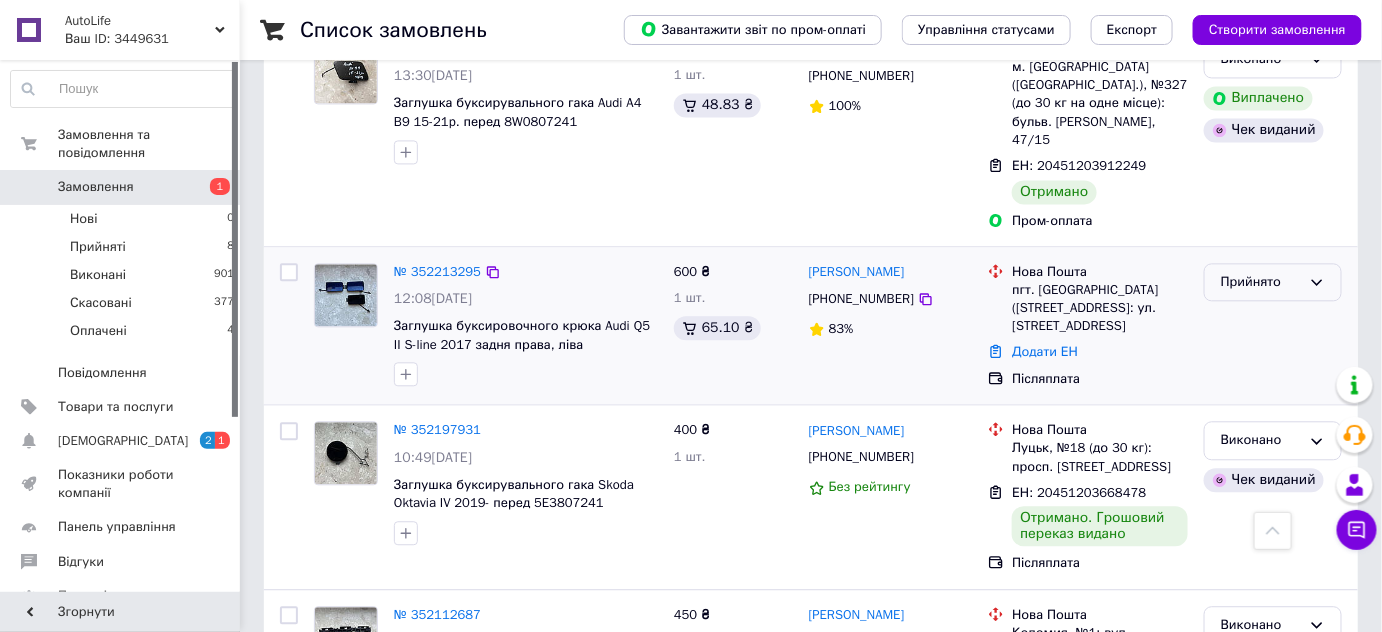 click 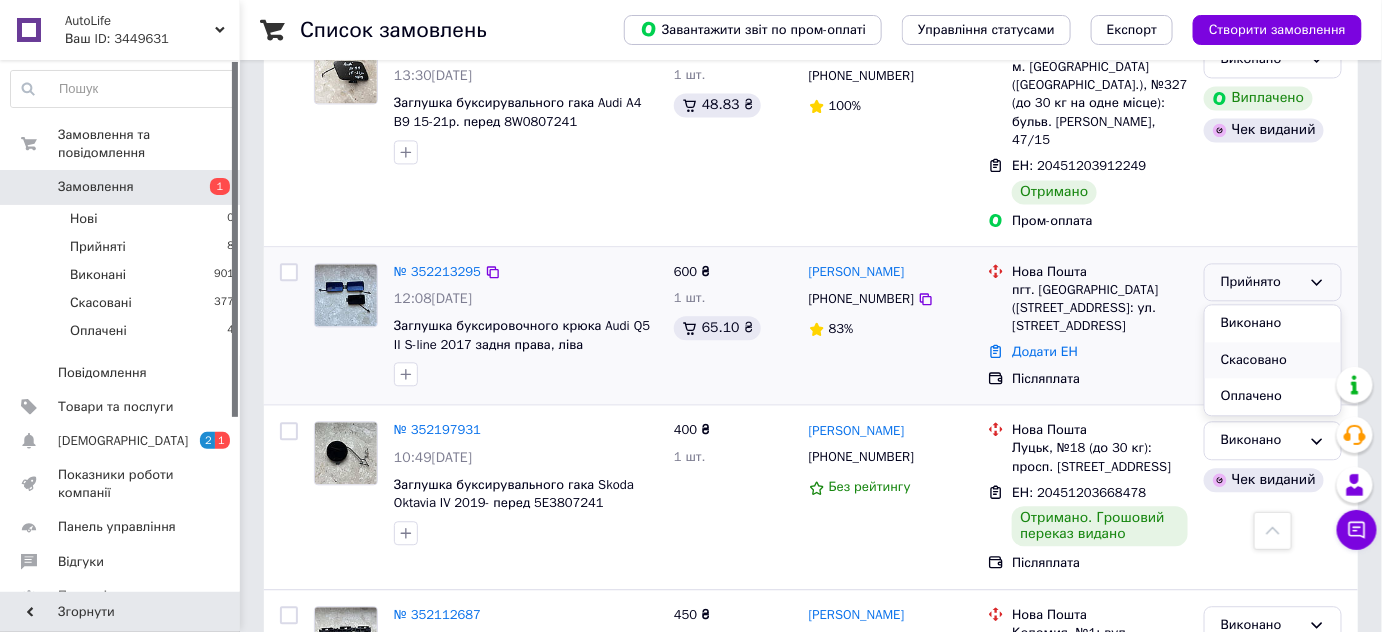 click on "Скасовано" at bounding box center [1273, 360] 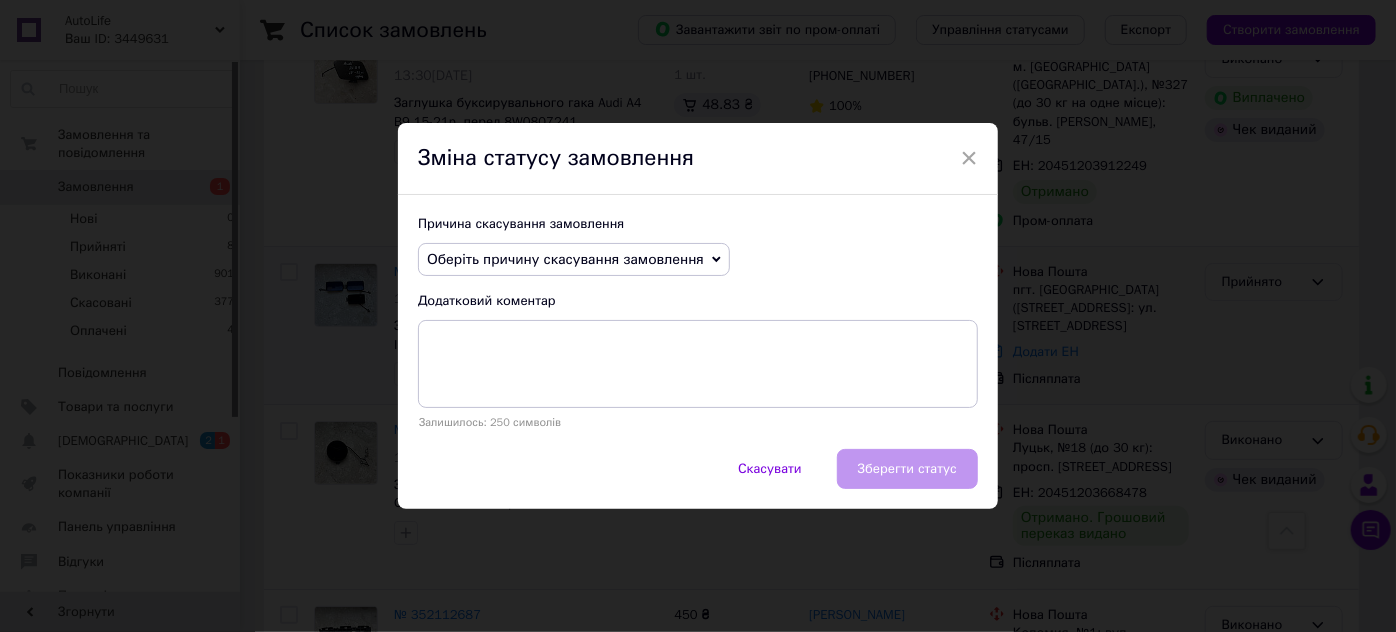 click 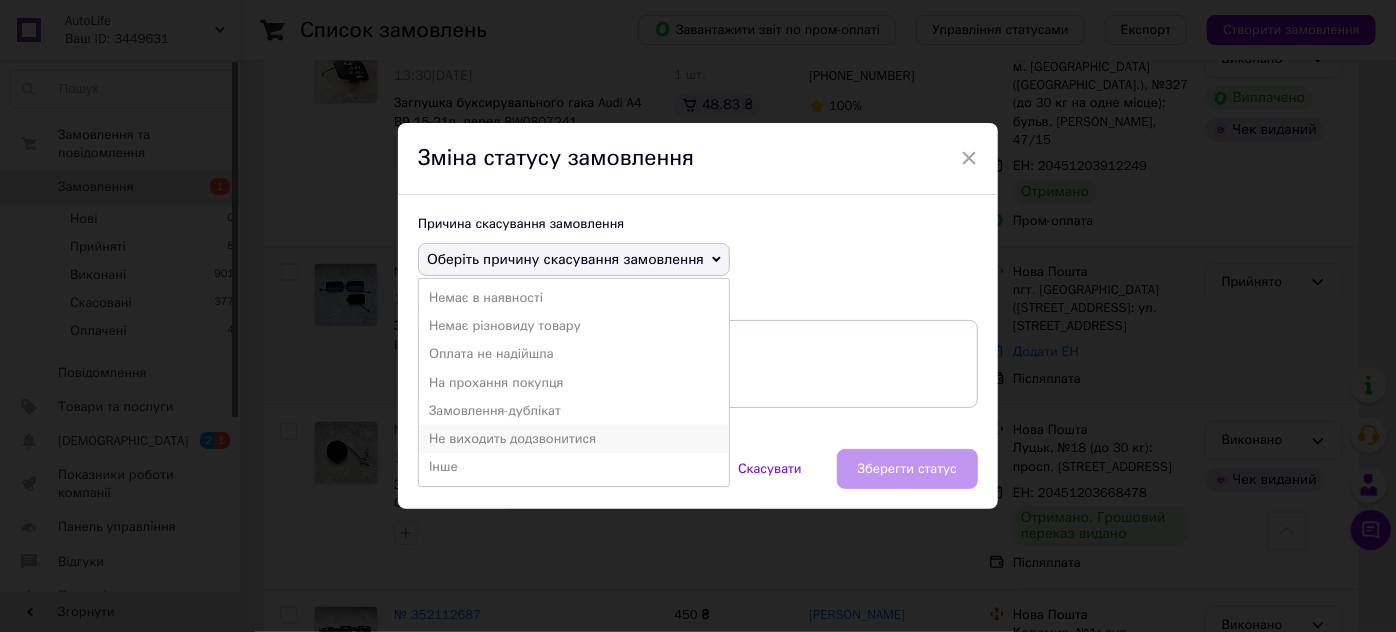 click on "Не виходить додзвонитися" at bounding box center [574, 439] 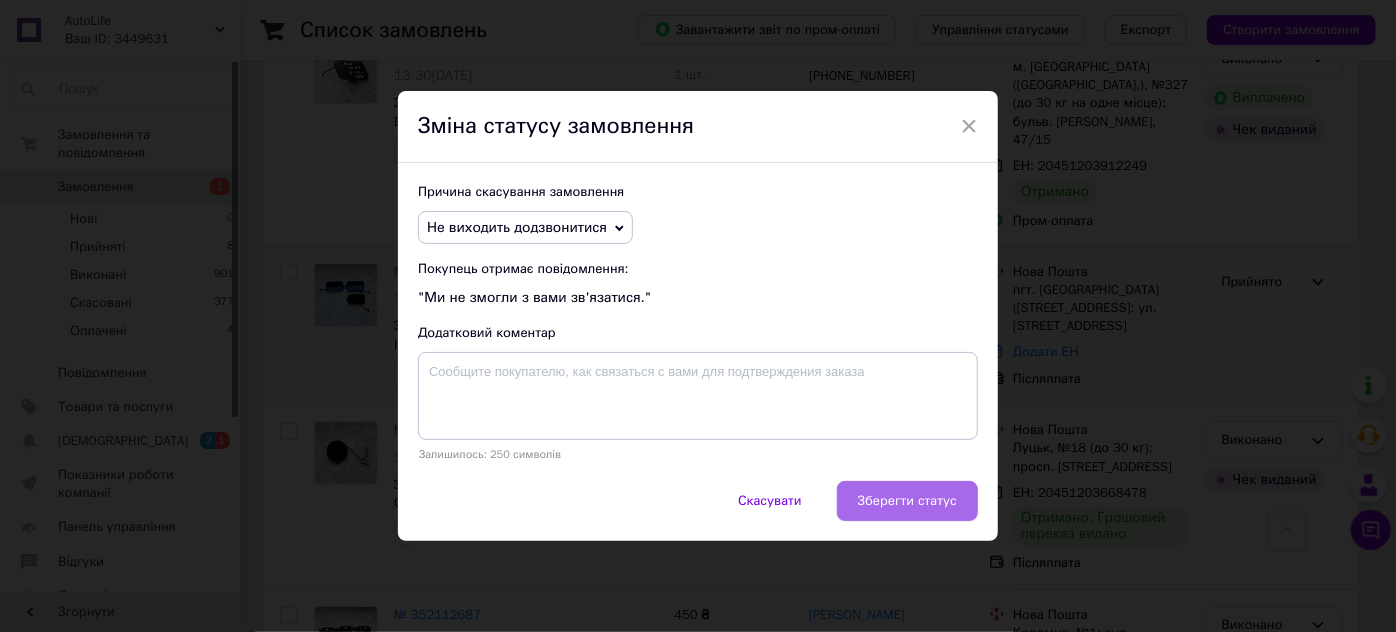 click on "Зберегти статус" at bounding box center (907, 501) 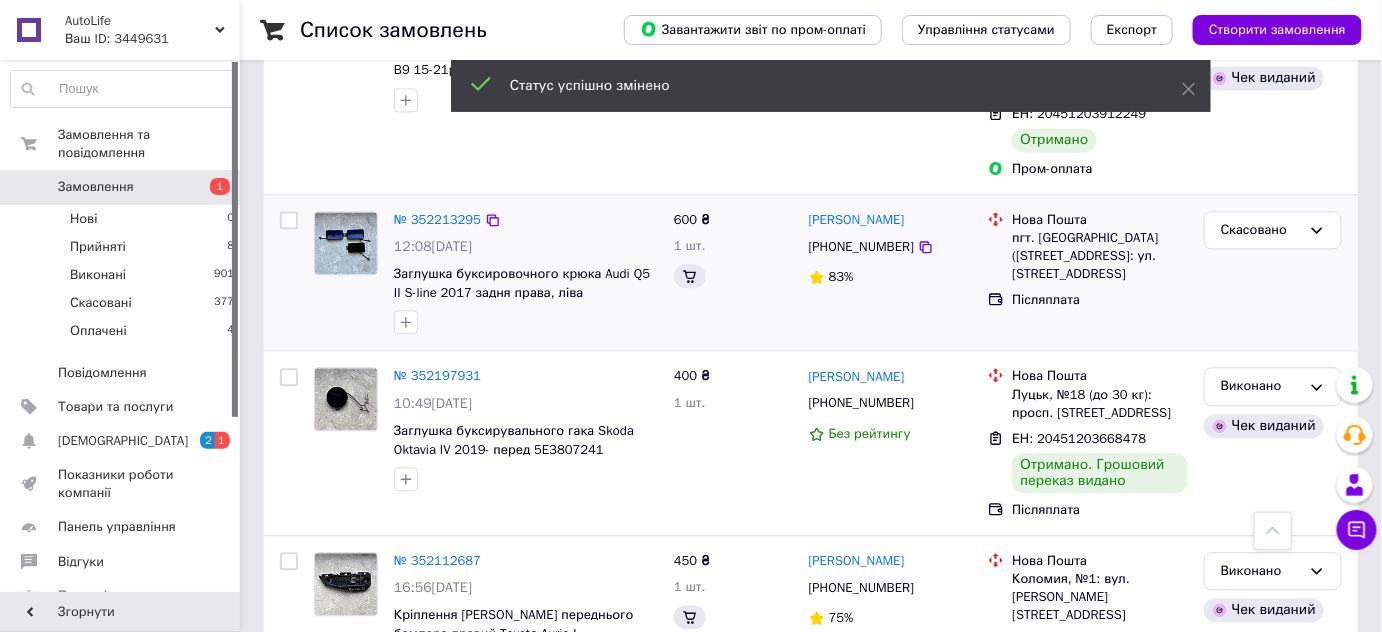 scroll, scrollTop: 1364, scrollLeft: 0, axis: vertical 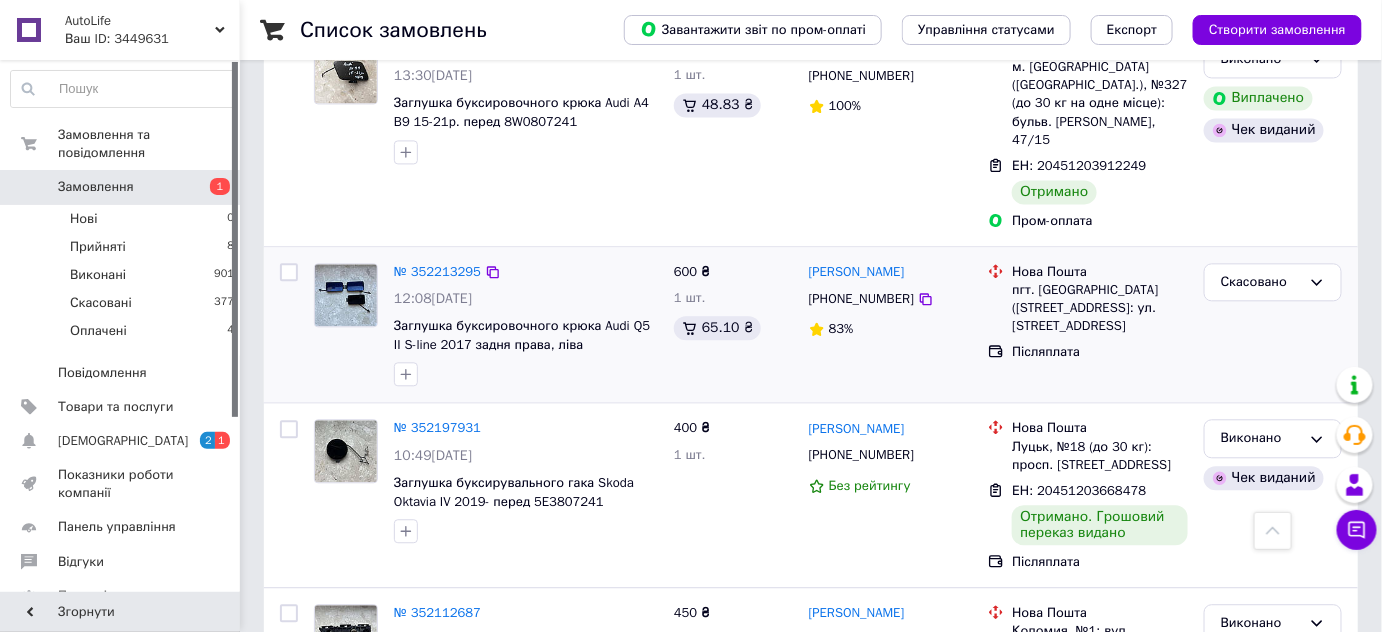 click on "Замовлення" at bounding box center [96, 187] 